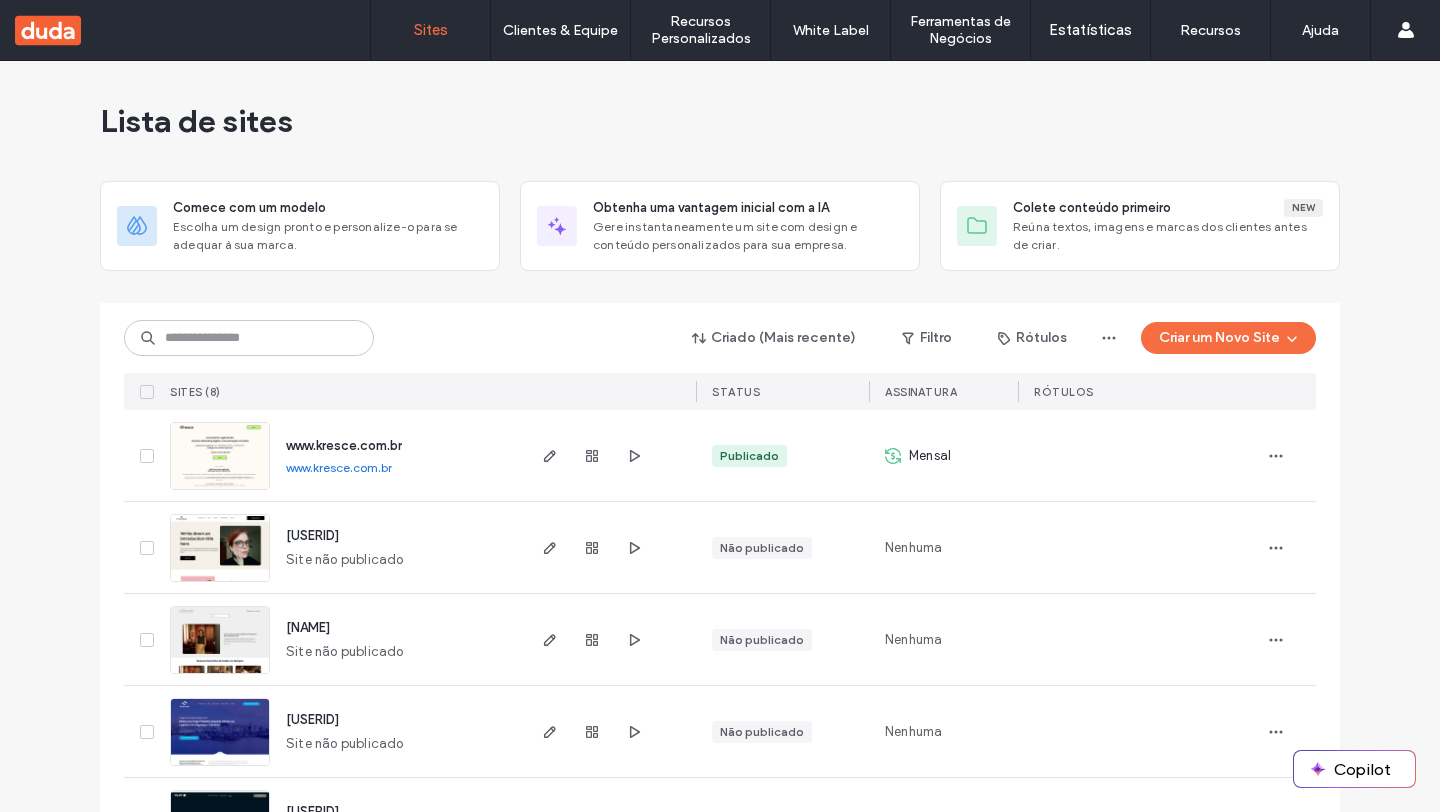 scroll, scrollTop: 0, scrollLeft: 0, axis: both 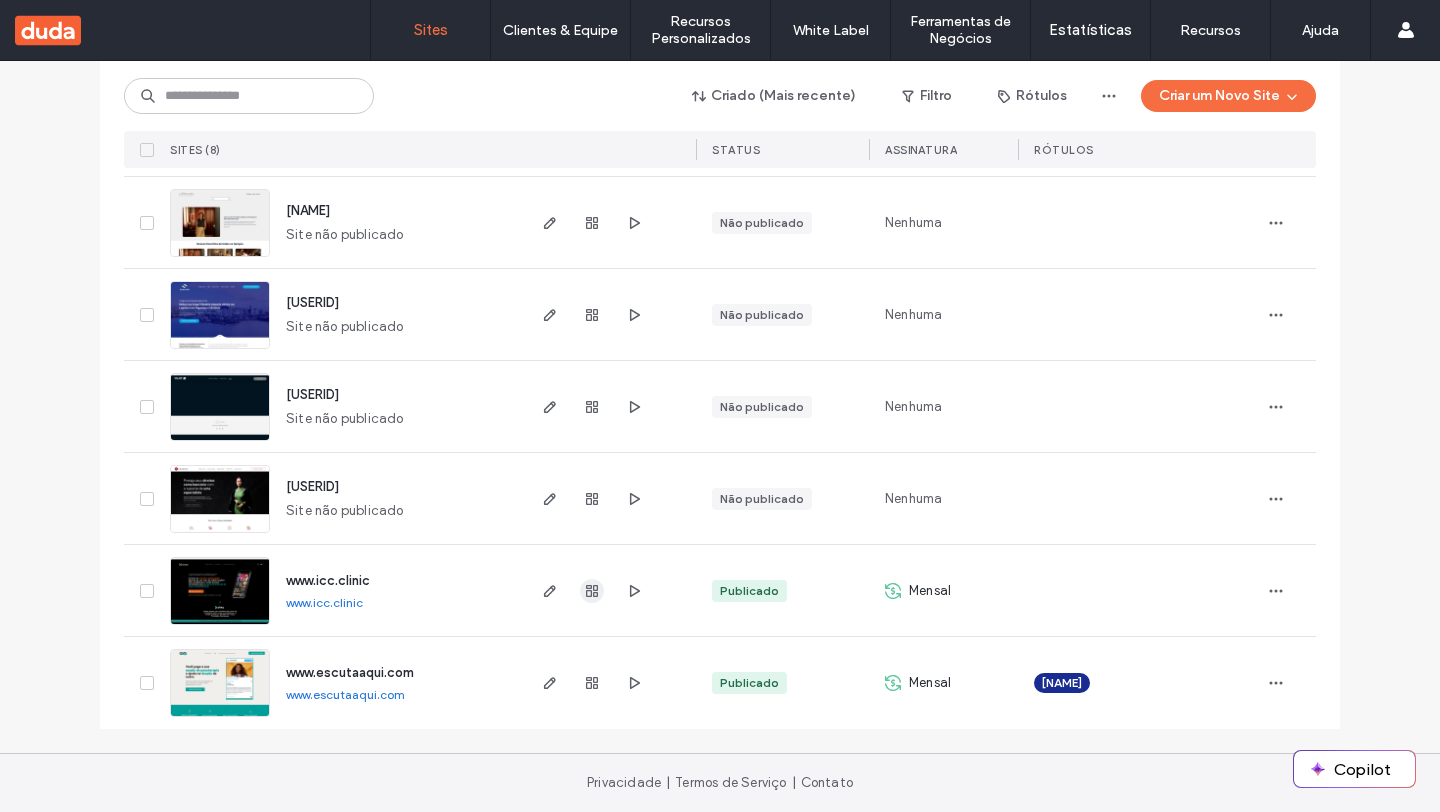 click 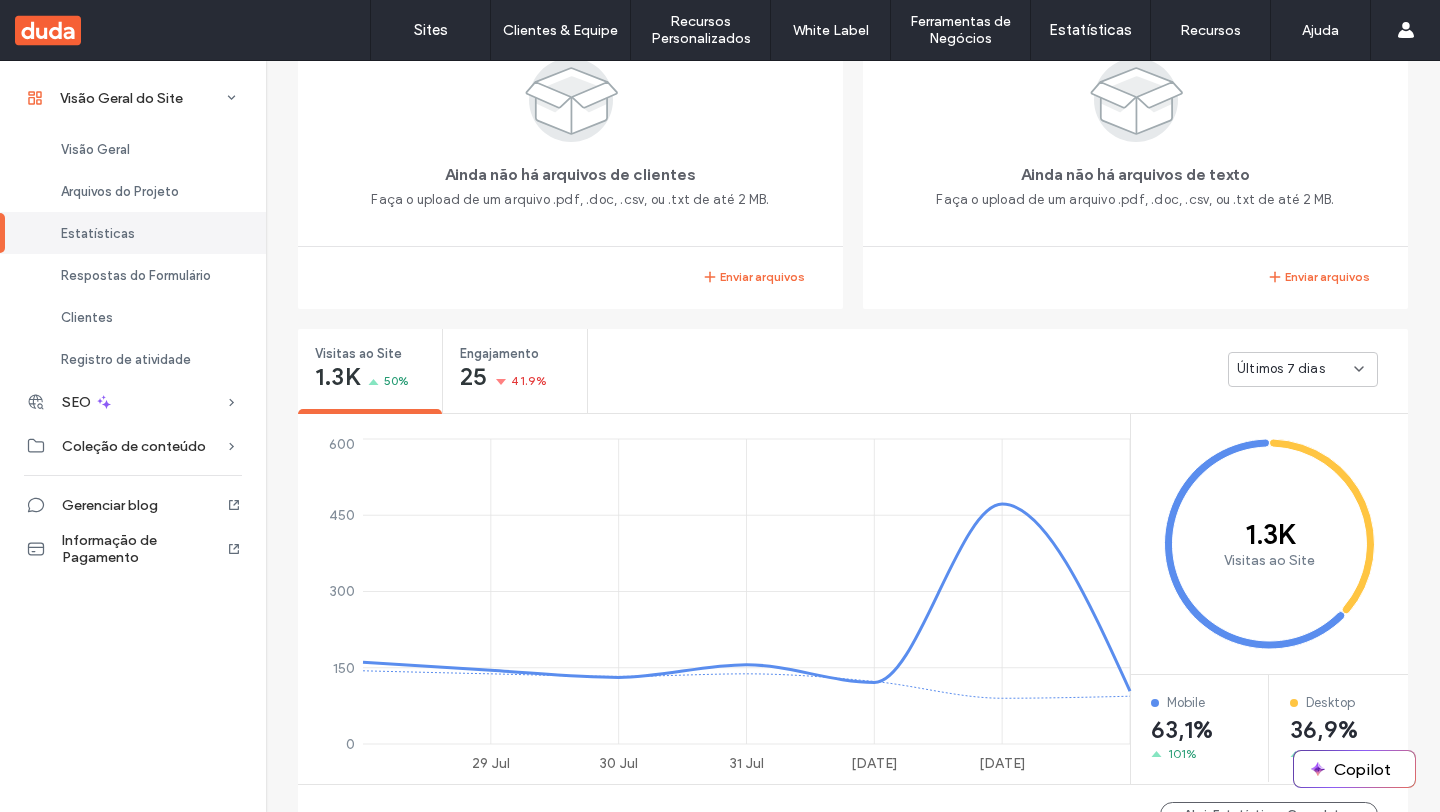 scroll, scrollTop: 449, scrollLeft: 0, axis: vertical 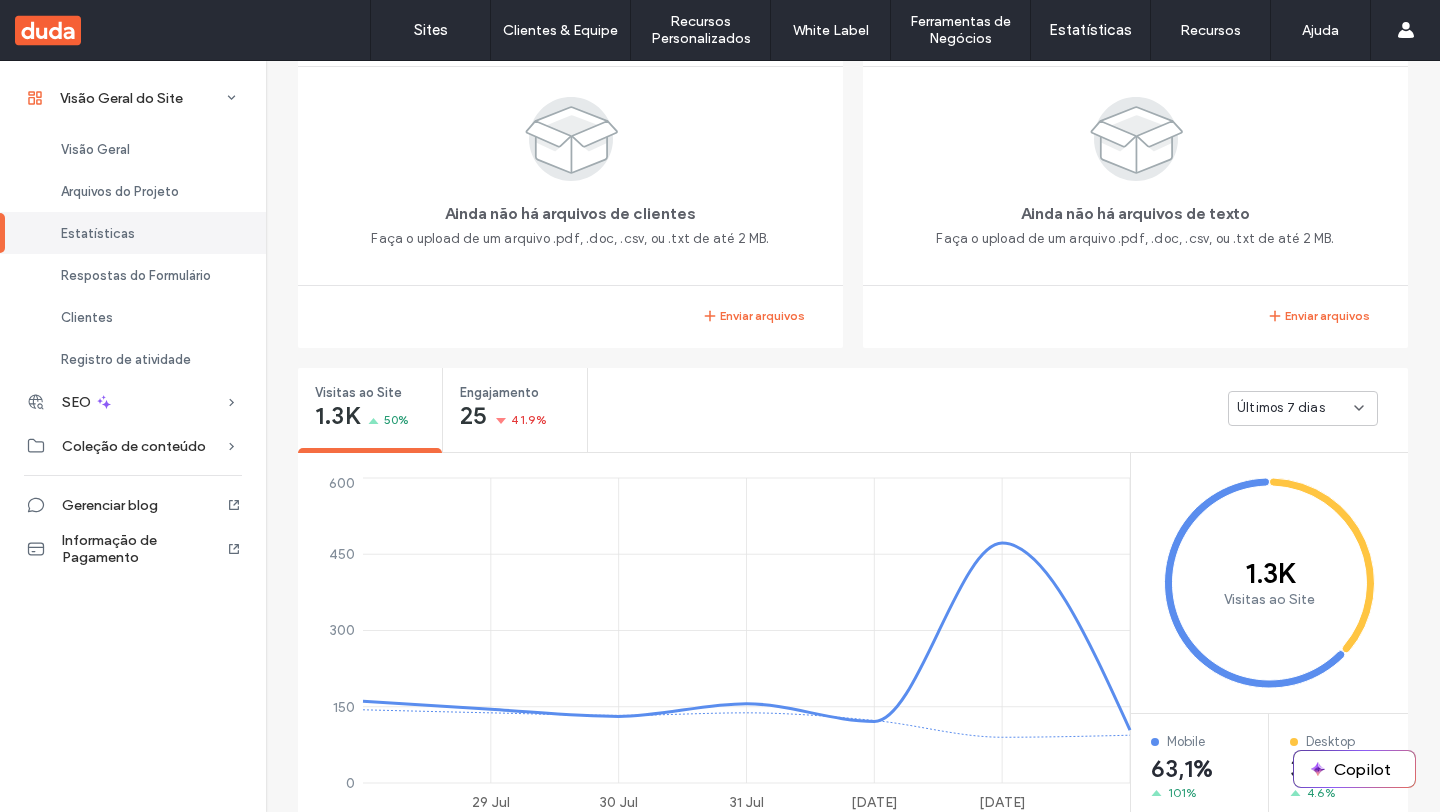 click on "Últimos 7 dias" at bounding box center [1281, 408] 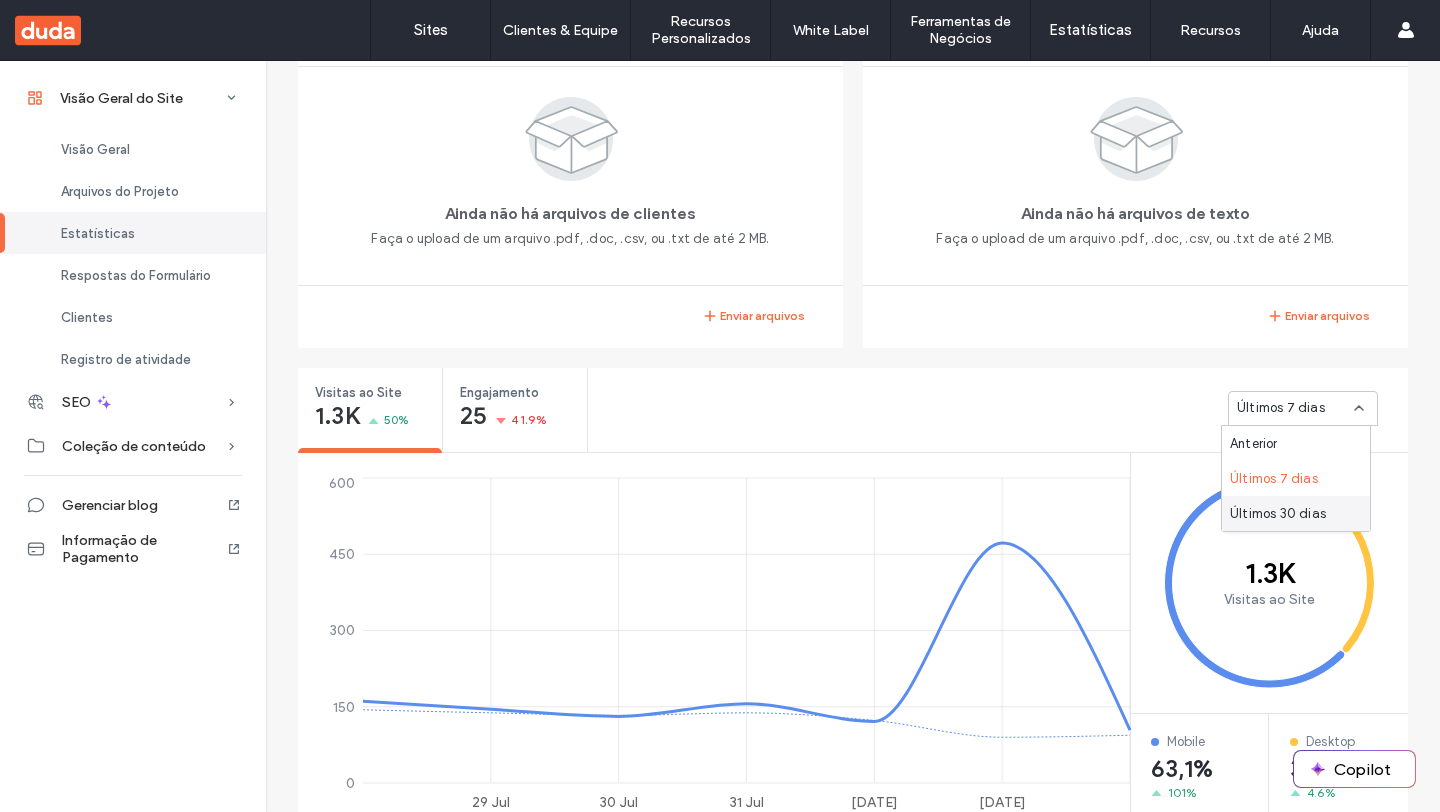 click on "Últimos 30 dias" at bounding box center (1278, 514) 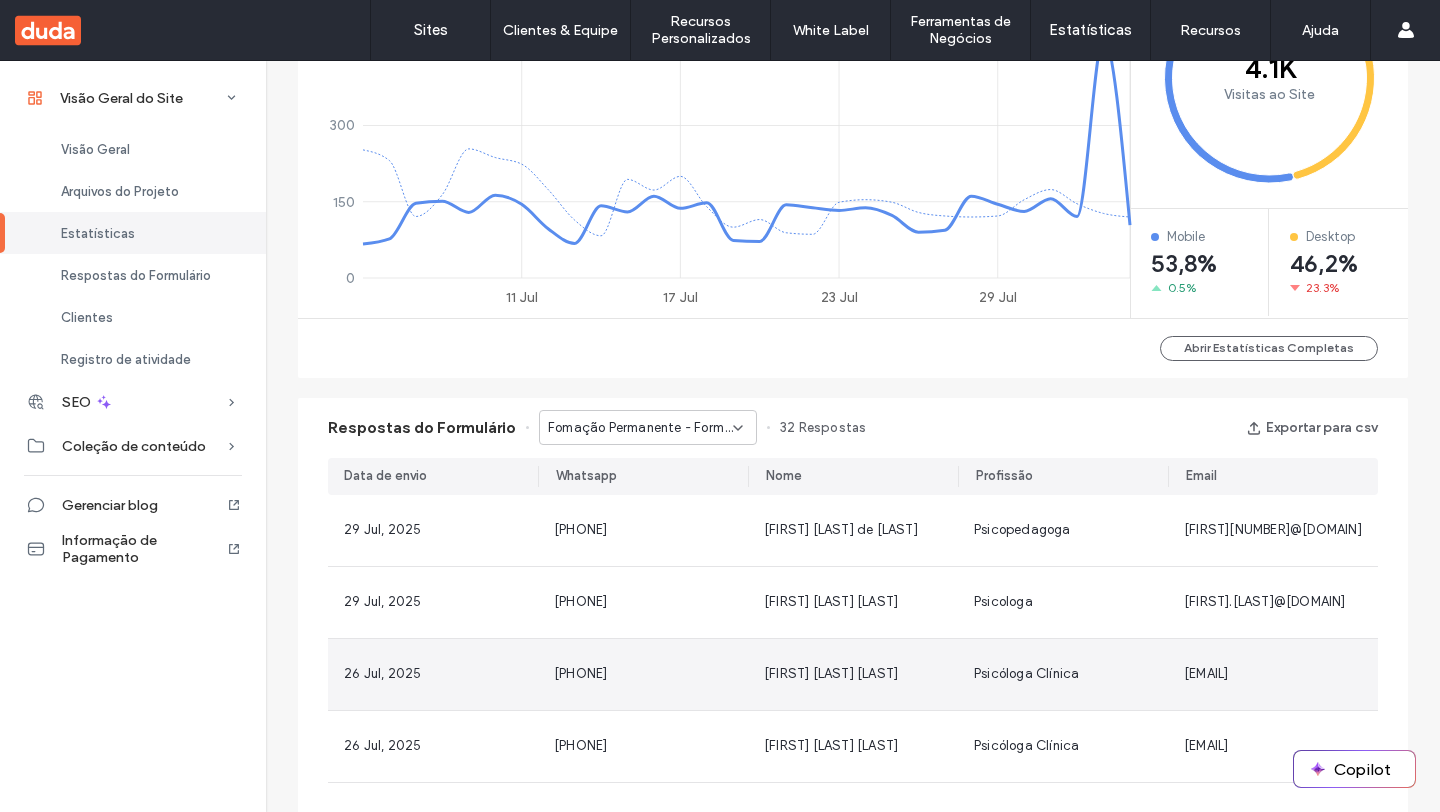 scroll, scrollTop: 410, scrollLeft: 0, axis: vertical 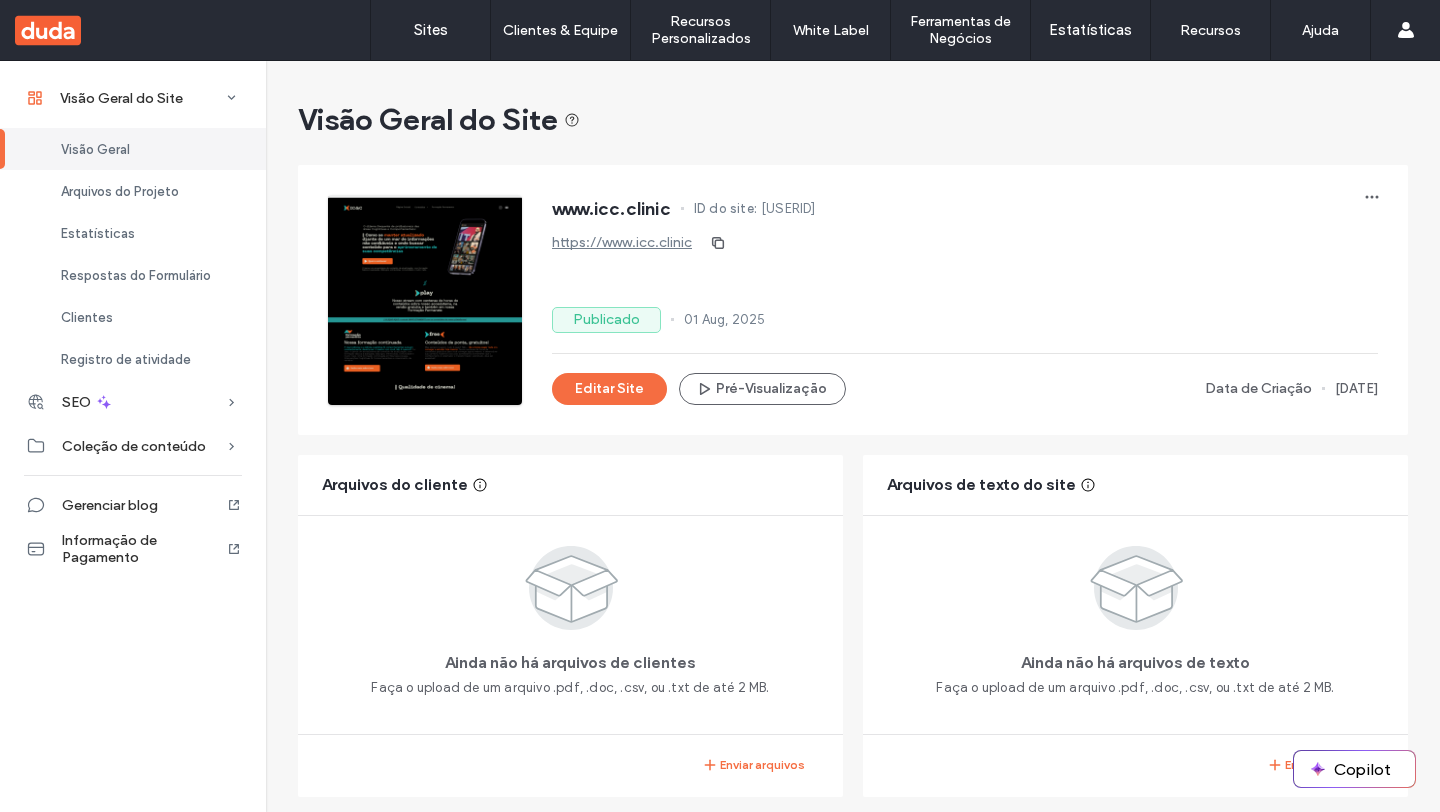 click 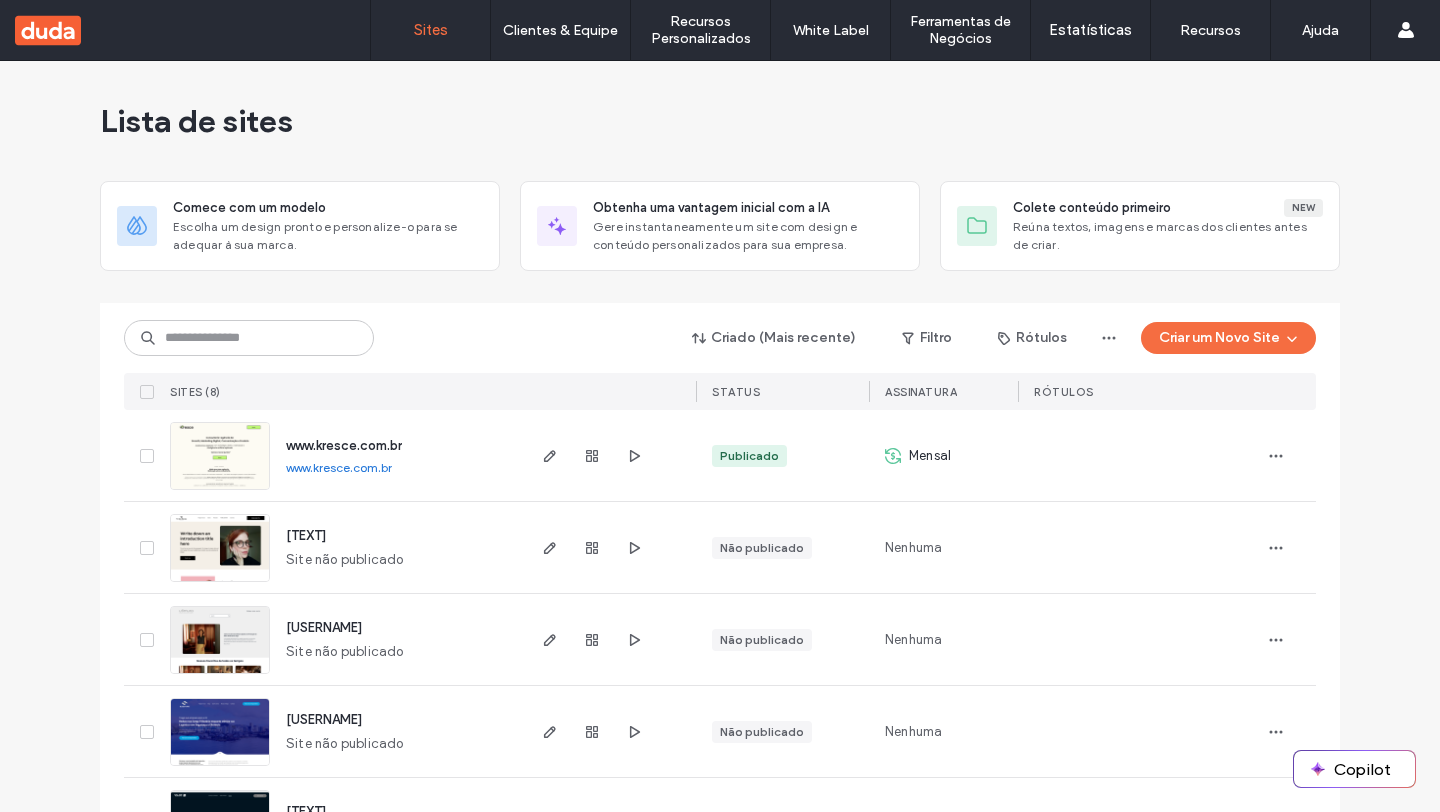 scroll, scrollTop: 0, scrollLeft: 0, axis: both 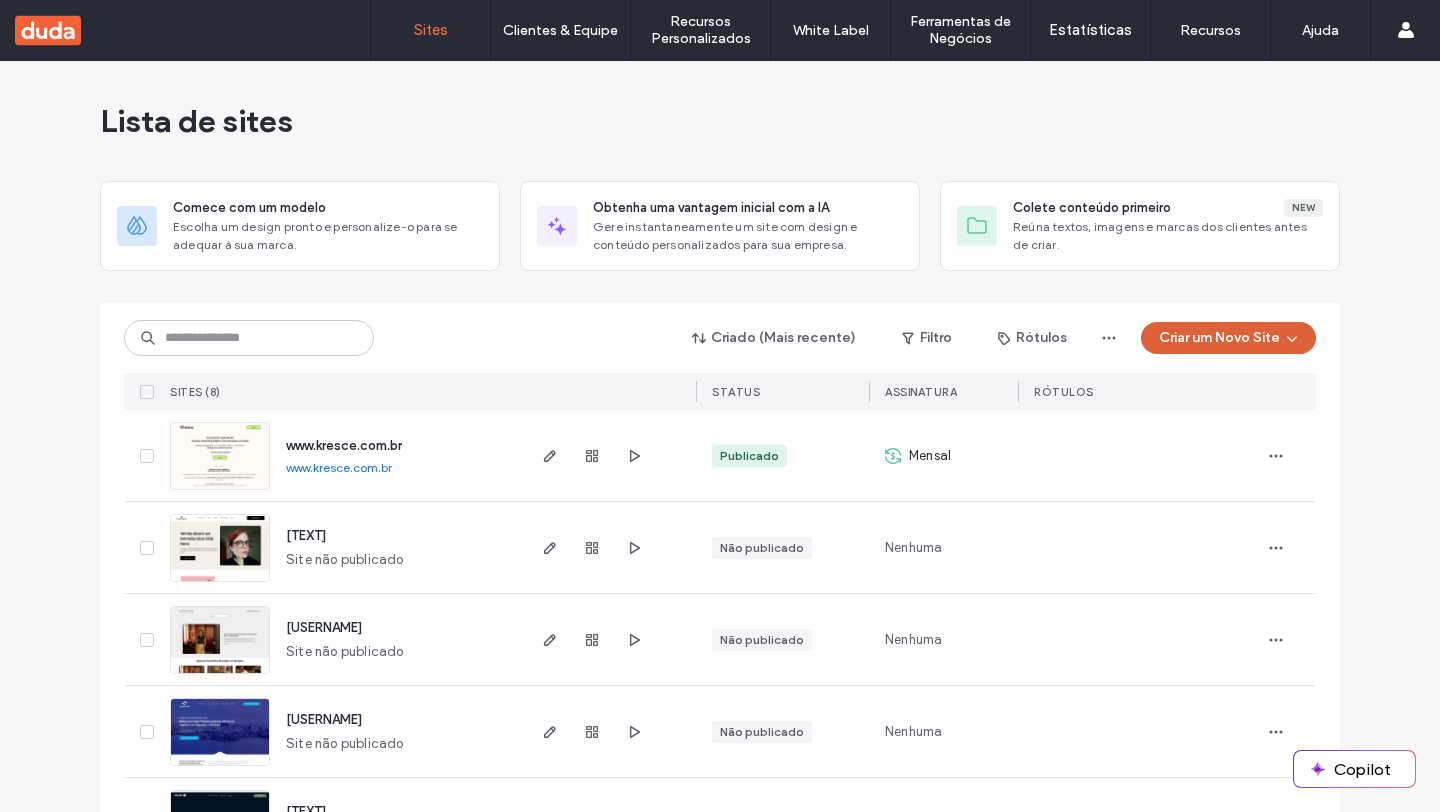 click on "Criar um Novo Site" at bounding box center [1228, 338] 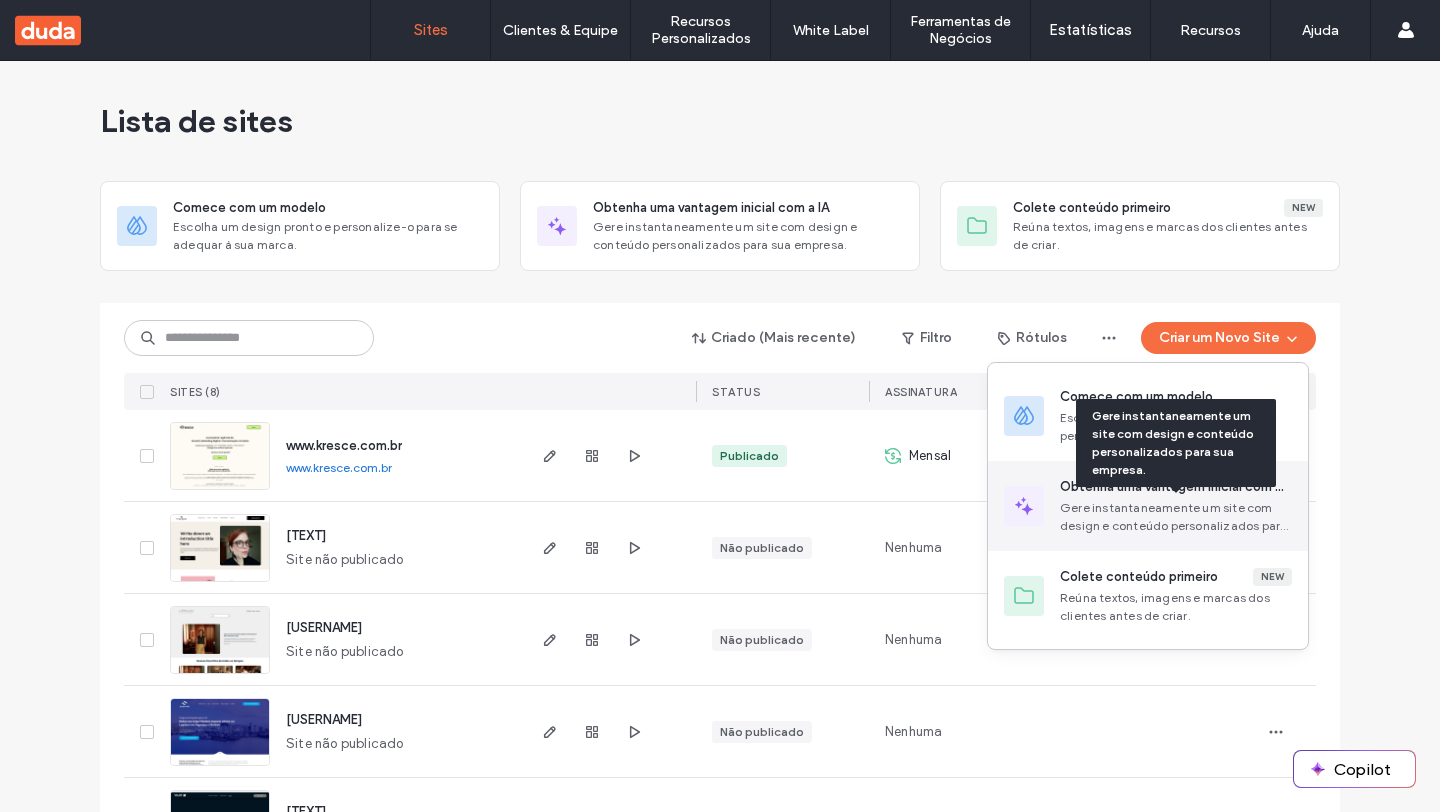 click on "Gere instantaneamente um site com design e conteúdo personalizados para sua empresa." at bounding box center (1176, 517) 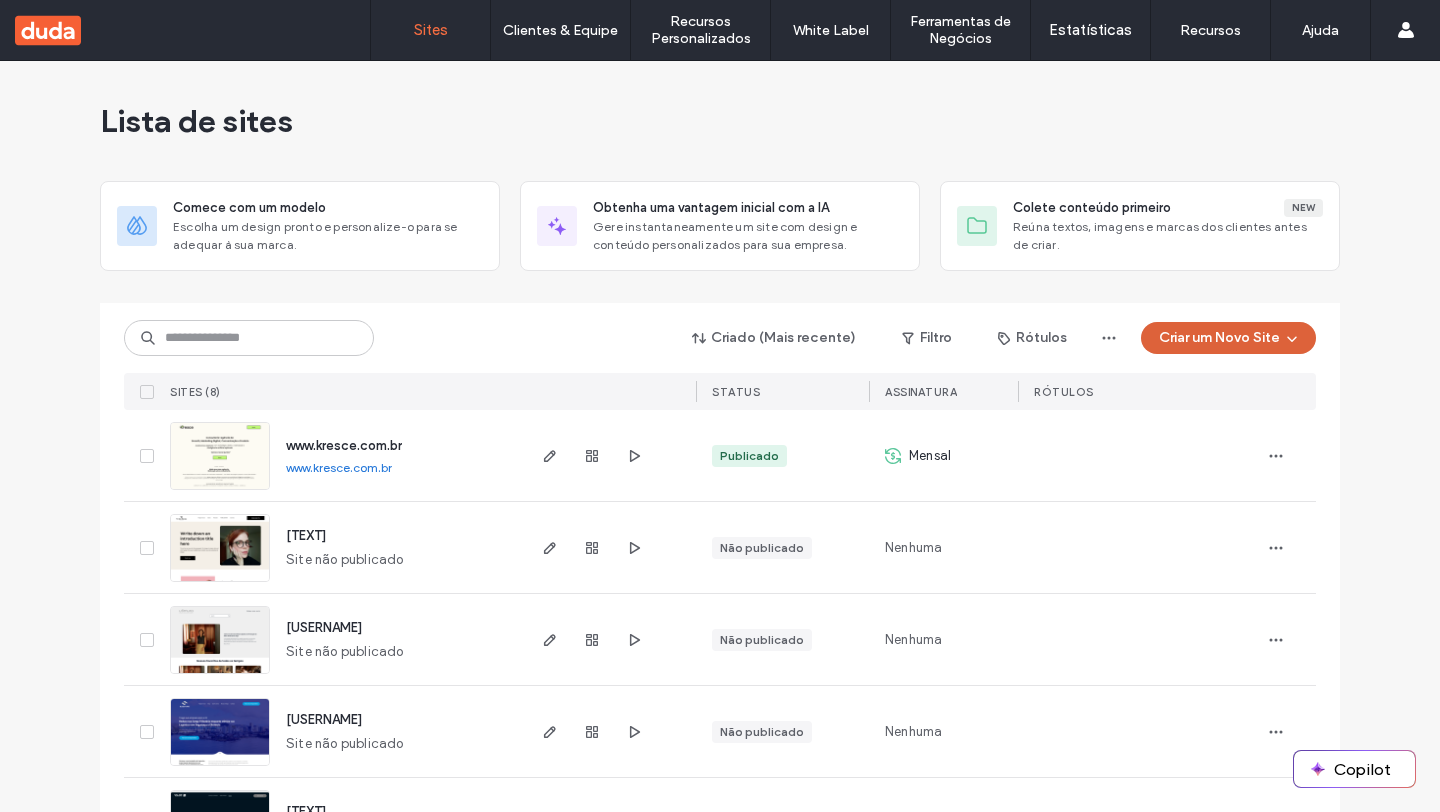 click on "Criar um Novo Site" at bounding box center [1228, 338] 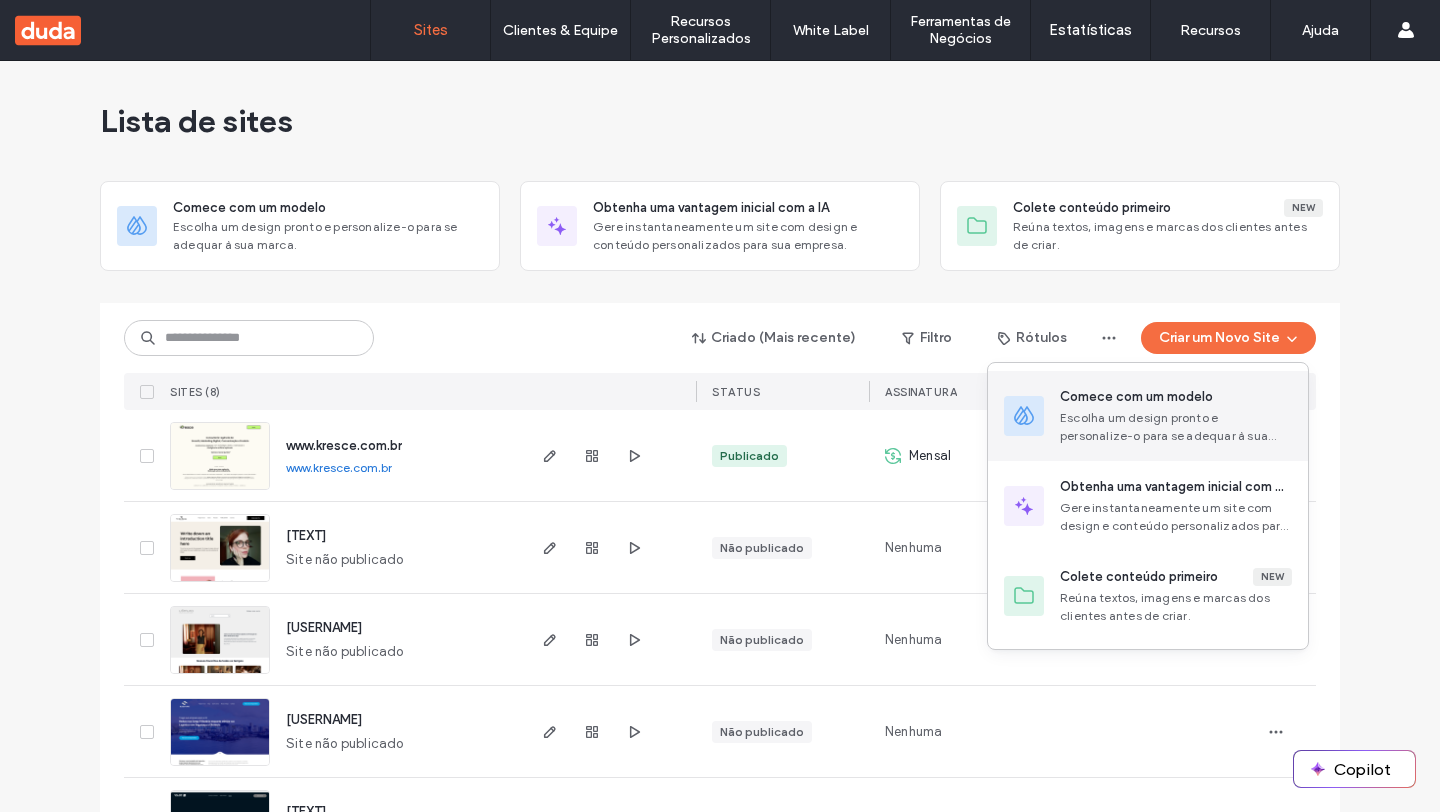 click on "Comece com um modelo" at bounding box center (1136, 397) 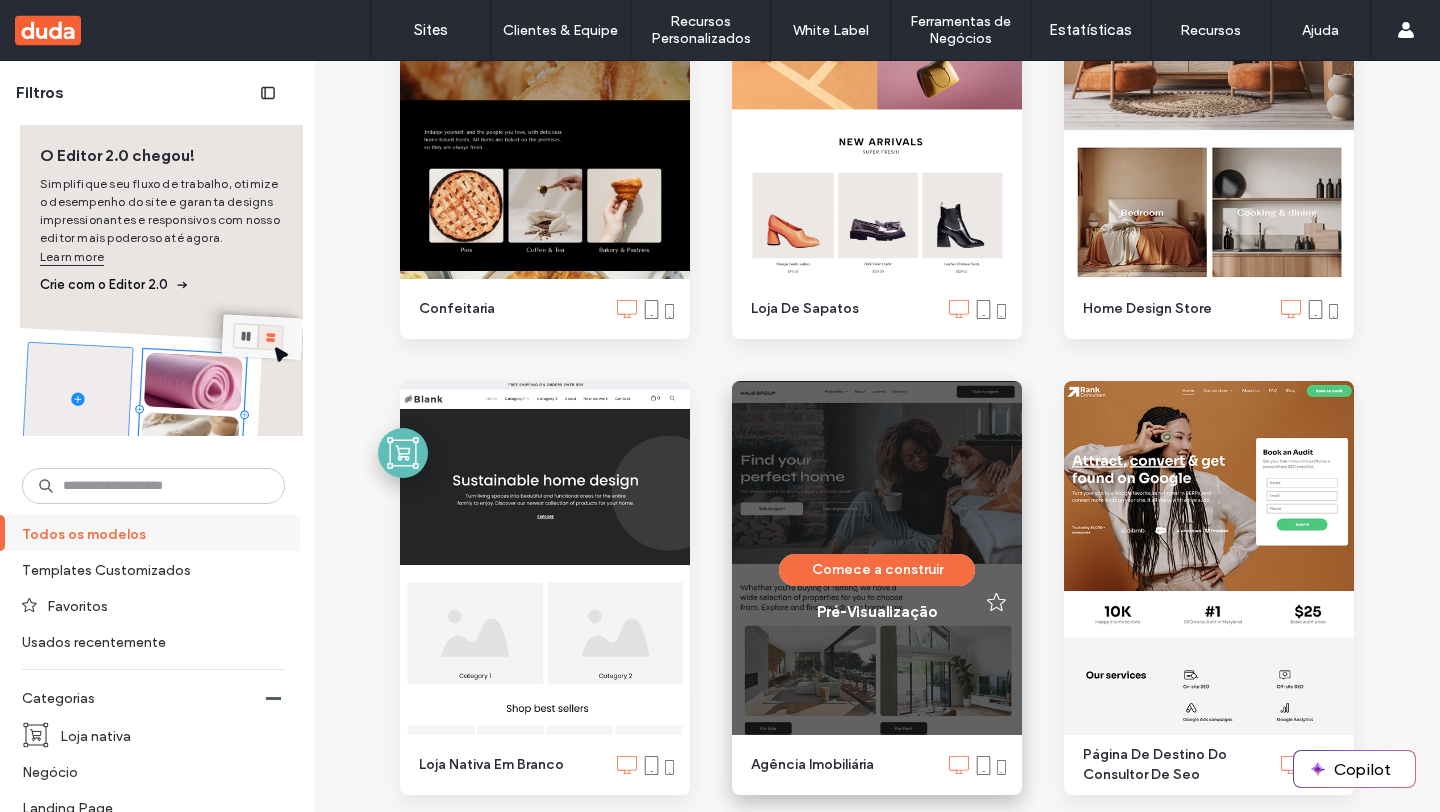 scroll, scrollTop: 1288, scrollLeft: 0, axis: vertical 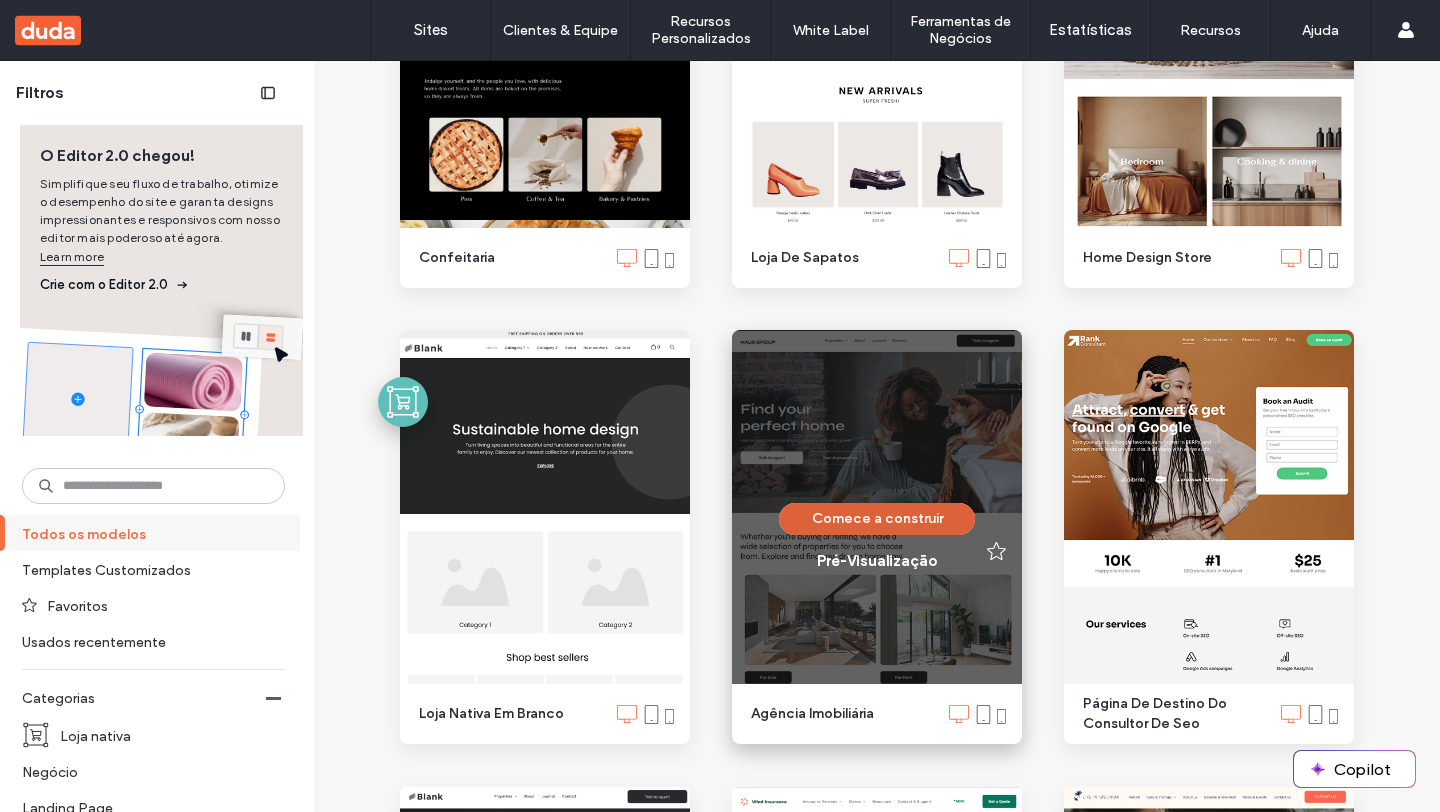 click on "Comece a construir" at bounding box center [877, 519] 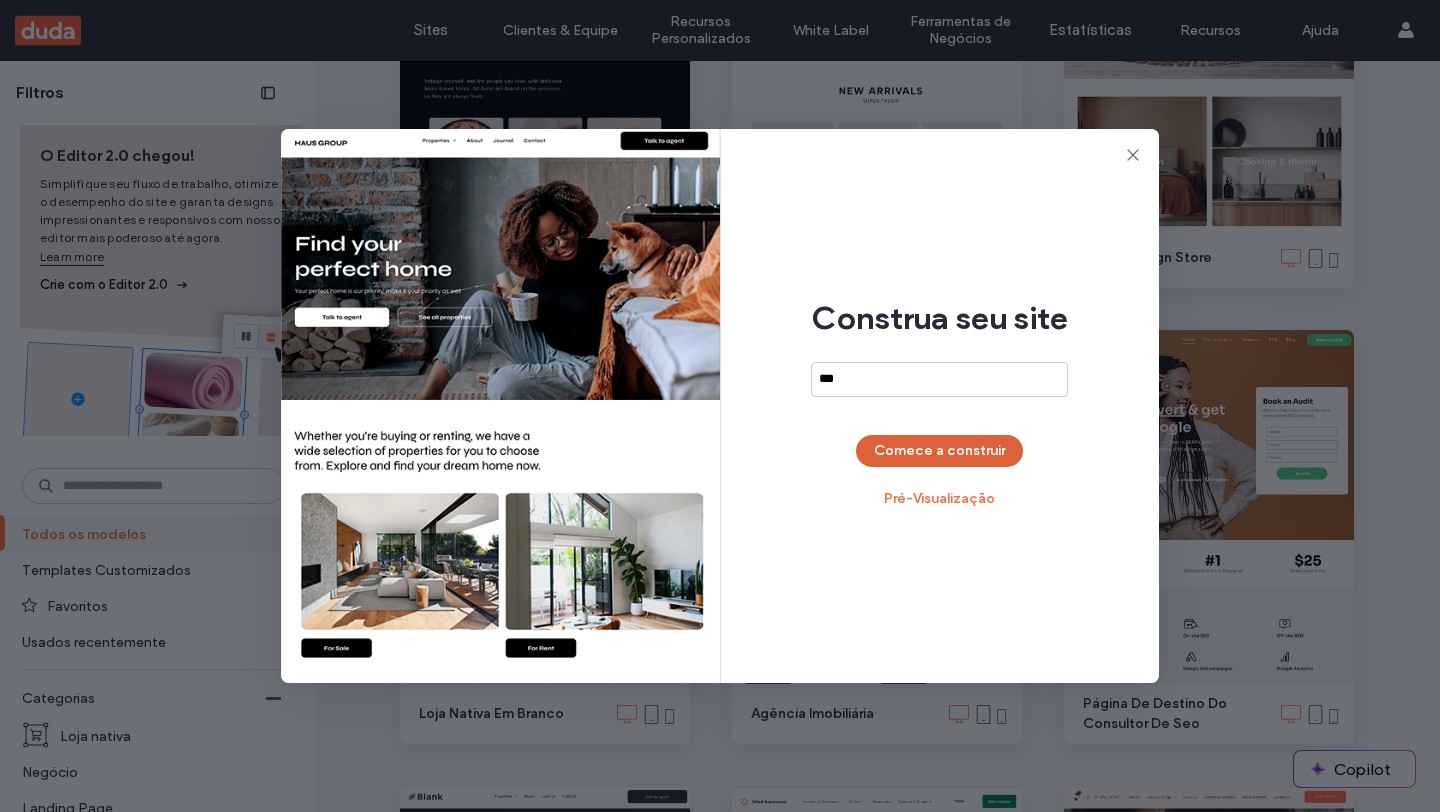 type on "***" 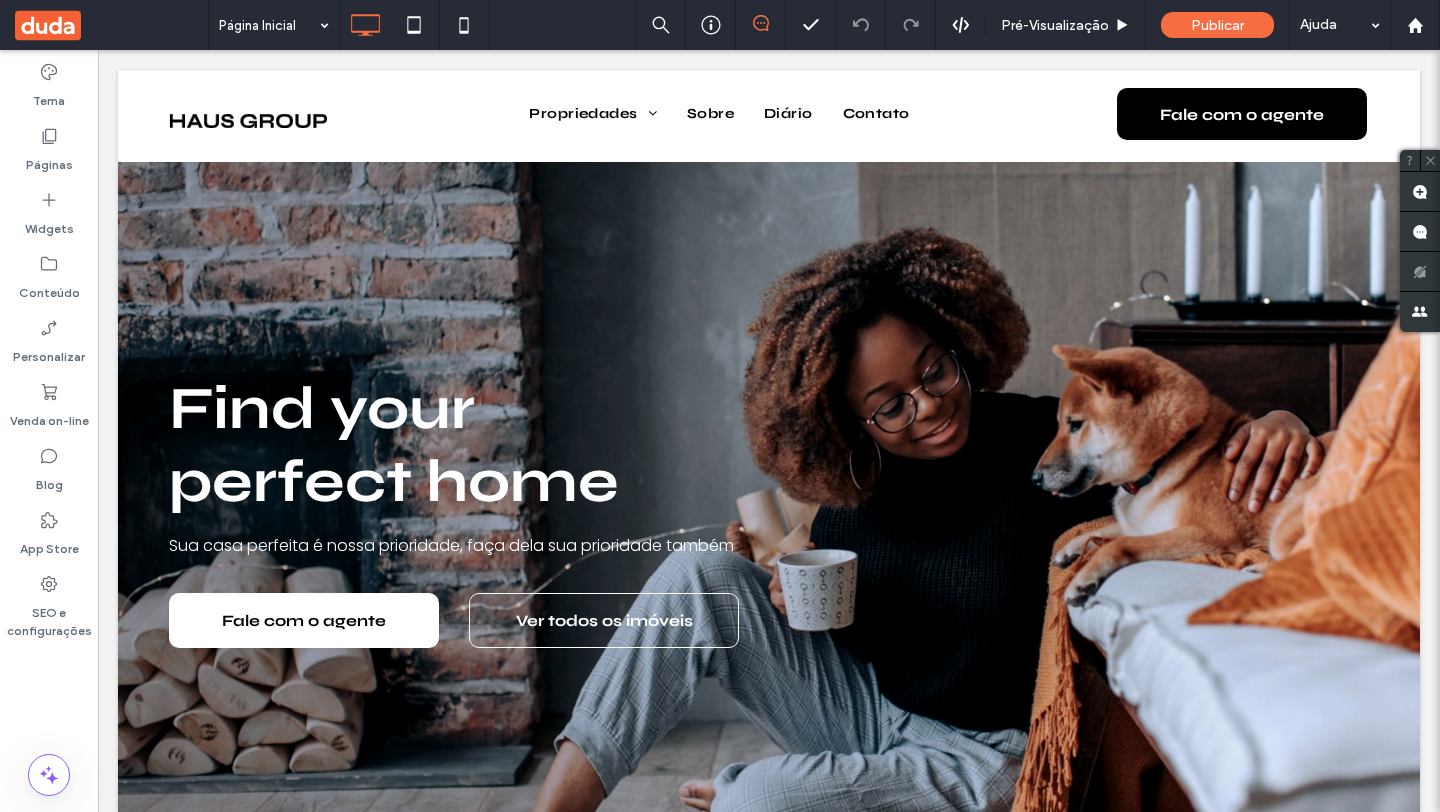 scroll, scrollTop: 8, scrollLeft: 0, axis: vertical 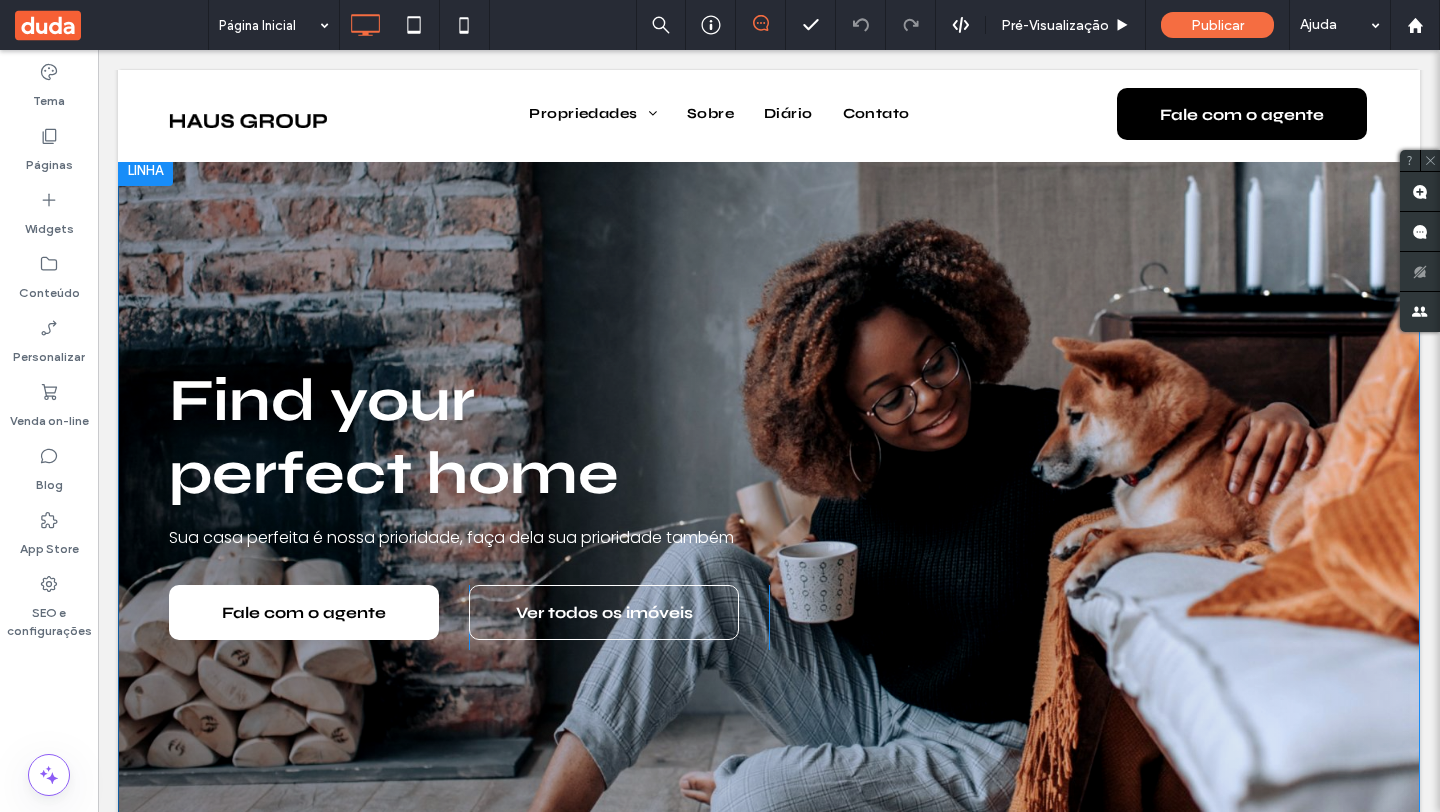 click on "Find your perfect home
Sua casa perfeita é nossa prioridade, faça dela sua prioridade também
Fale com o agente
Click To Paste
Ver todos os imóveis
Click To Paste
Click To Paste
Click To Paste" at bounding box center (769, 502) 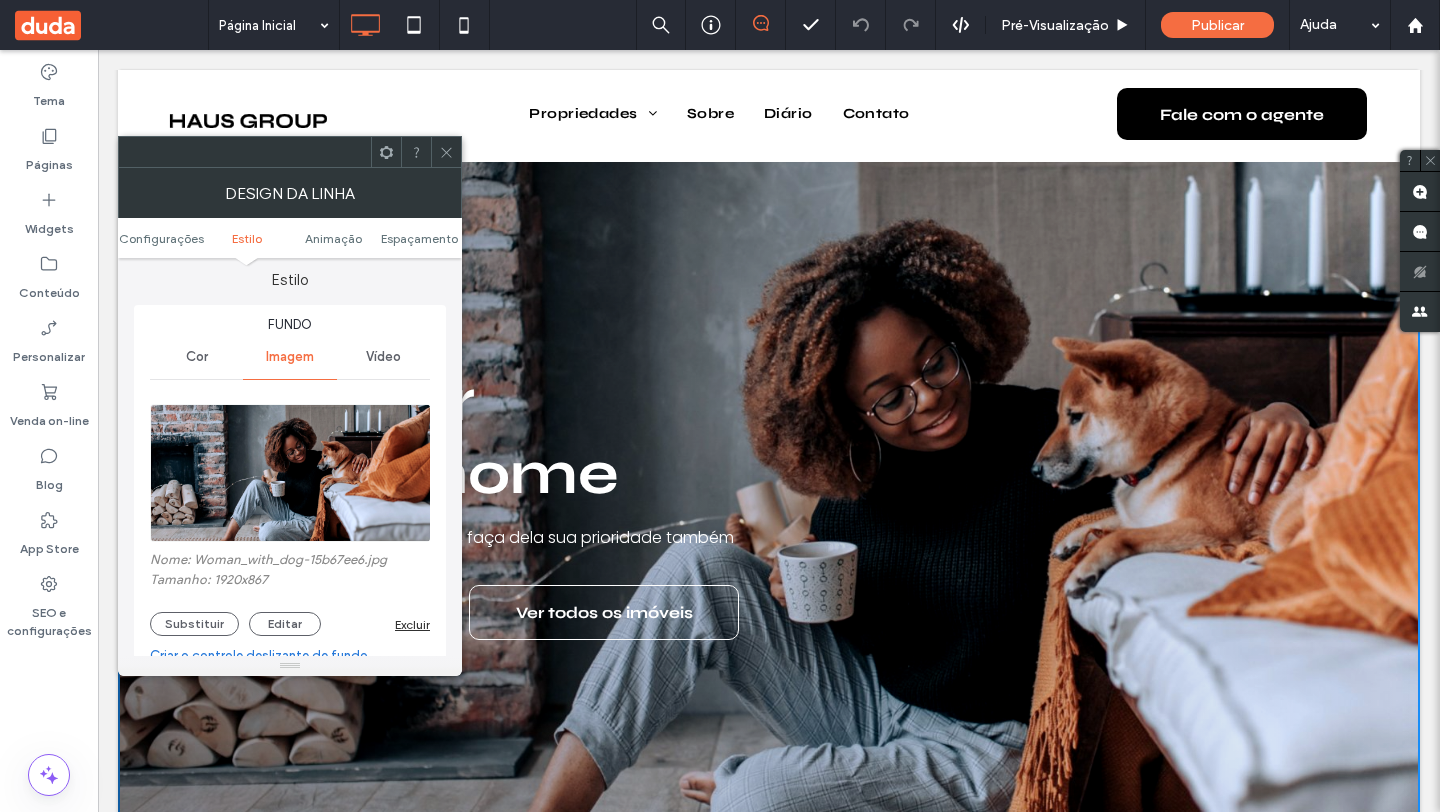 scroll, scrollTop: 458, scrollLeft: 0, axis: vertical 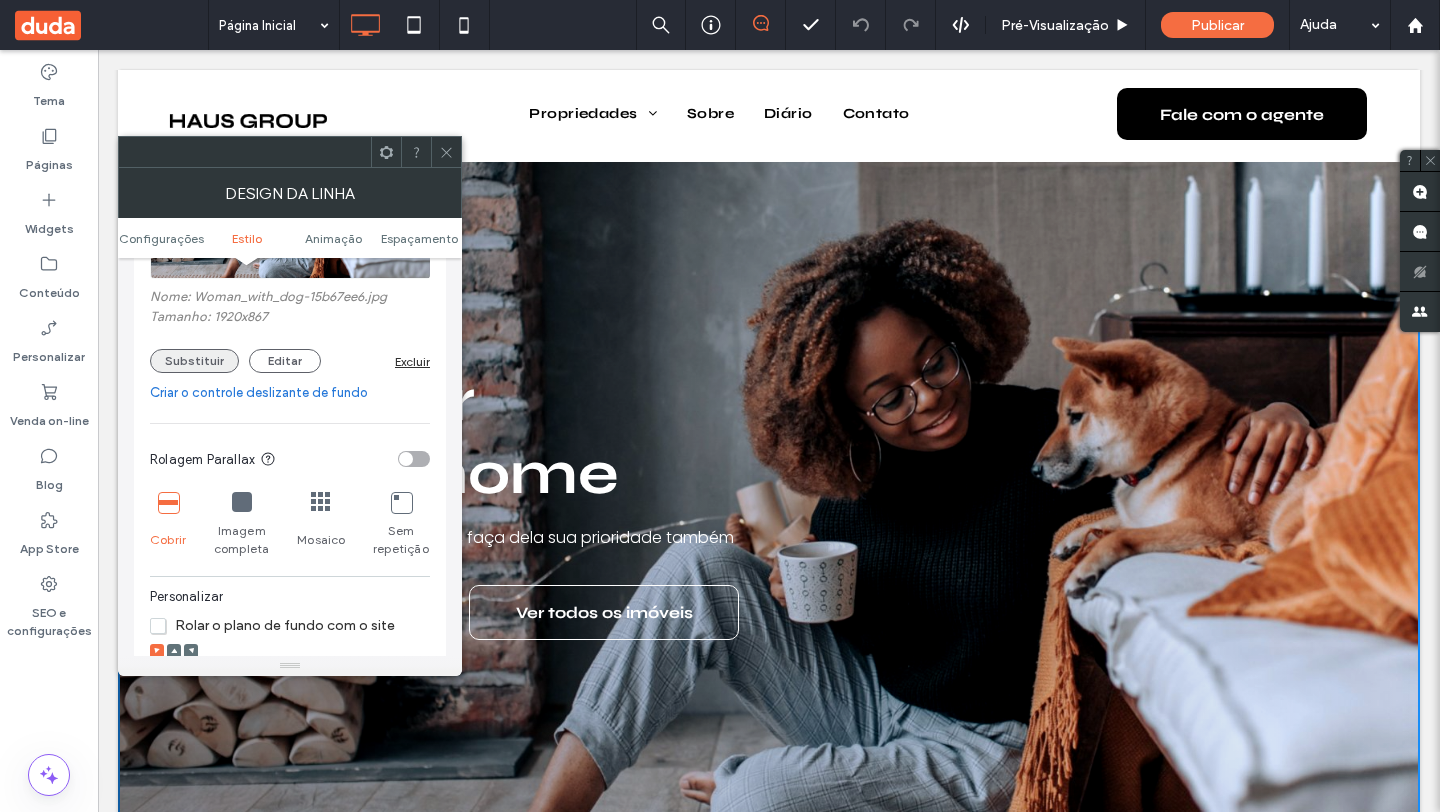 click on "Substituir" at bounding box center [194, 361] 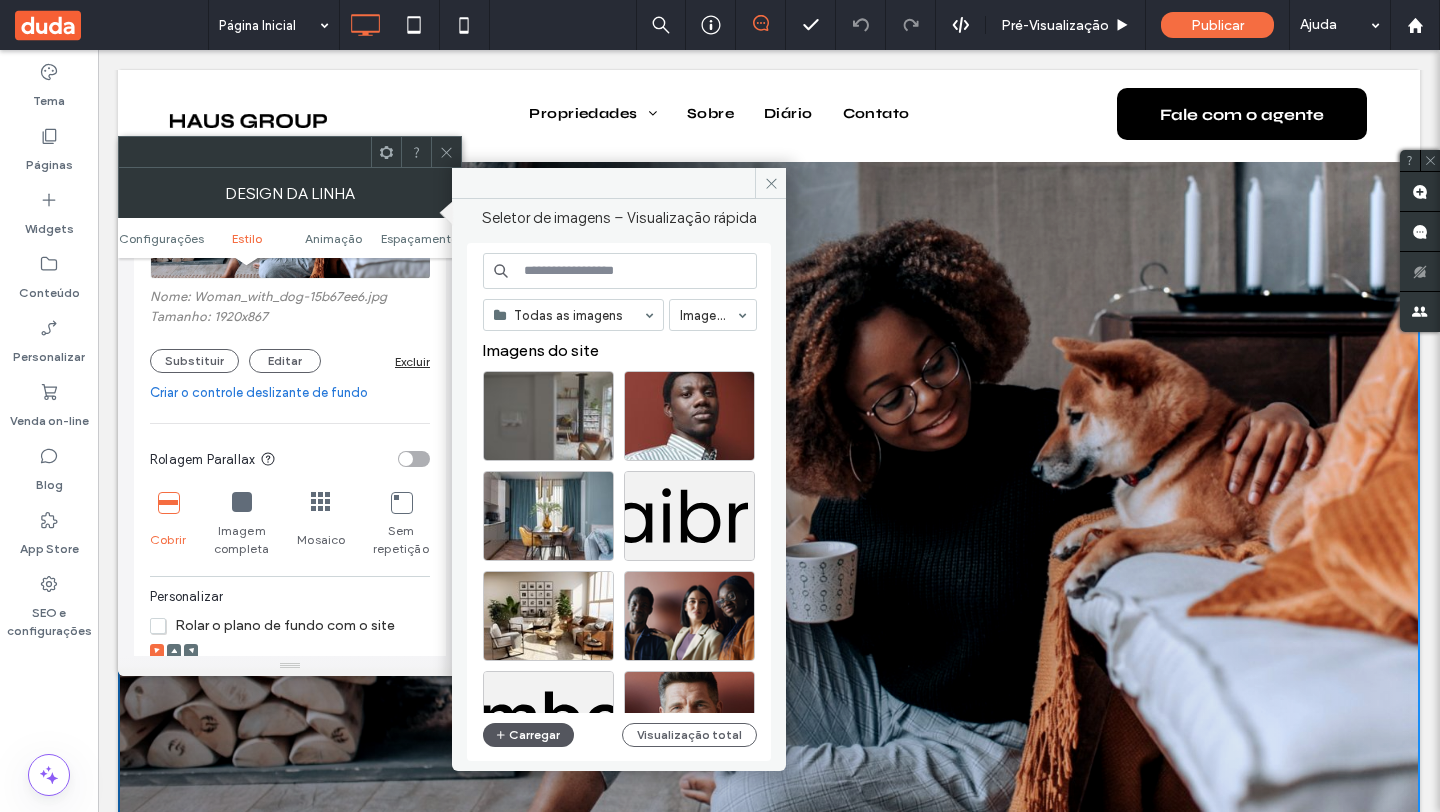 click on "Carregar" at bounding box center (528, 735) 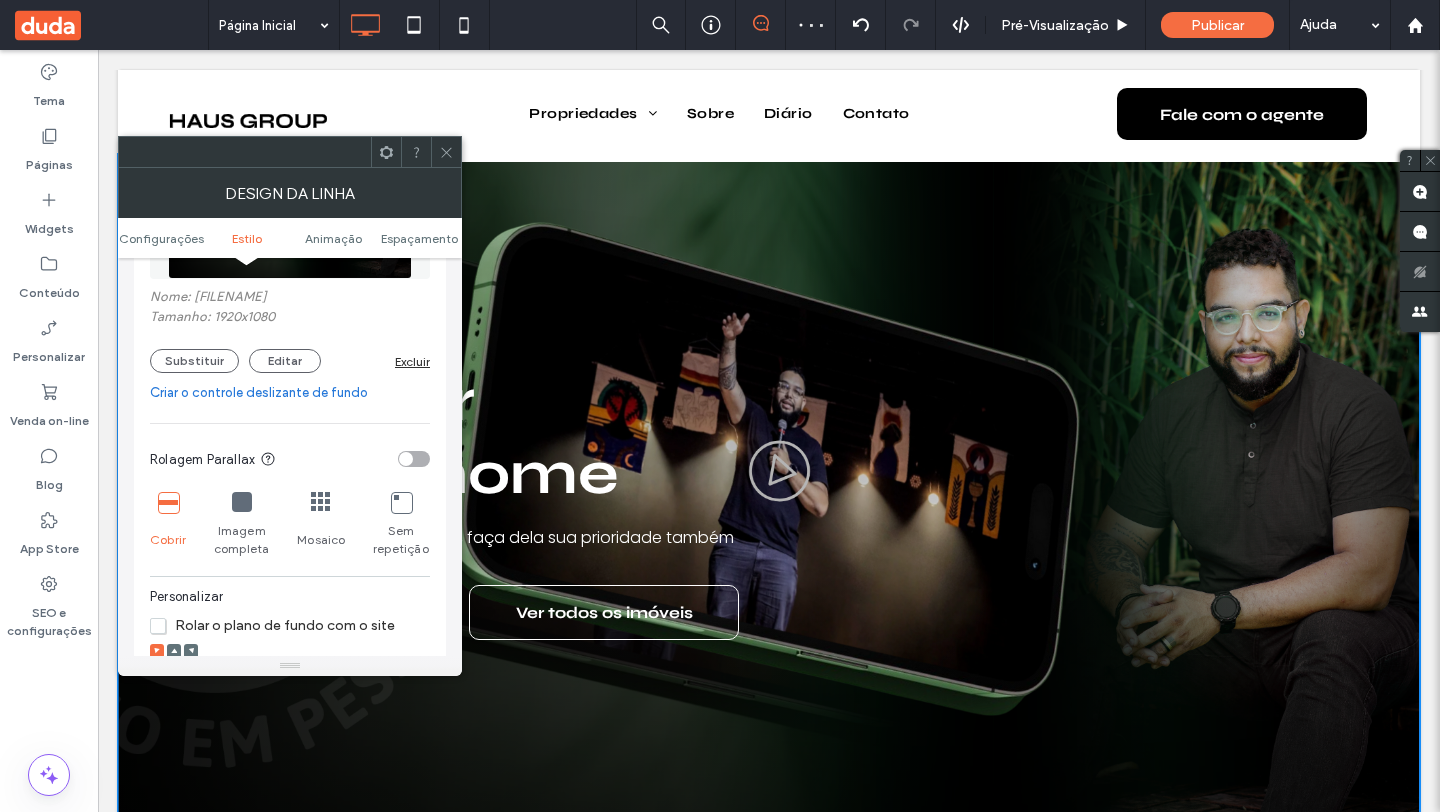 scroll, scrollTop: 4, scrollLeft: 0, axis: vertical 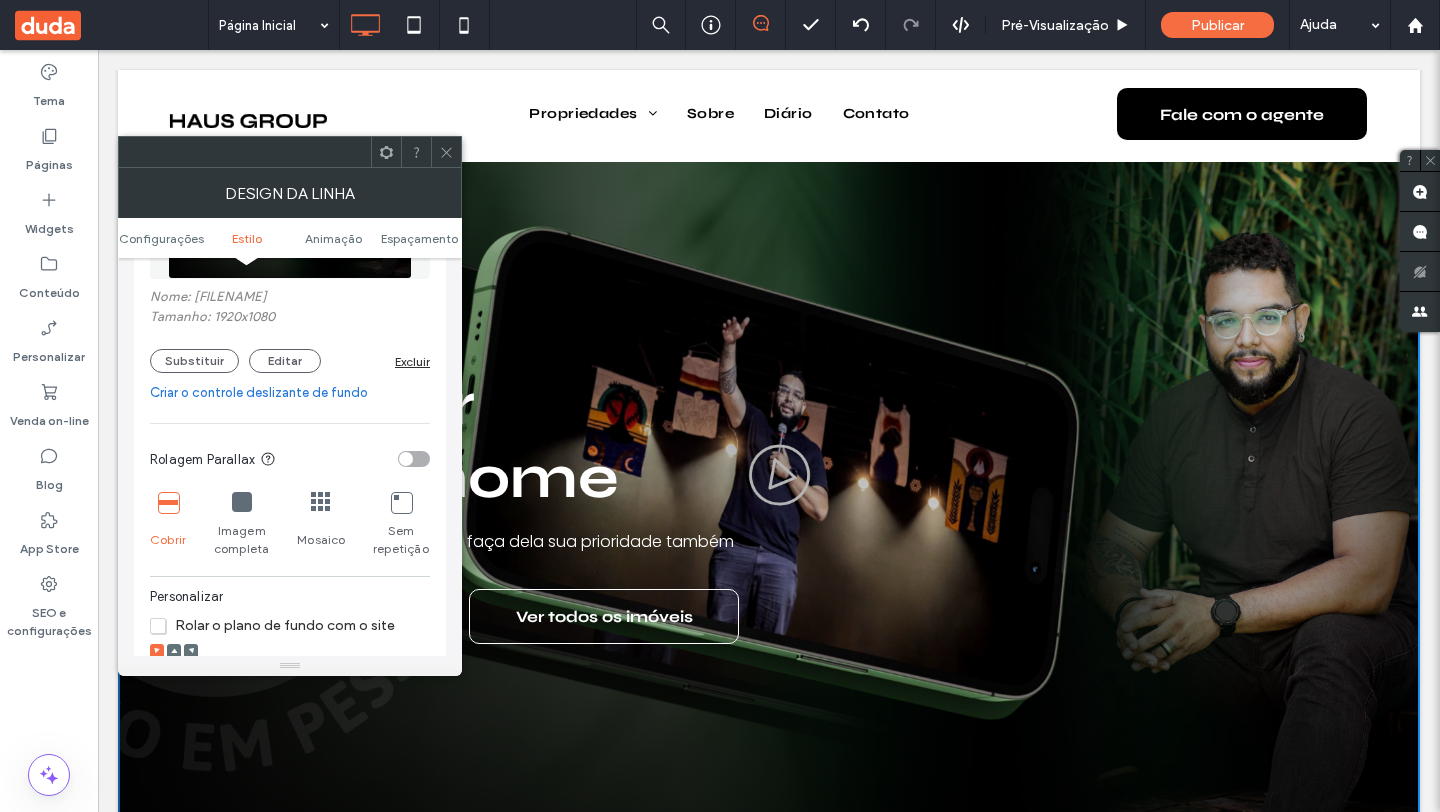 click 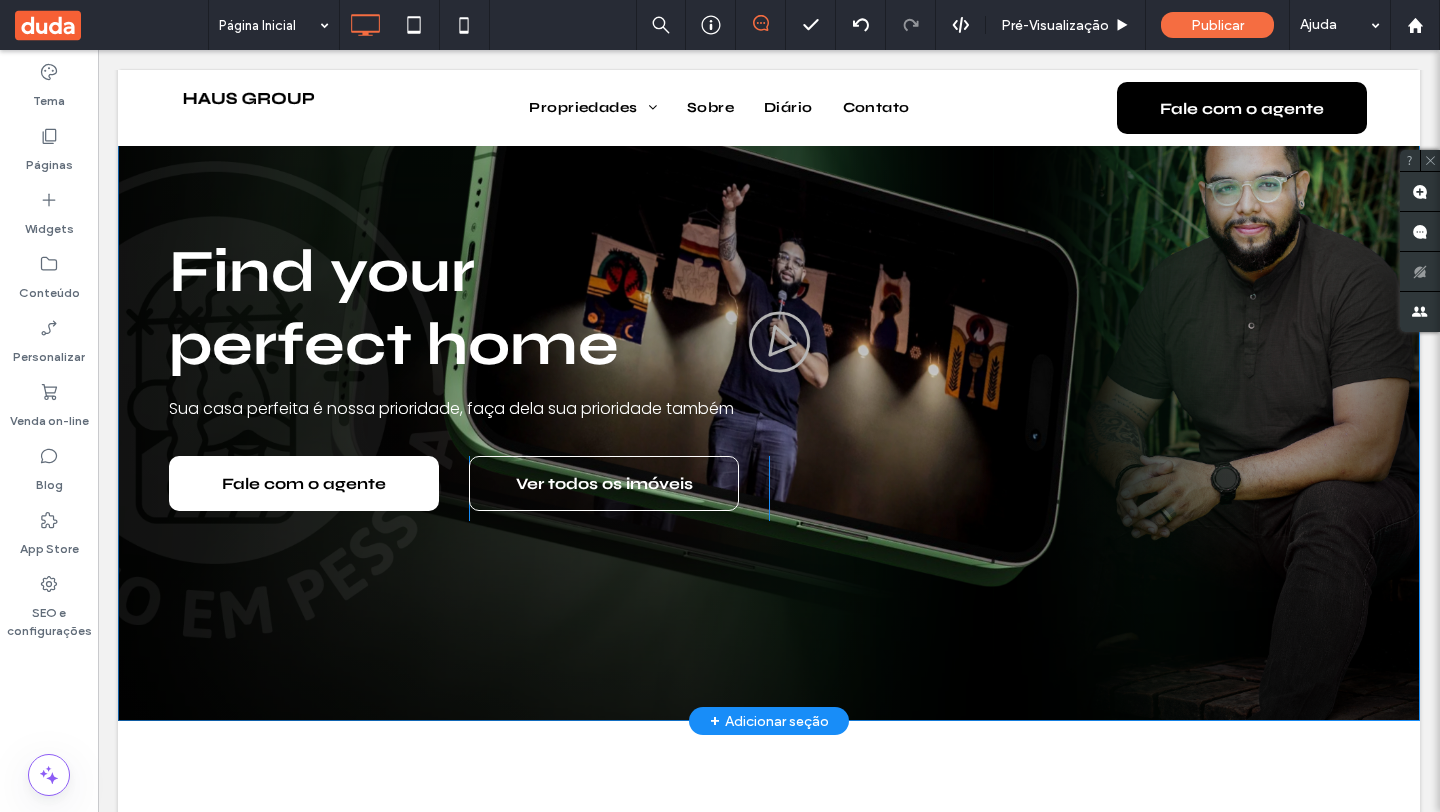 scroll, scrollTop: 0, scrollLeft: 0, axis: both 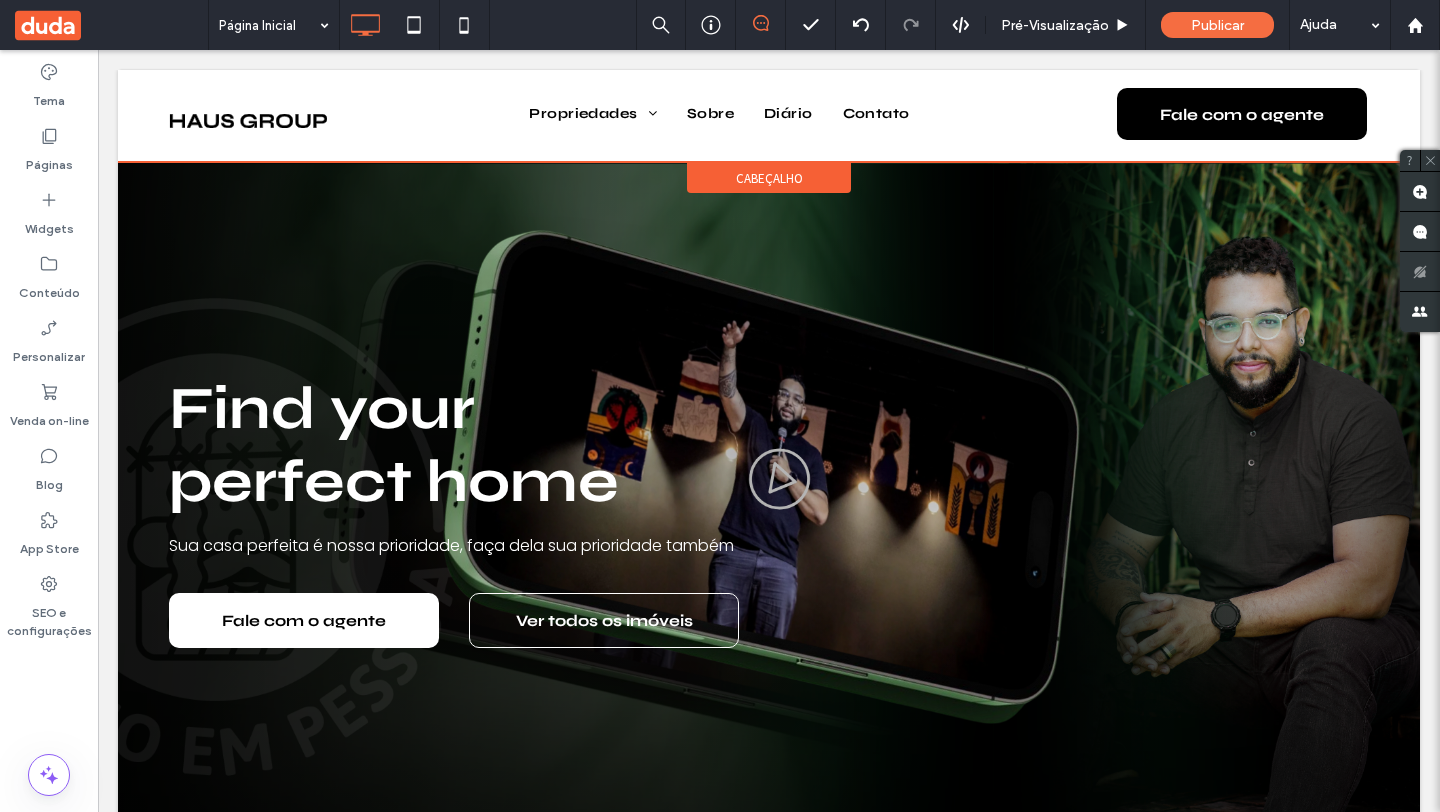 click on "cabeçalho" at bounding box center (769, 178) 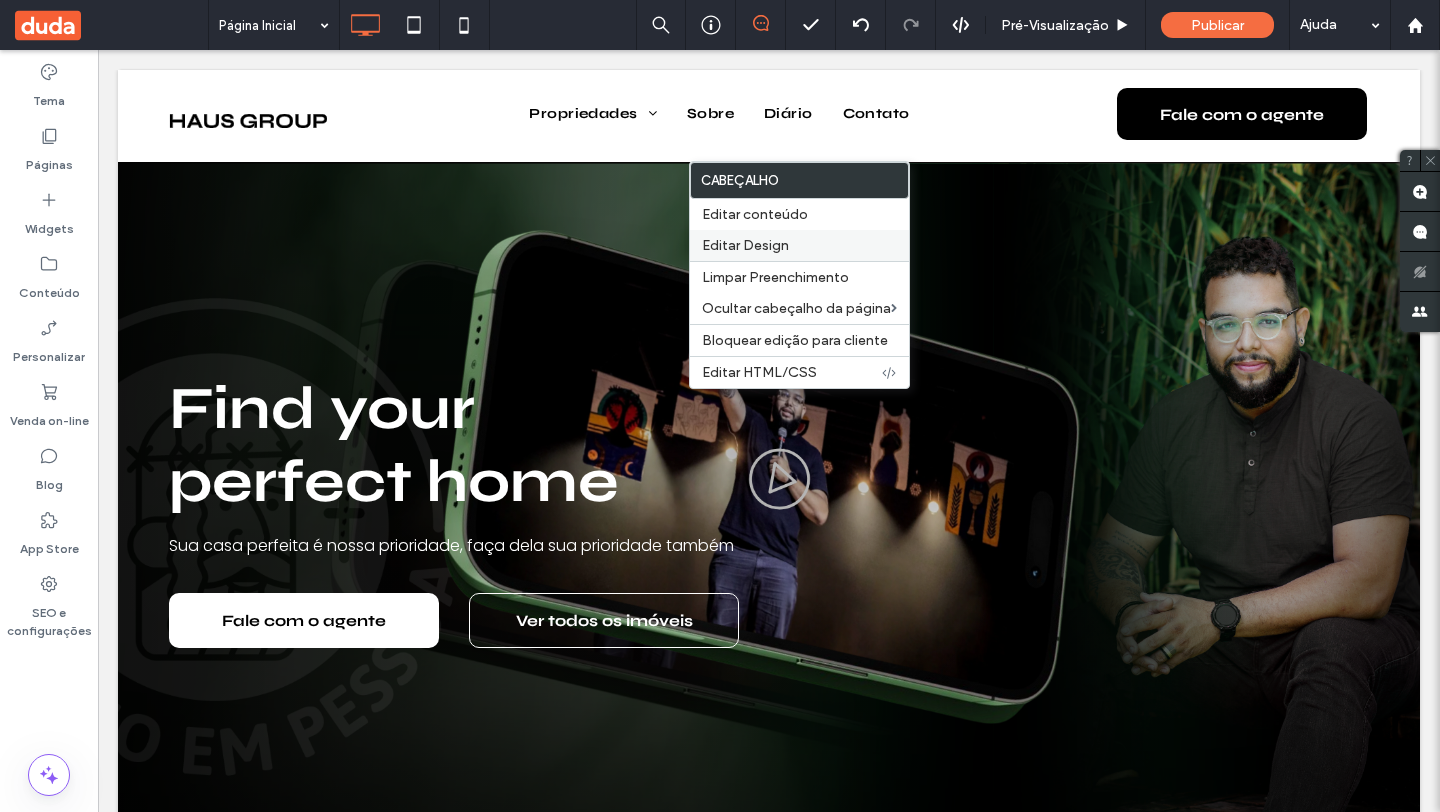 click on "Editar Design" at bounding box center (745, 245) 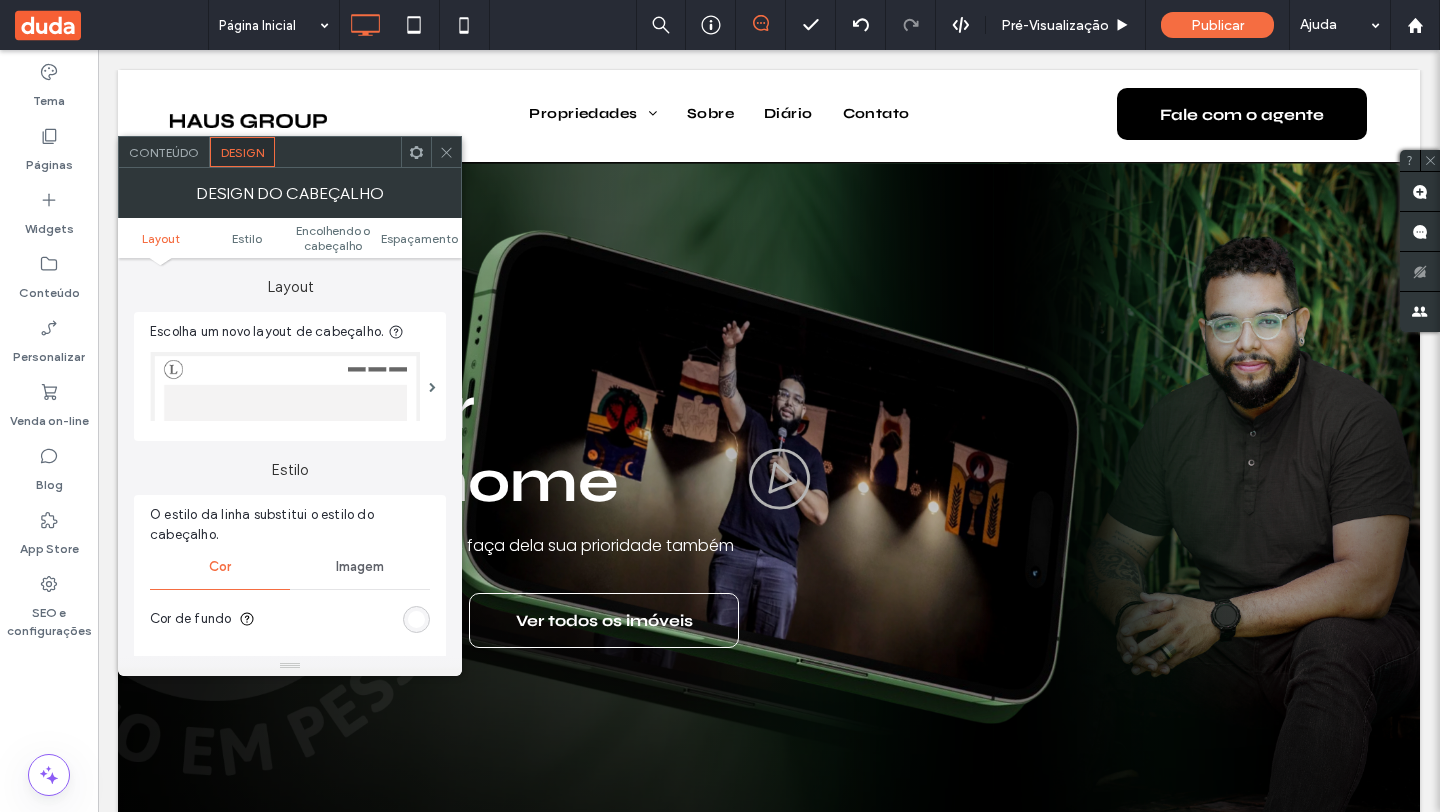 click at bounding box center (416, 619) 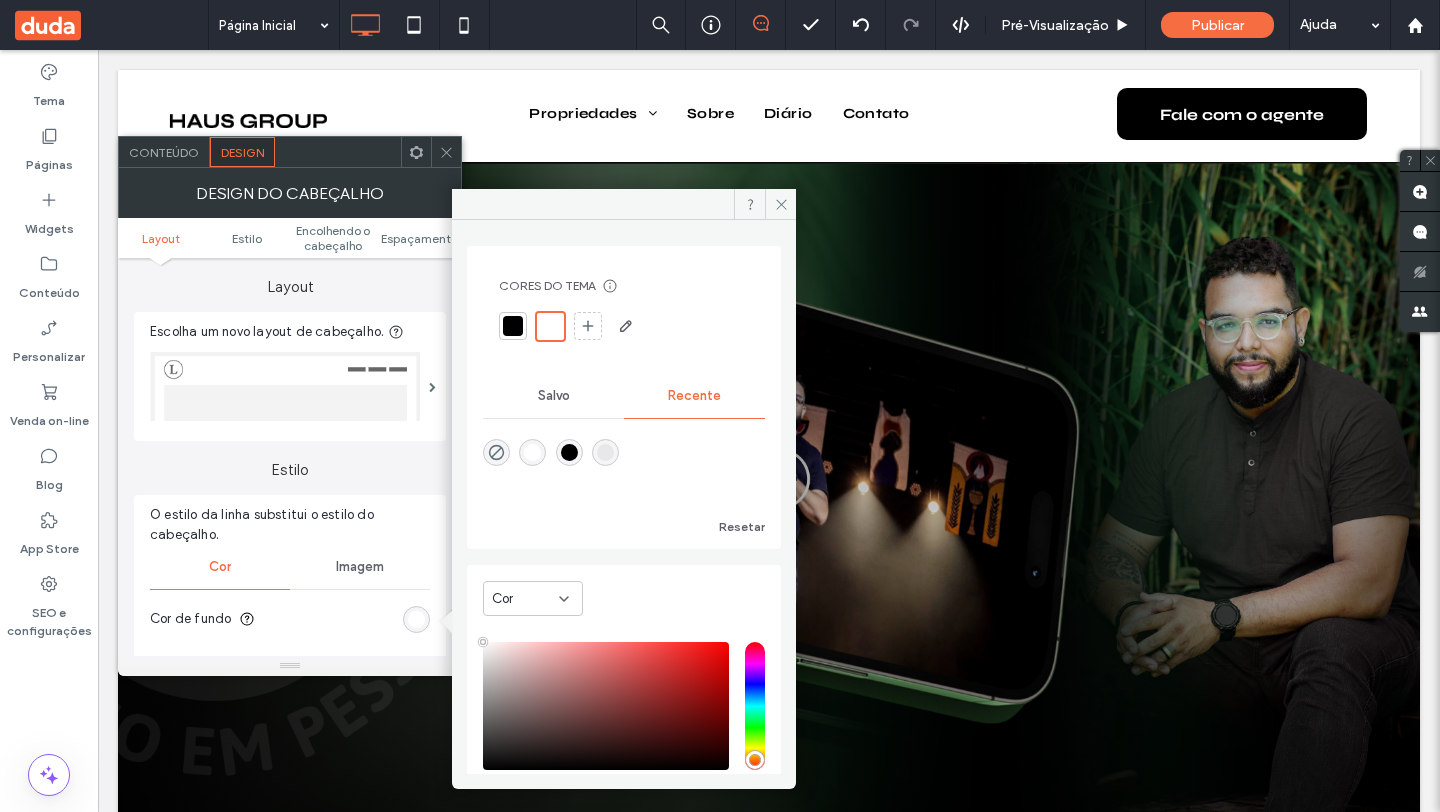 click at bounding box center (513, 326) 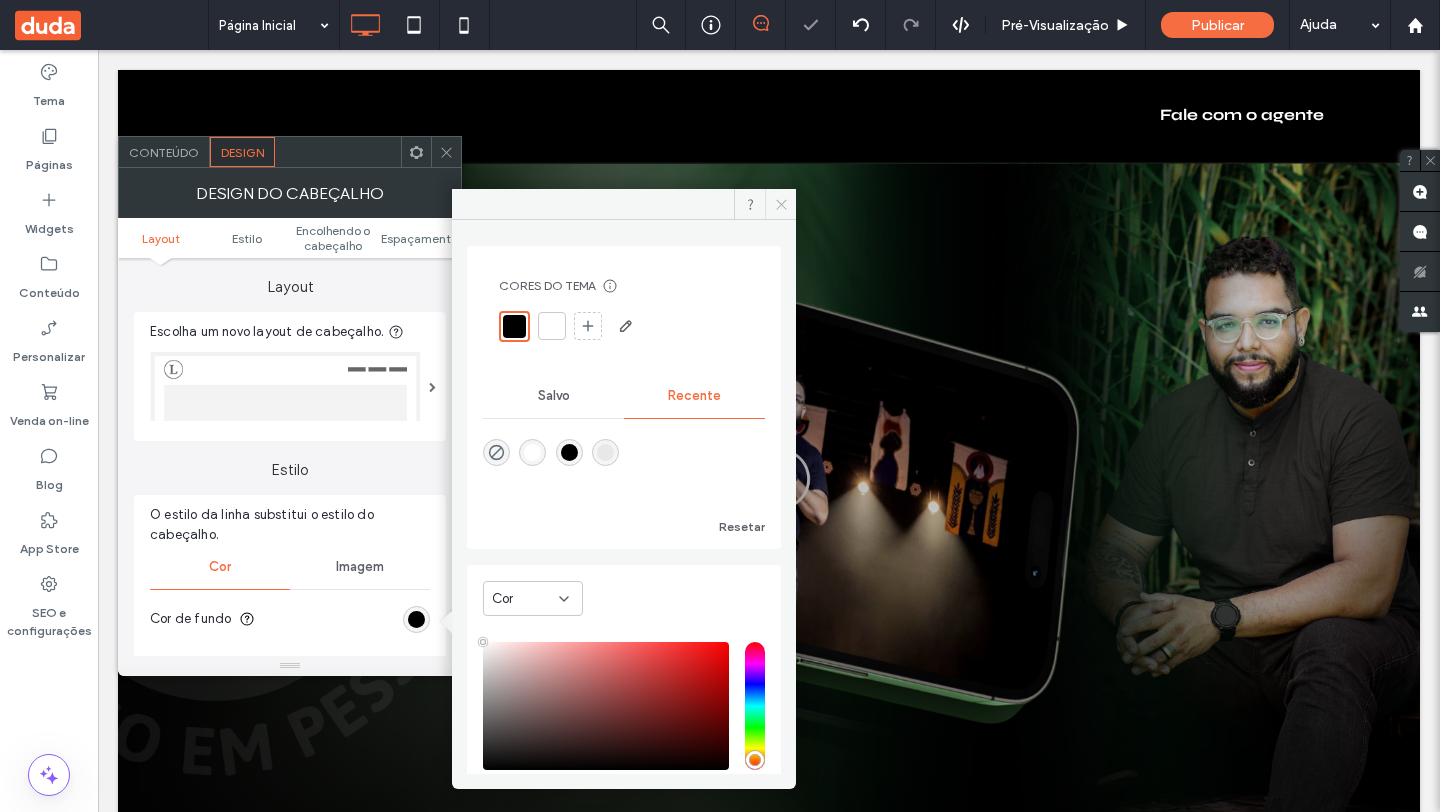 click at bounding box center (780, 204) 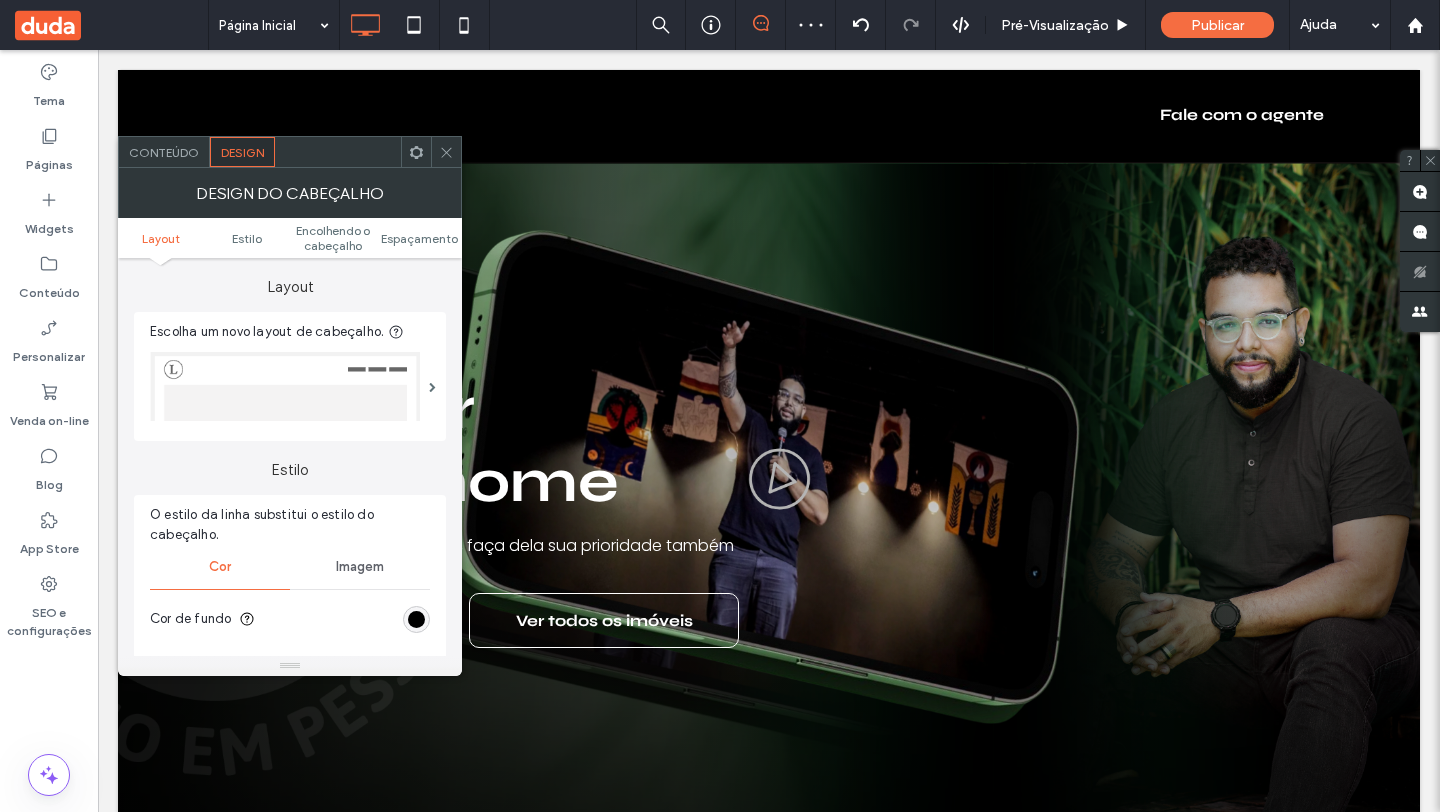 click 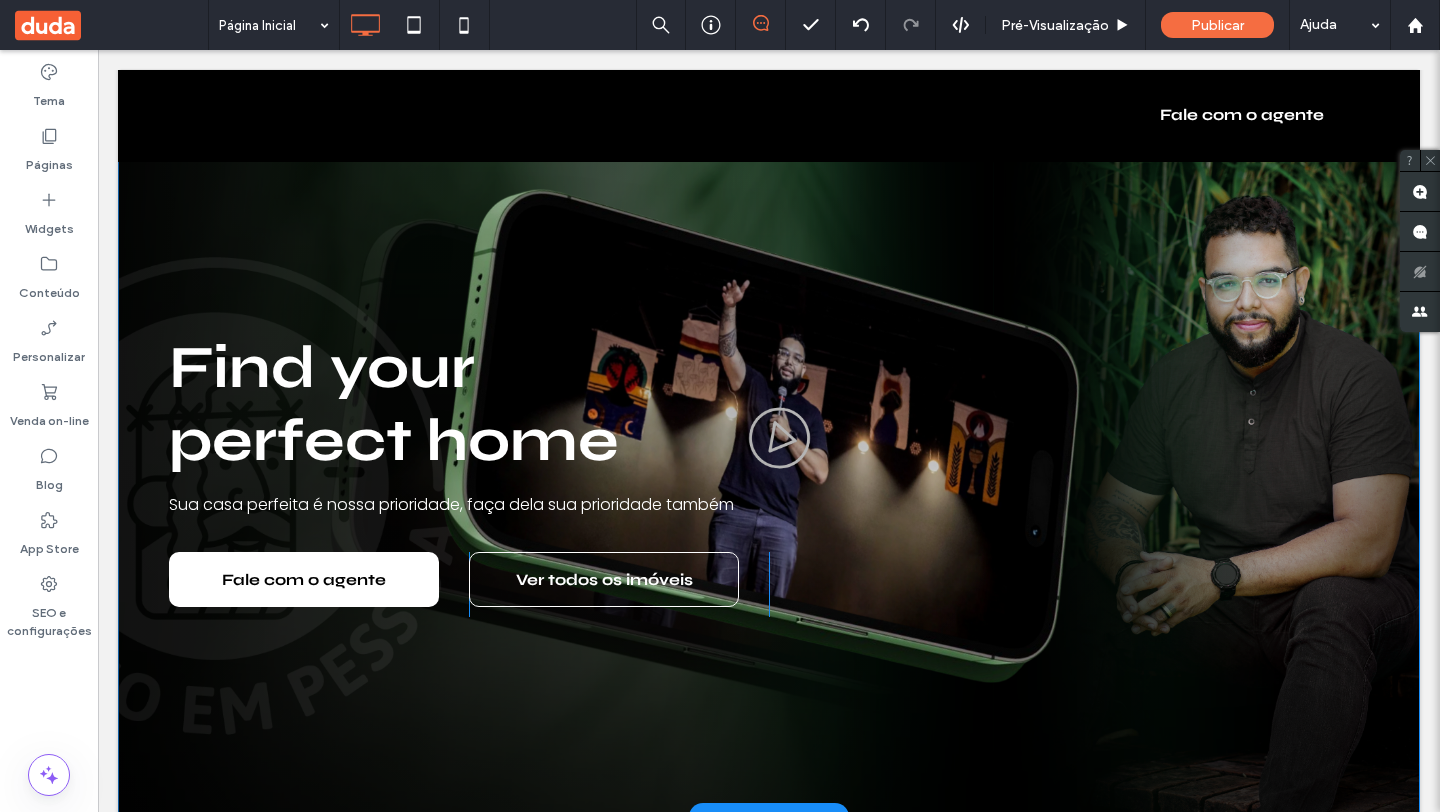 scroll, scrollTop: 0, scrollLeft: 0, axis: both 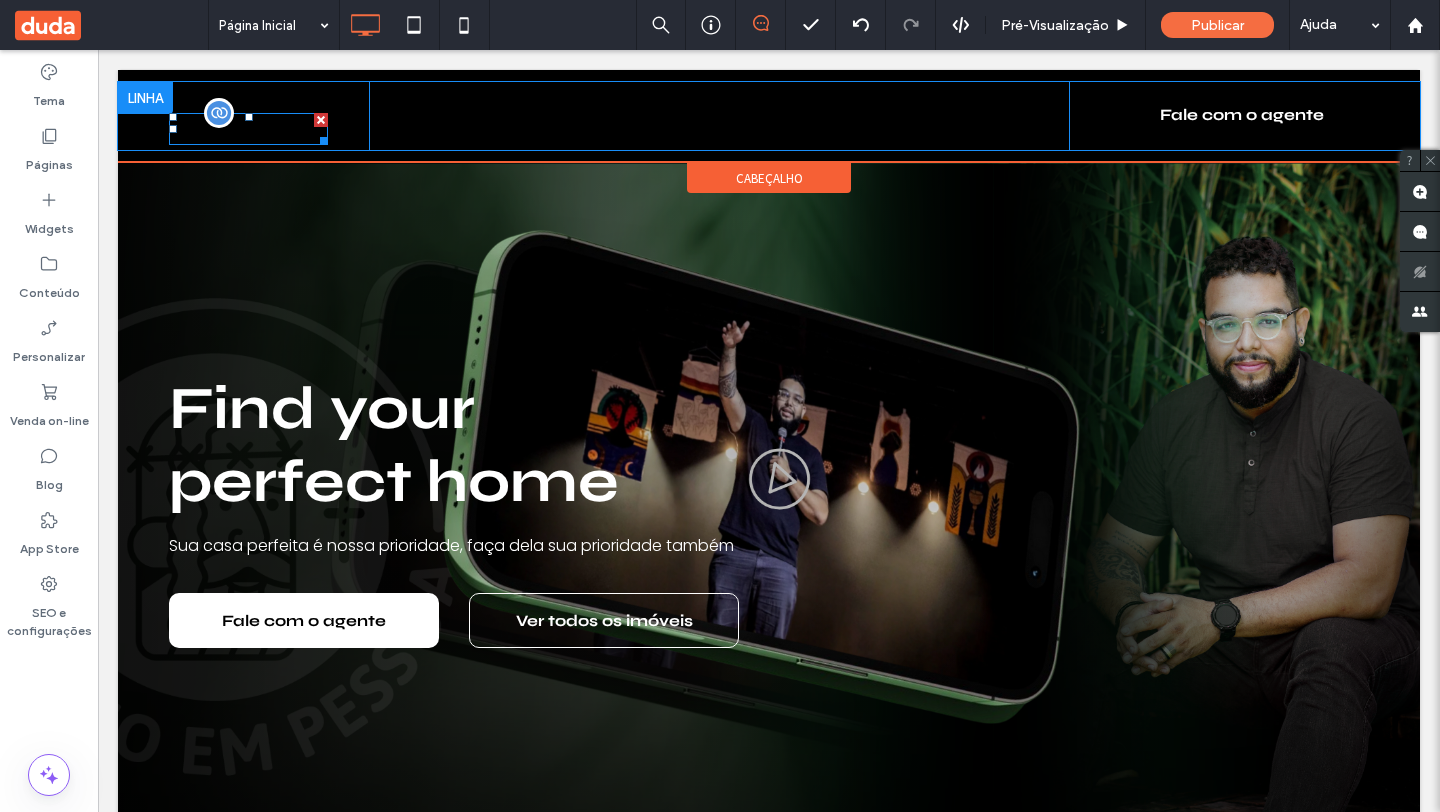 drag, startPoint x: 258, startPoint y: 123, endPoint x: 302, endPoint y: 140, distance: 47.169907 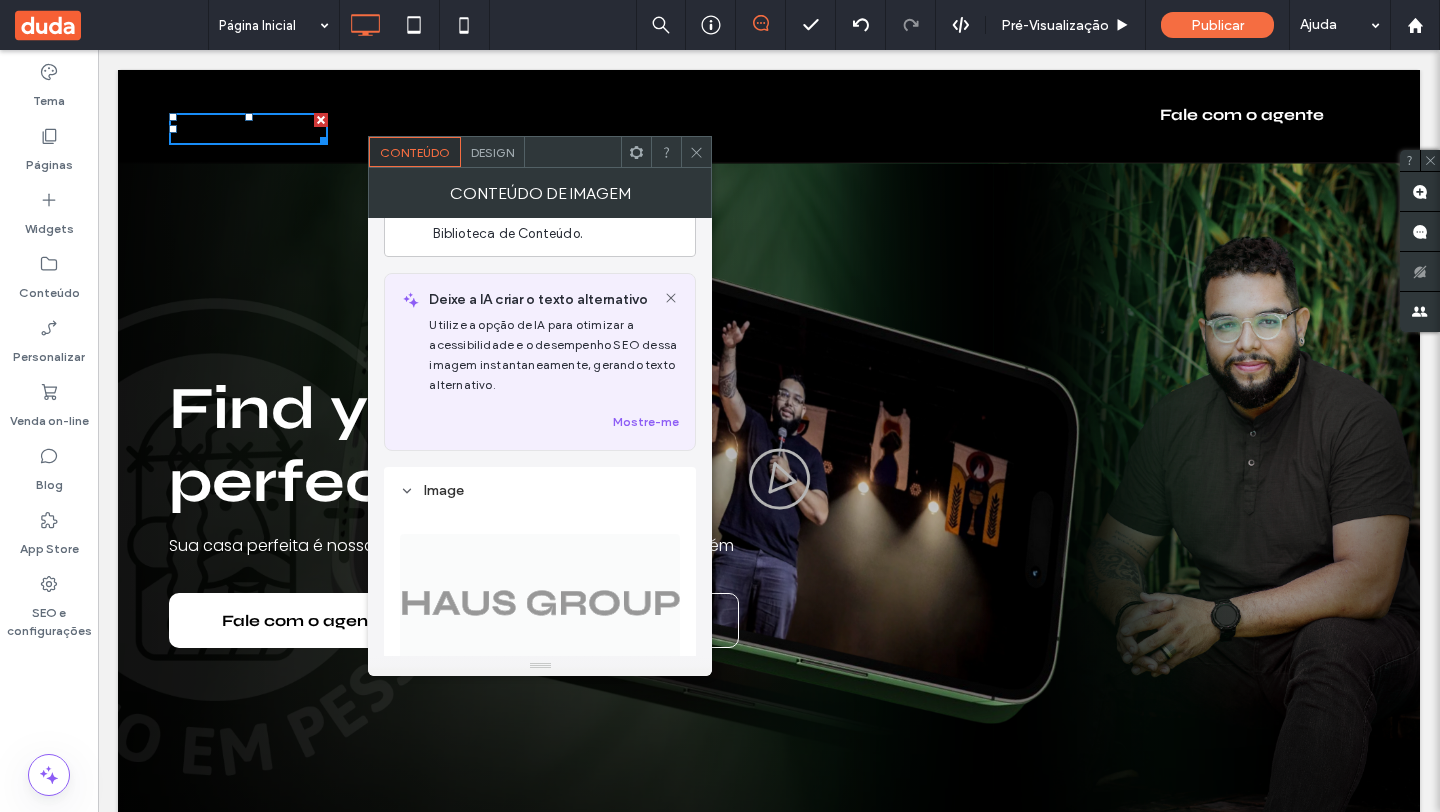 scroll, scrollTop: 0, scrollLeft: 0, axis: both 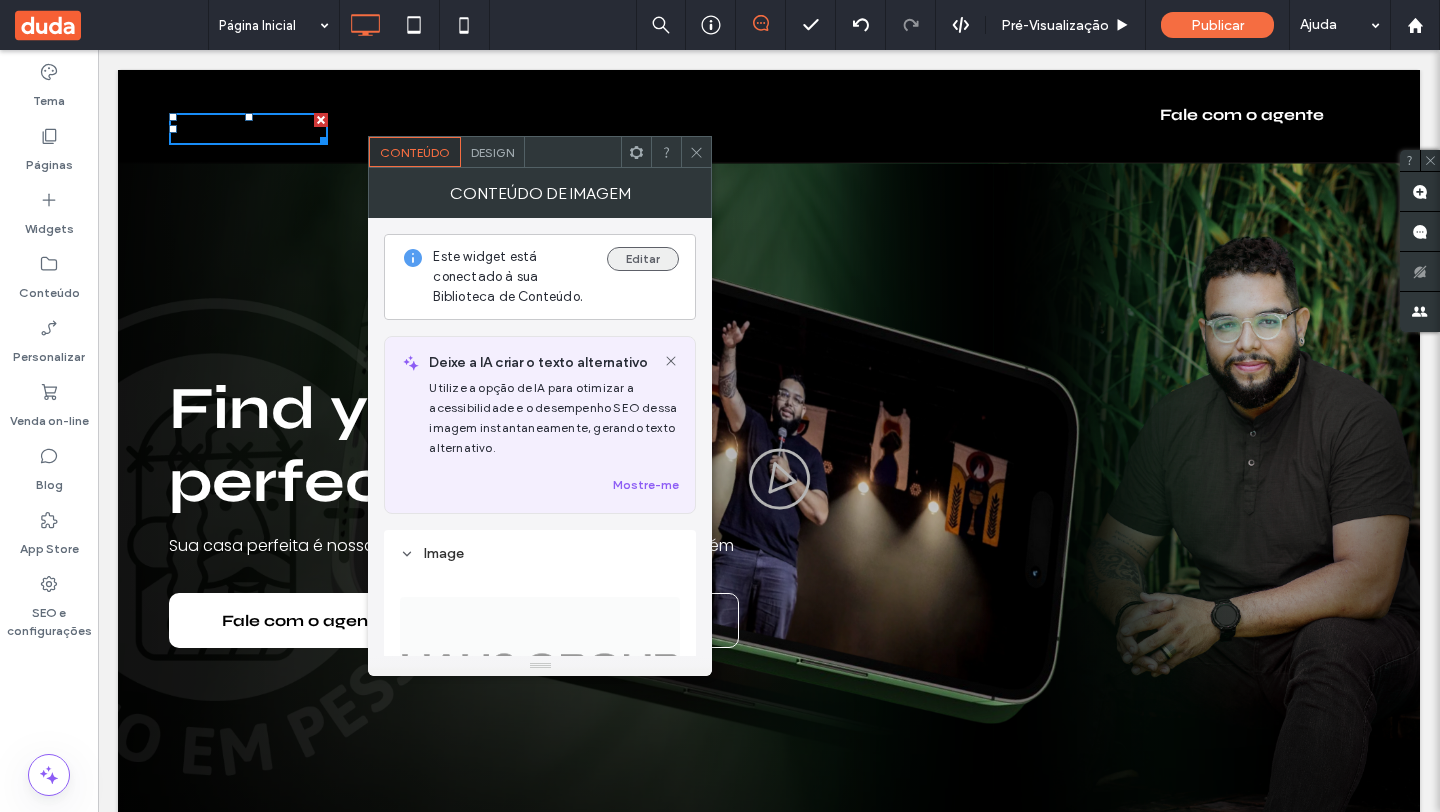 click on "Editar" at bounding box center (643, 259) 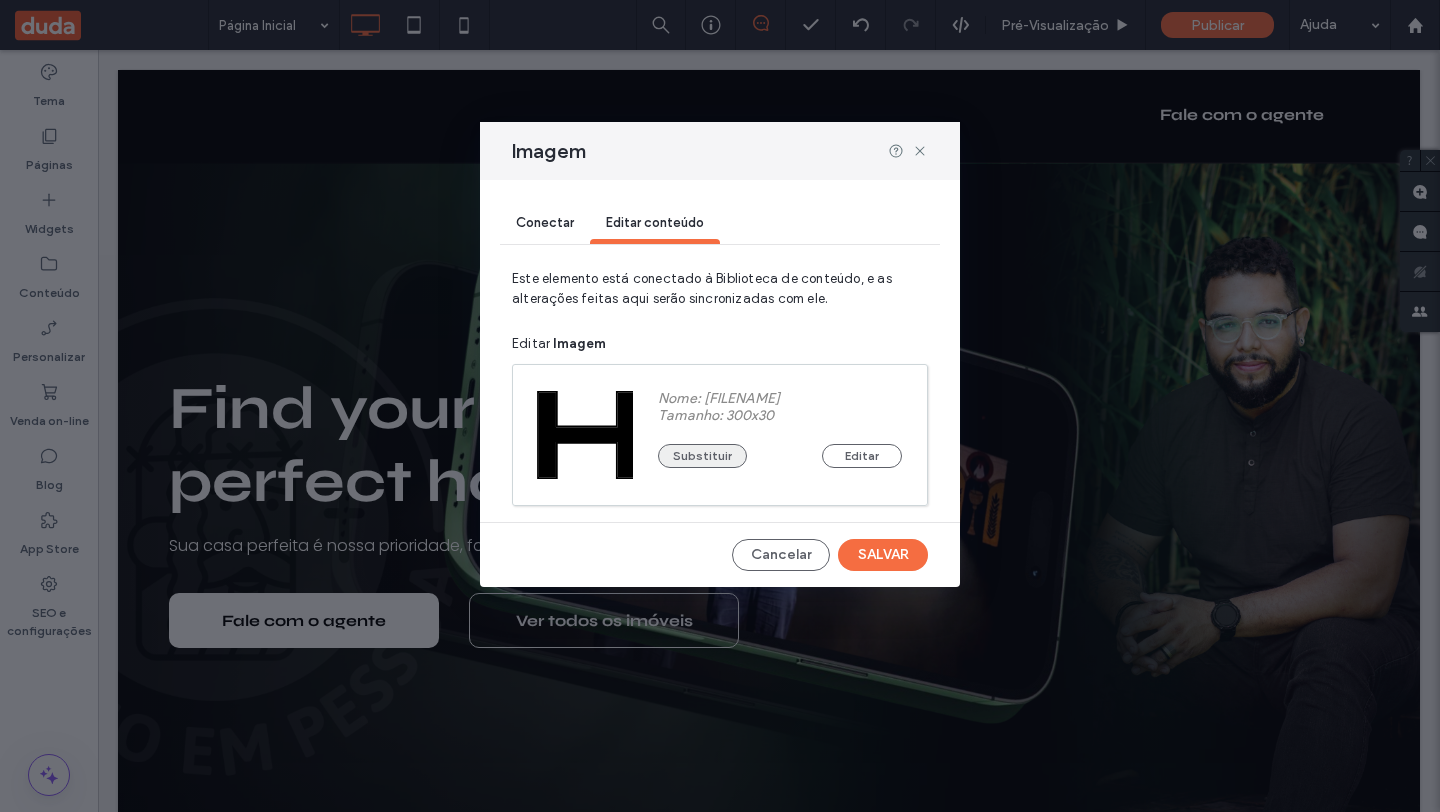 click on "Substituir" at bounding box center [702, 456] 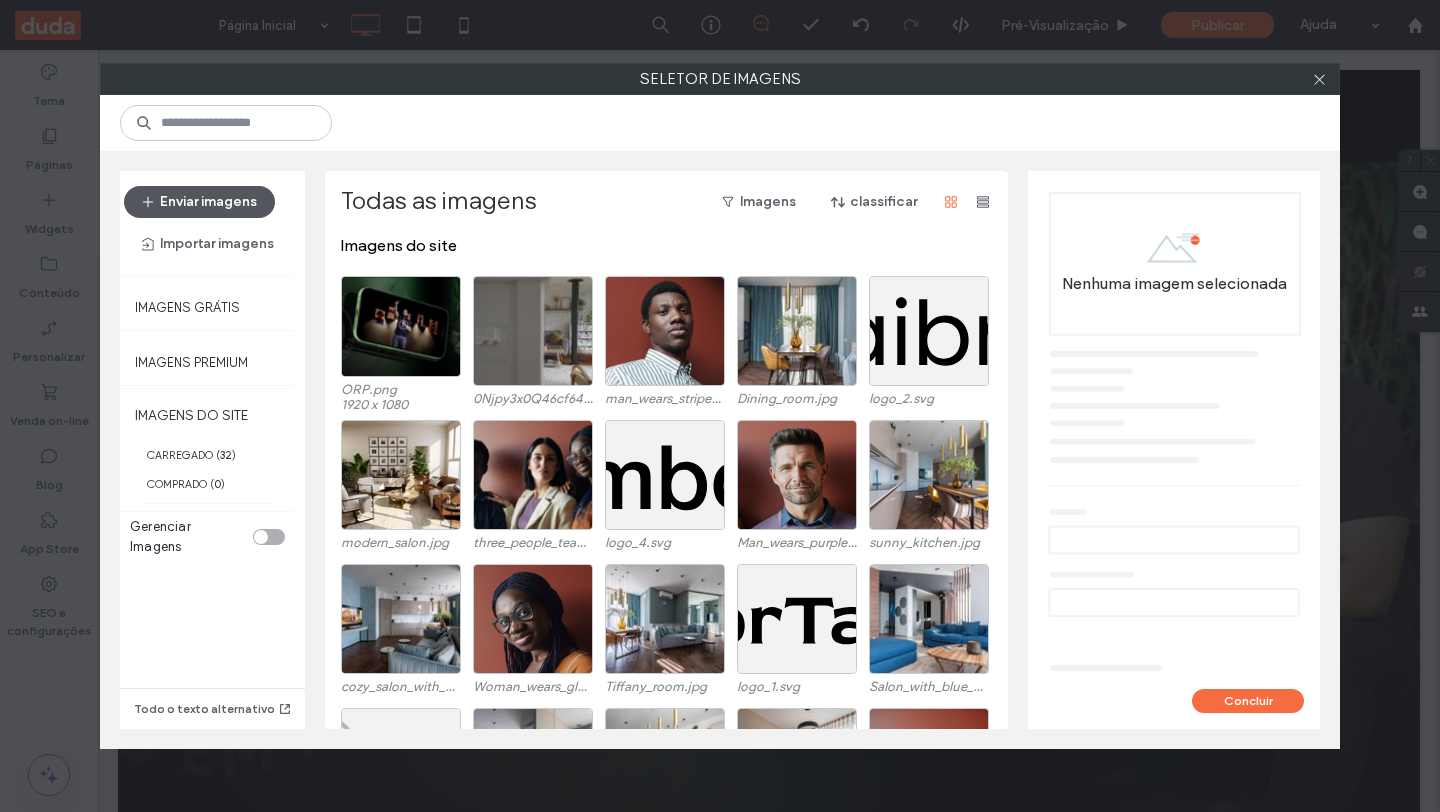 click on "Enviar imagens" at bounding box center [199, 202] 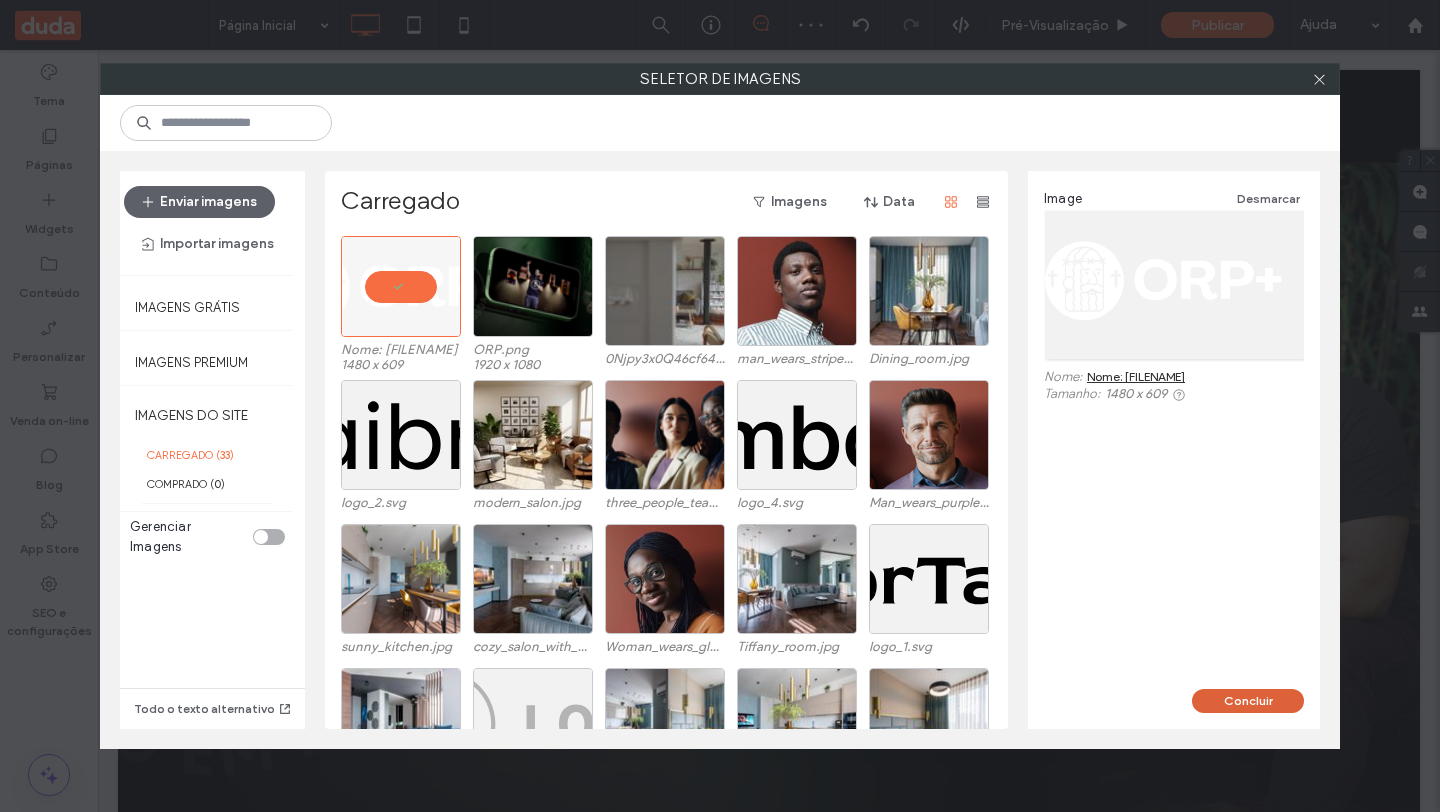 click on "Concluir" at bounding box center (1248, 701) 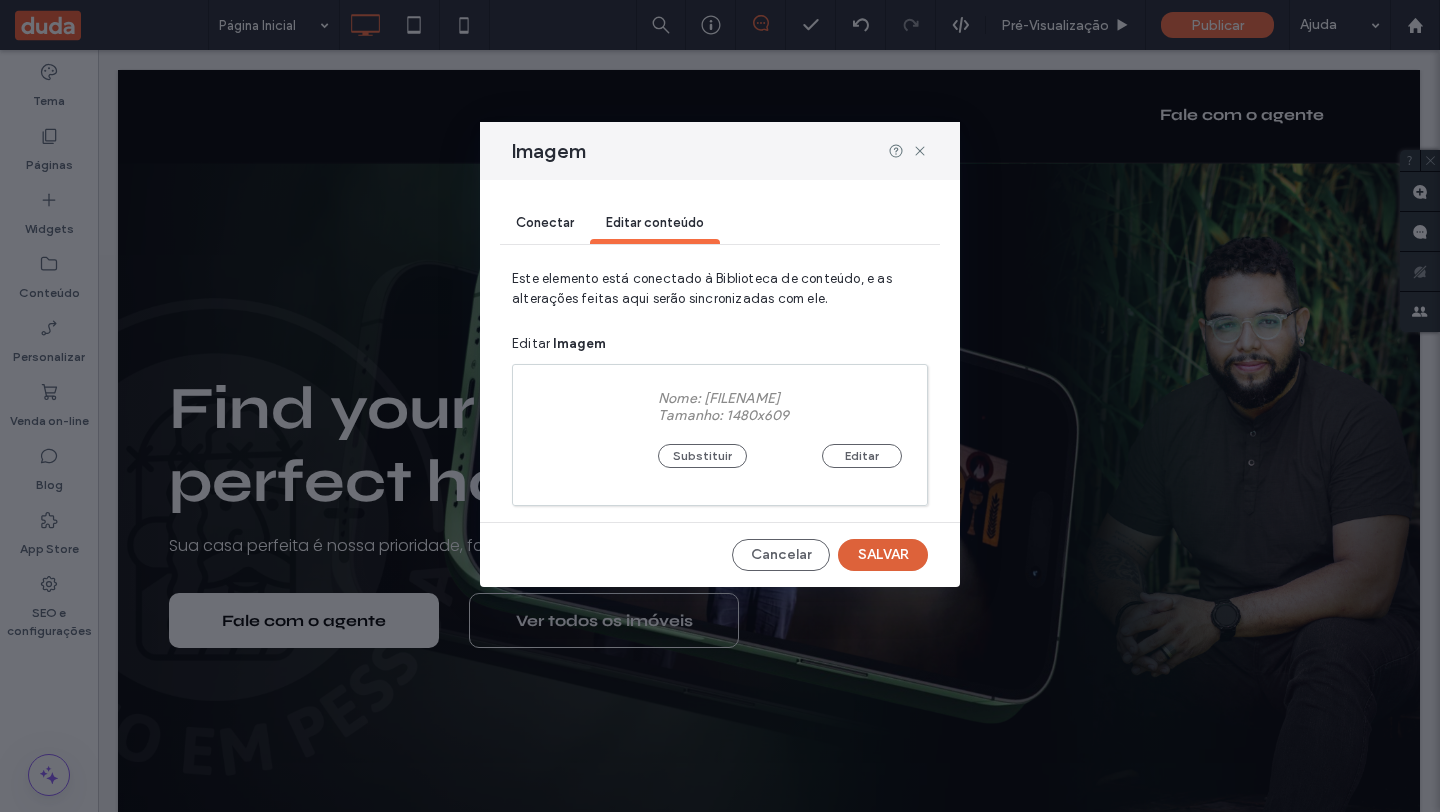 click on "SALVAR" at bounding box center [883, 555] 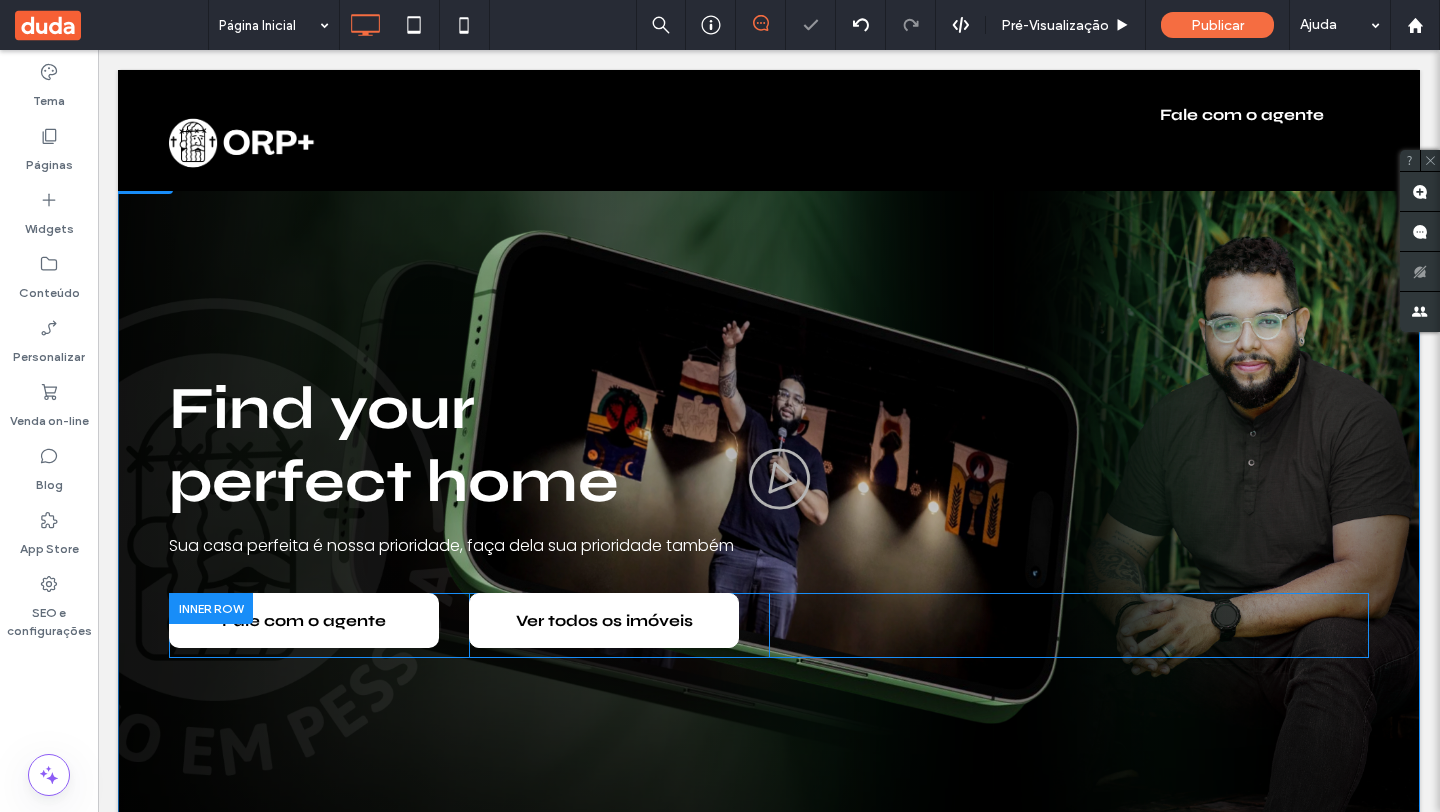 scroll, scrollTop: 0, scrollLeft: 0, axis: both 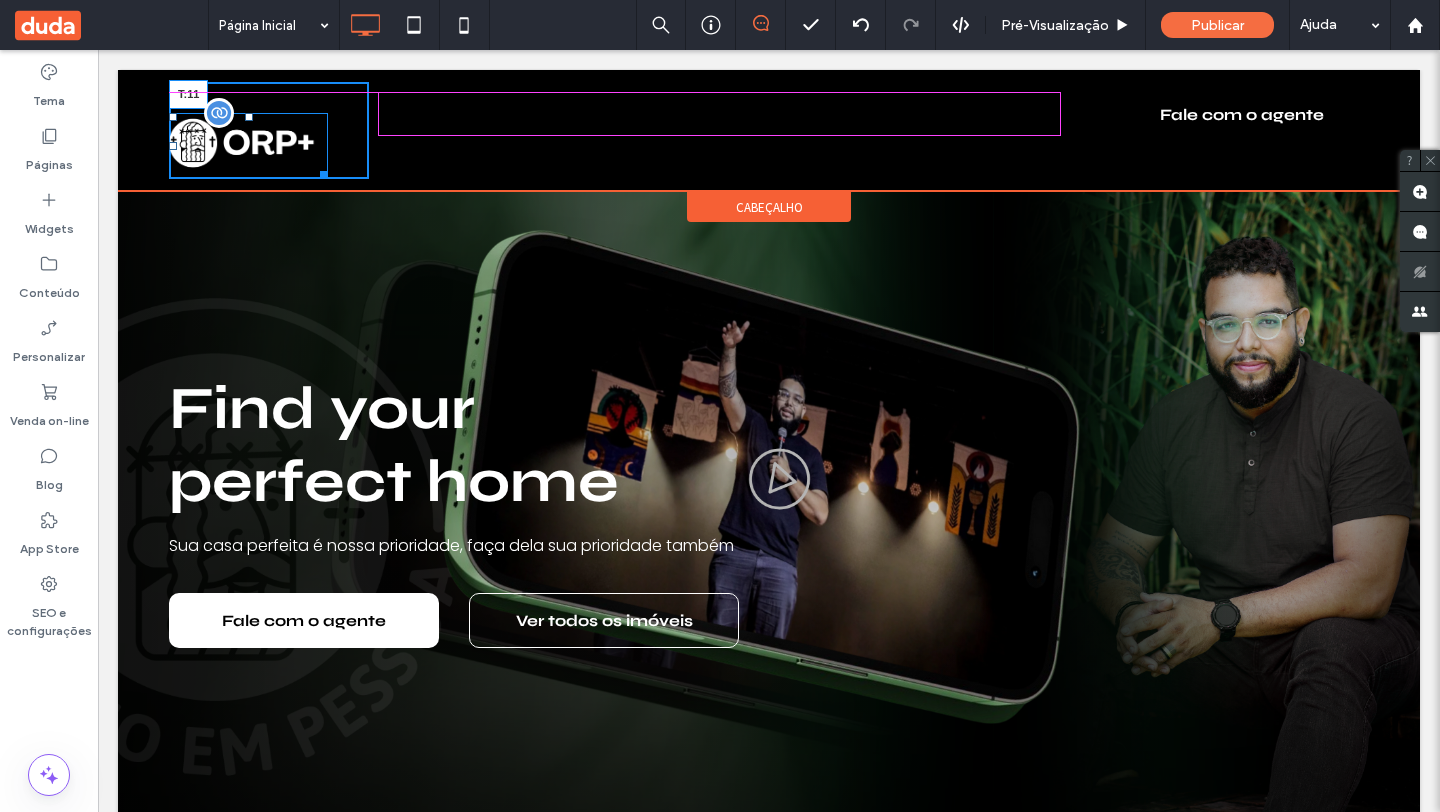 drag, startPoint x: 249, startPoint y: 114, endPoint x: 392, endPoint y: 192, distance: 162.88953 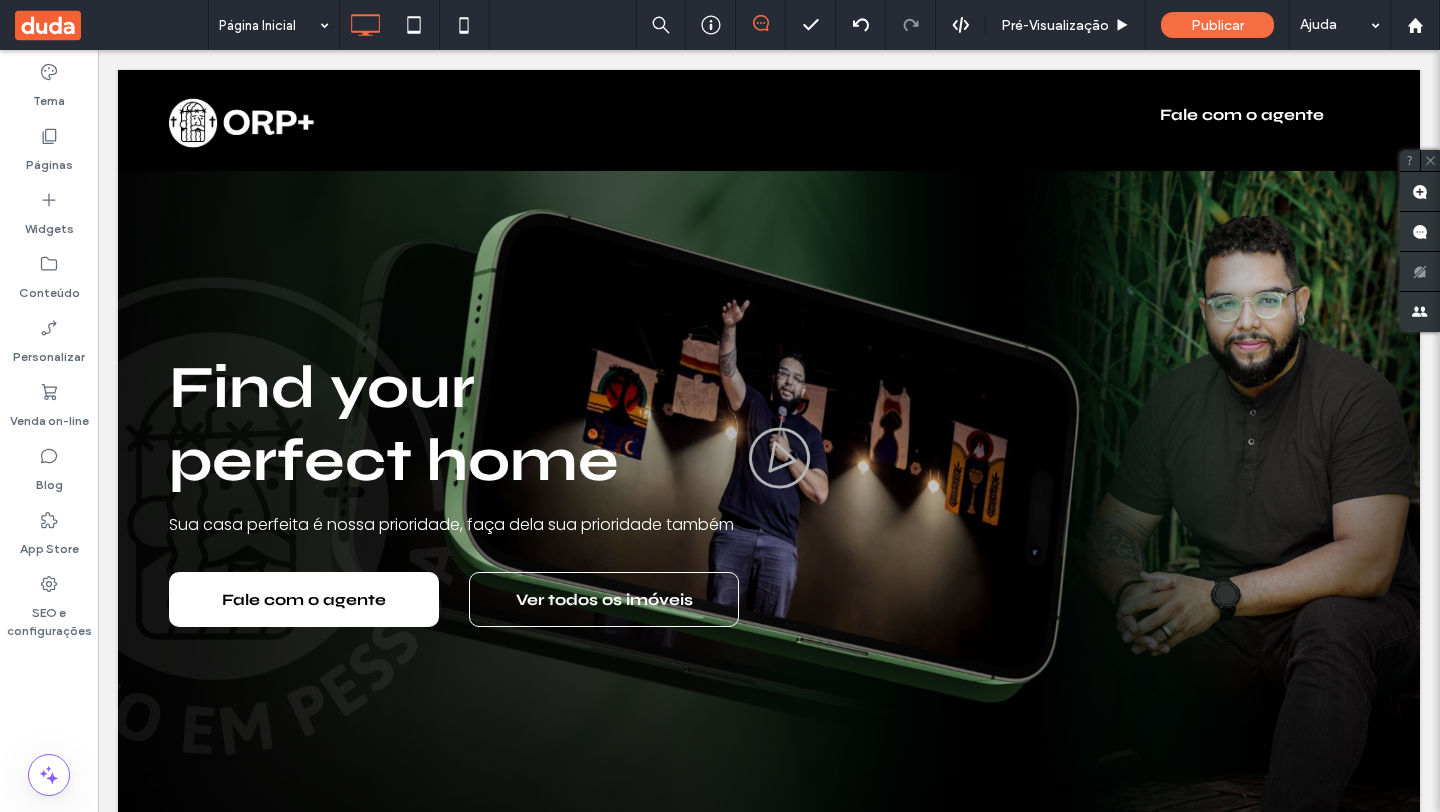 scroll, scrollTop: 0, scrollLeft: 0, axis: both 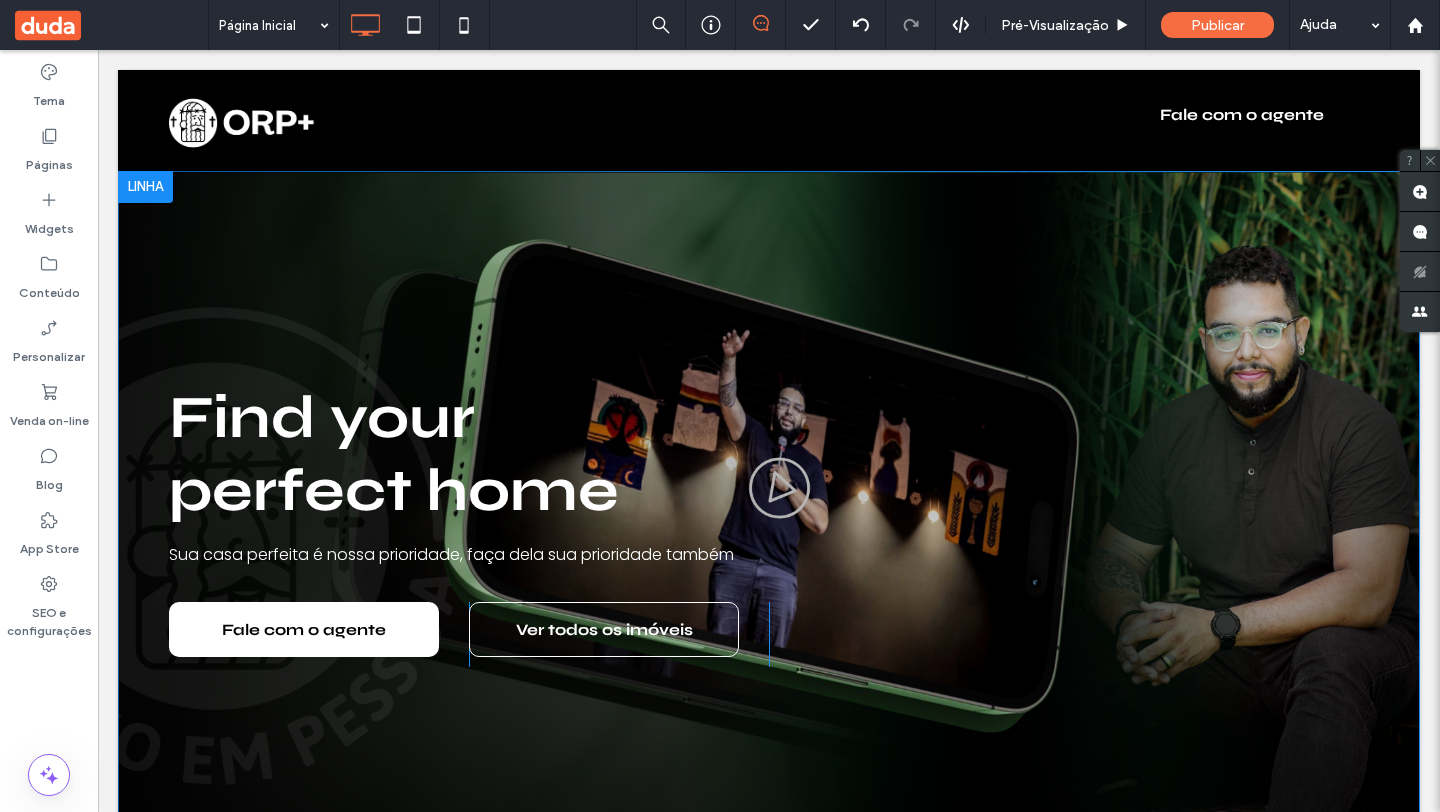 click at bounding box center (145, 187) 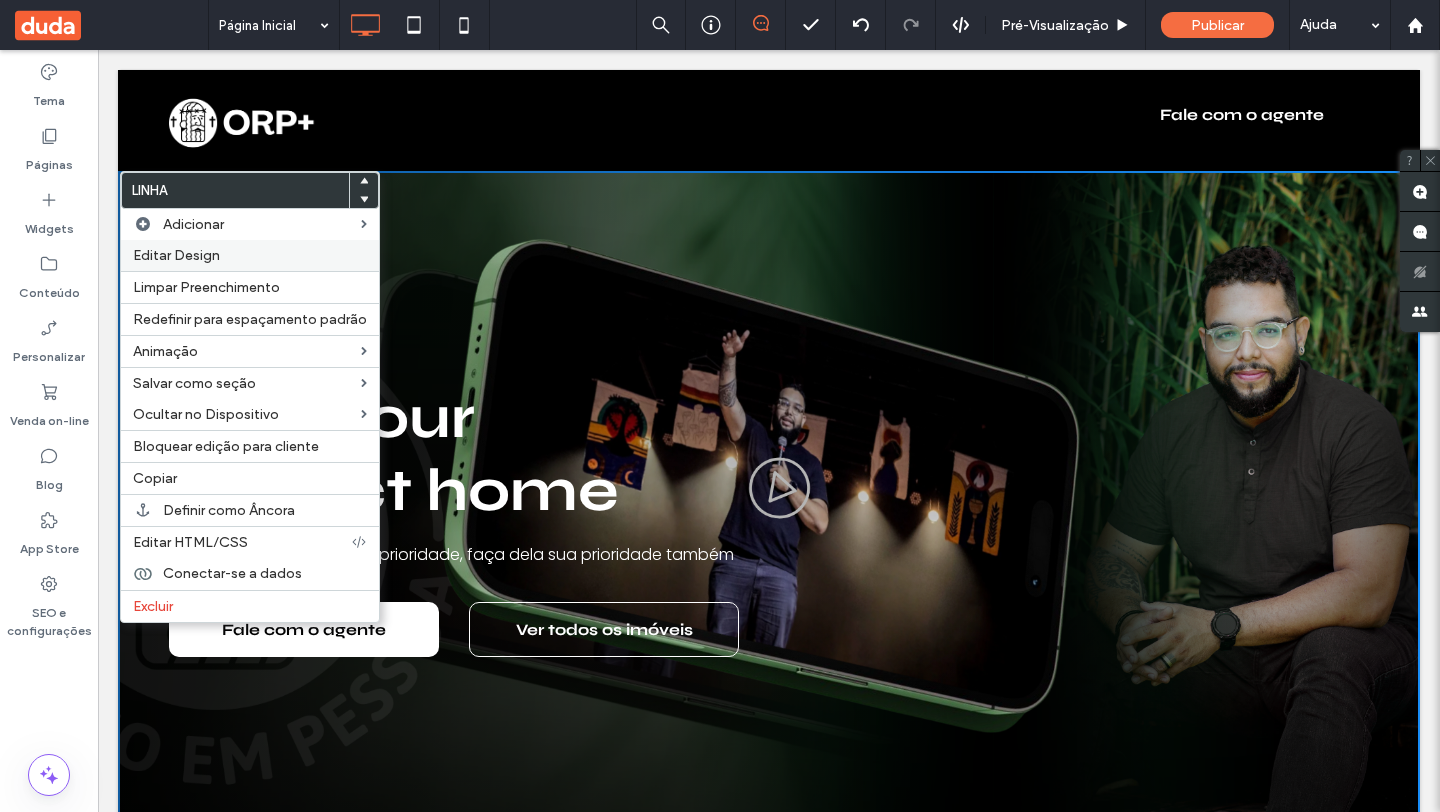 click on "Editar Design" at bounding box center (250, 255) 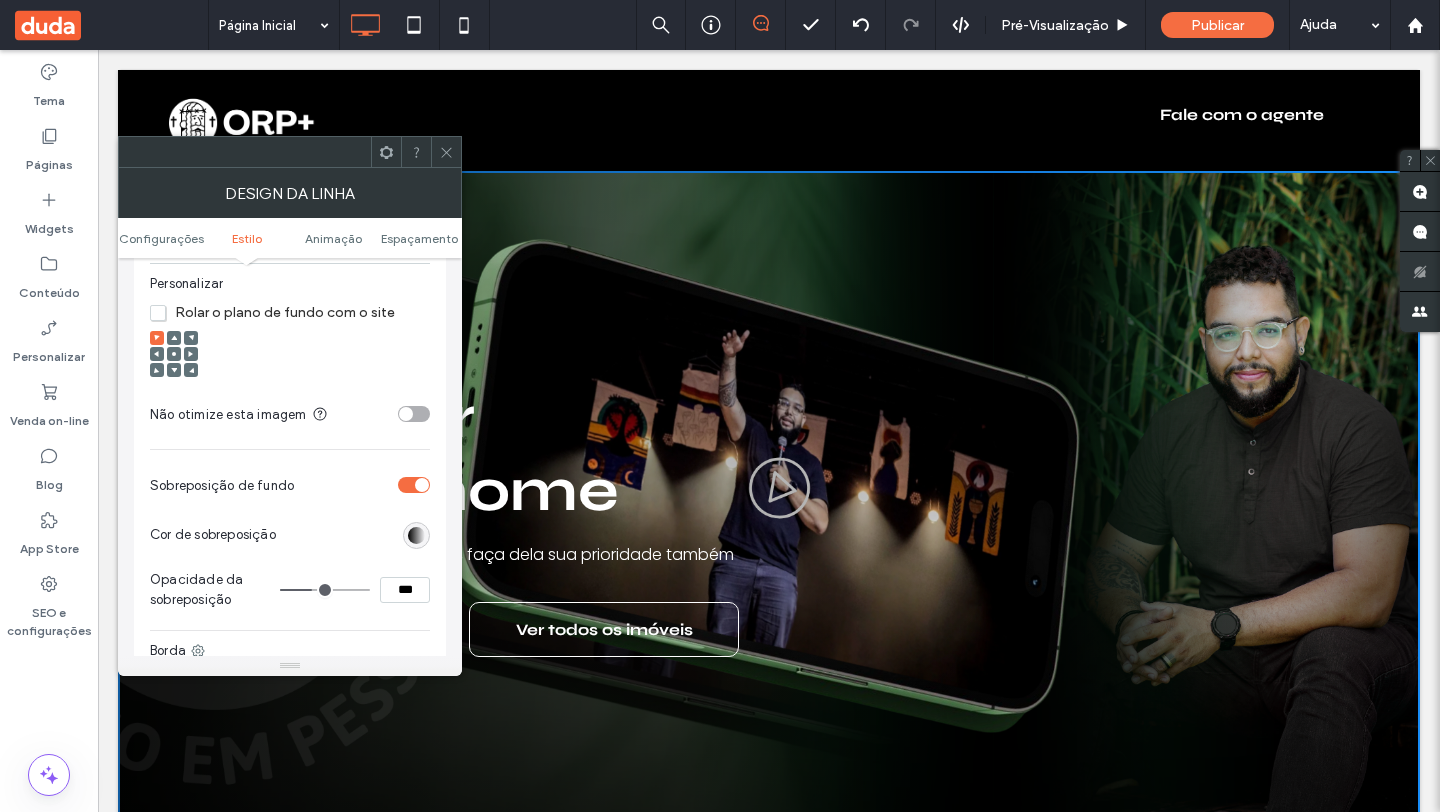 scroll, scrollTop: 772, scrollLeft: 0, axis: vertical 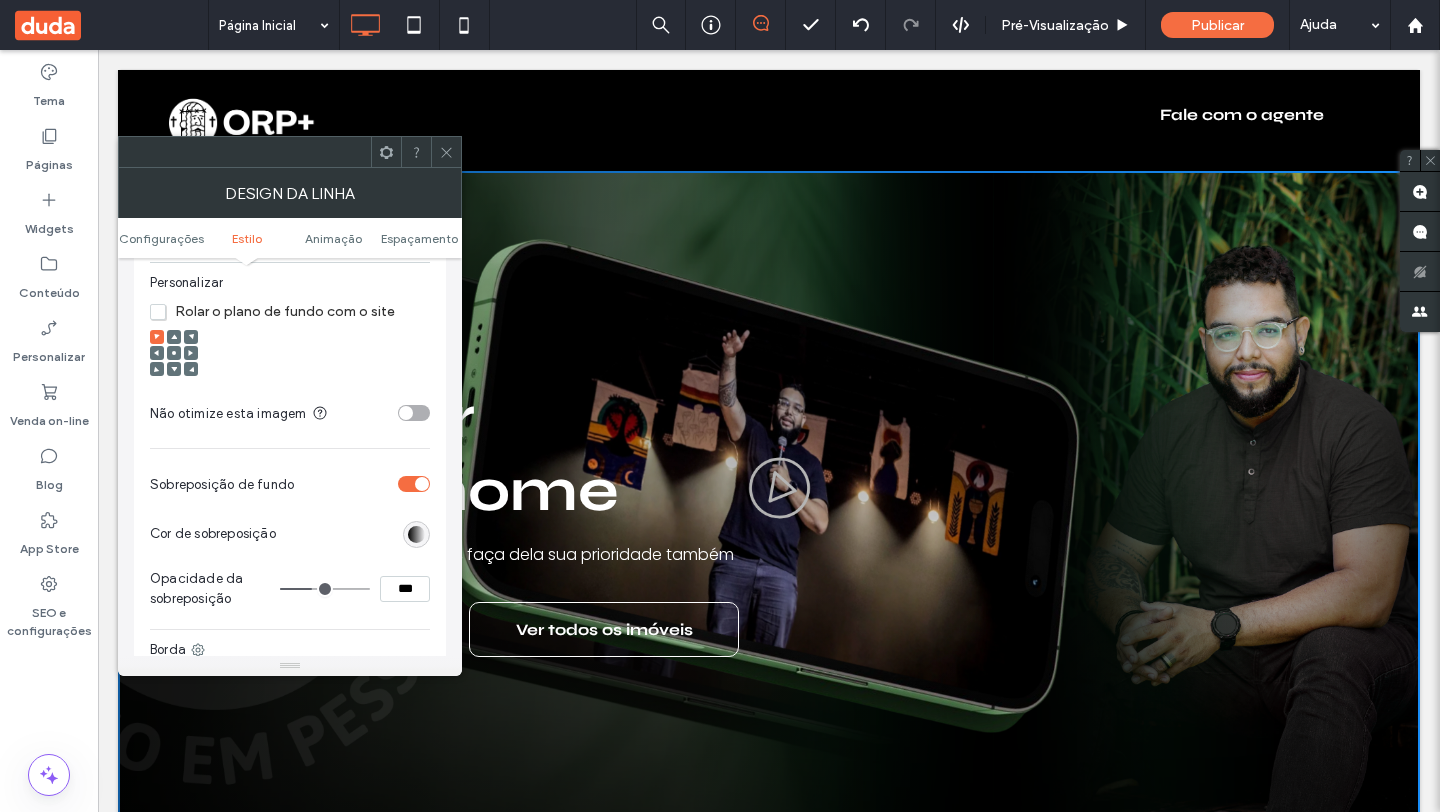type on "**" 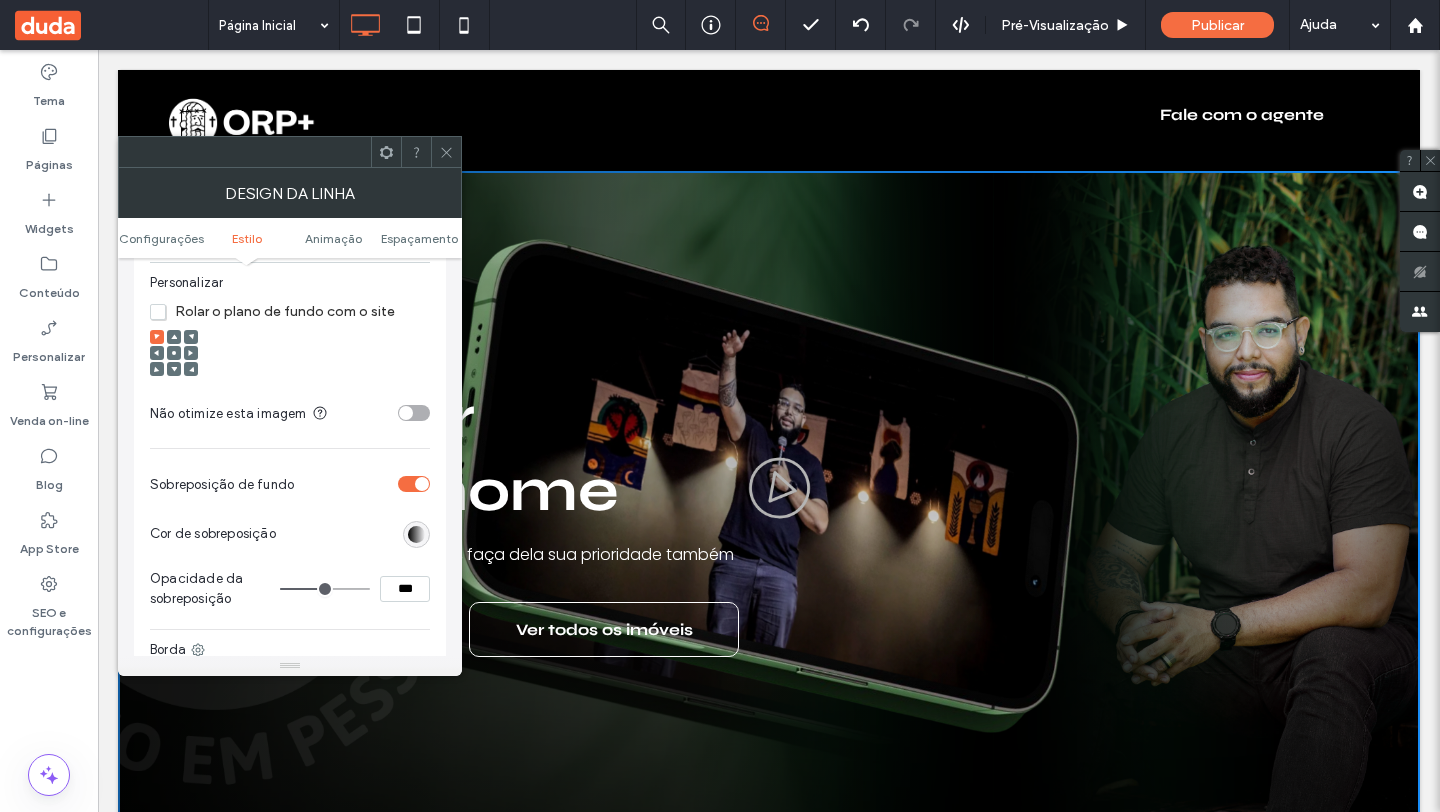 type on "**" 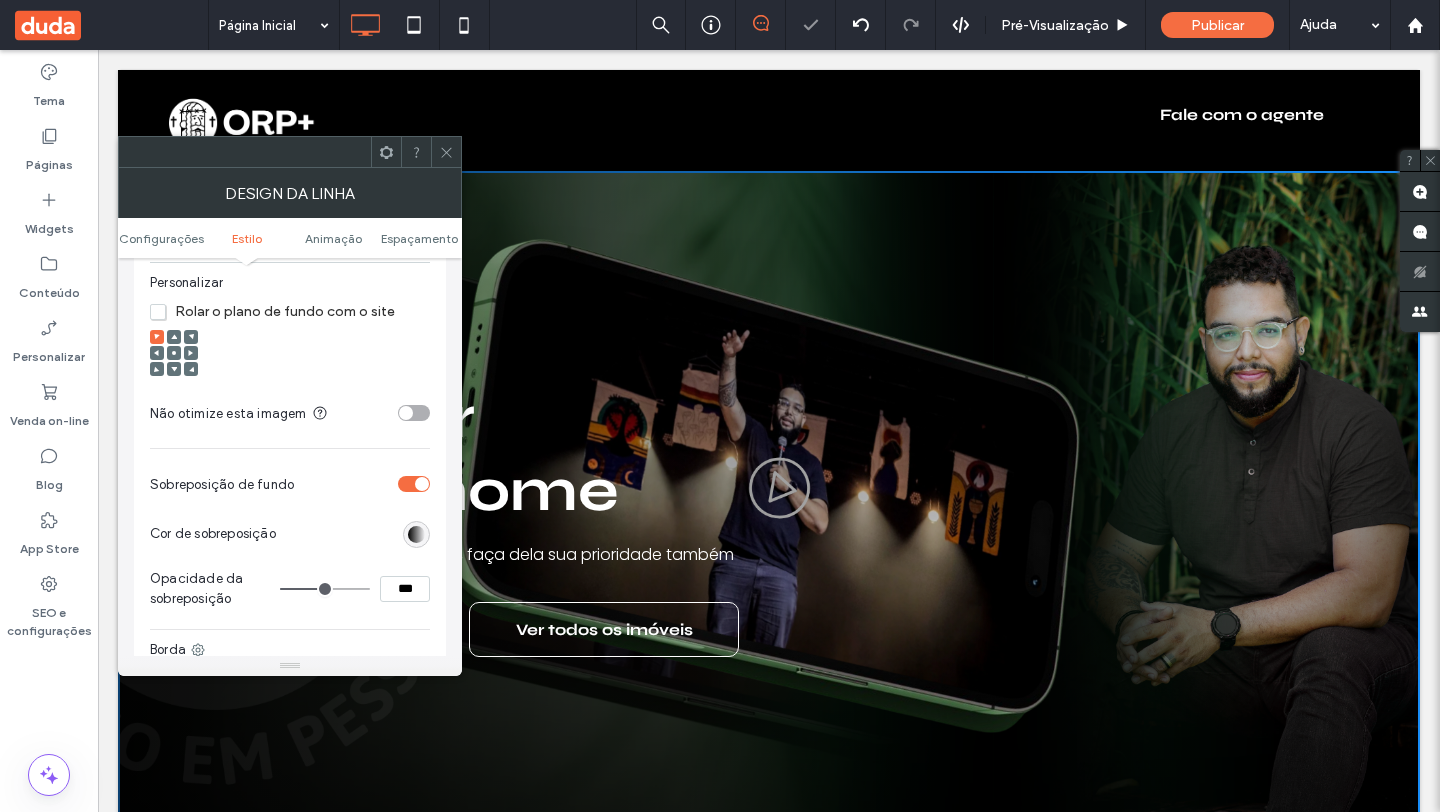 type on "**" 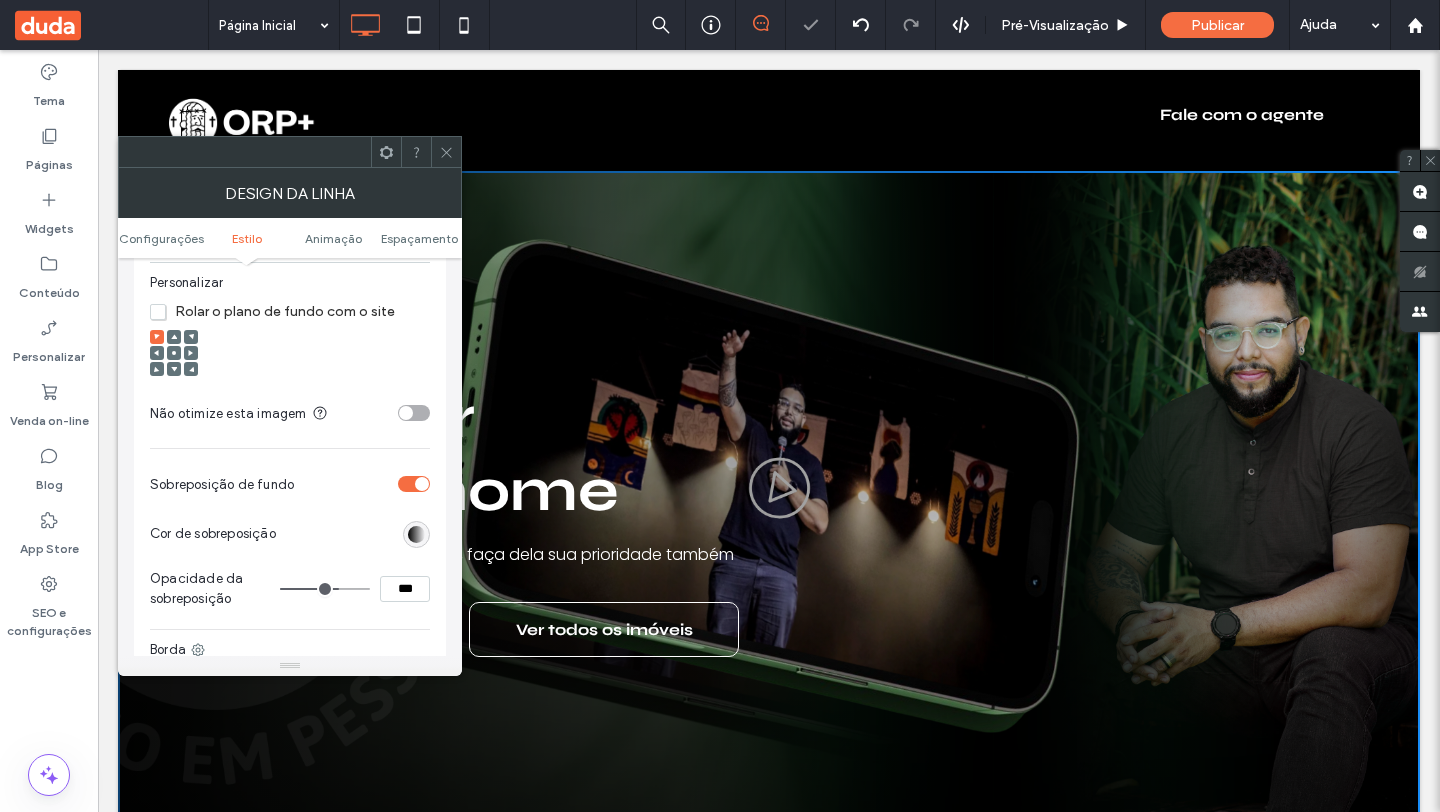 type on "**" 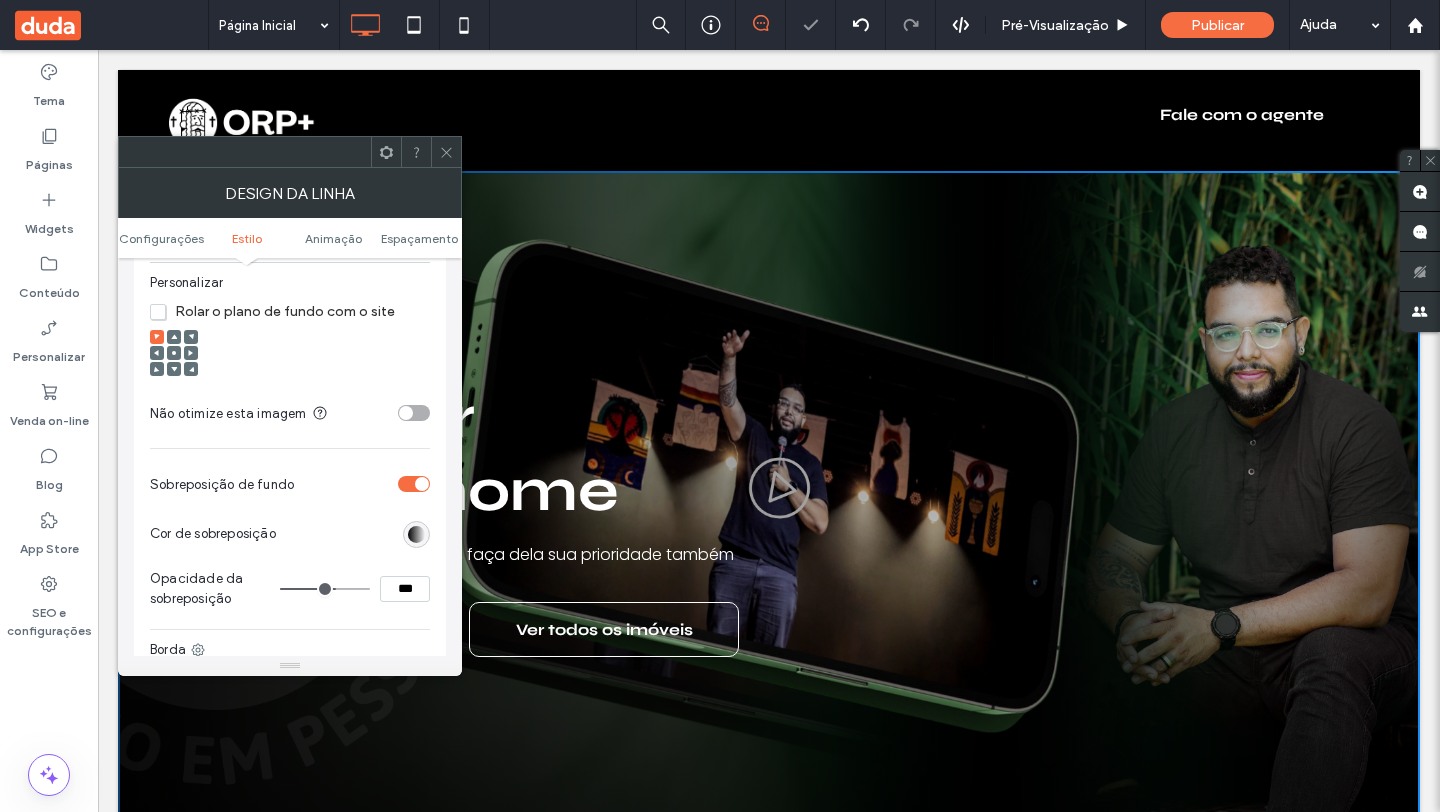 type on "**" 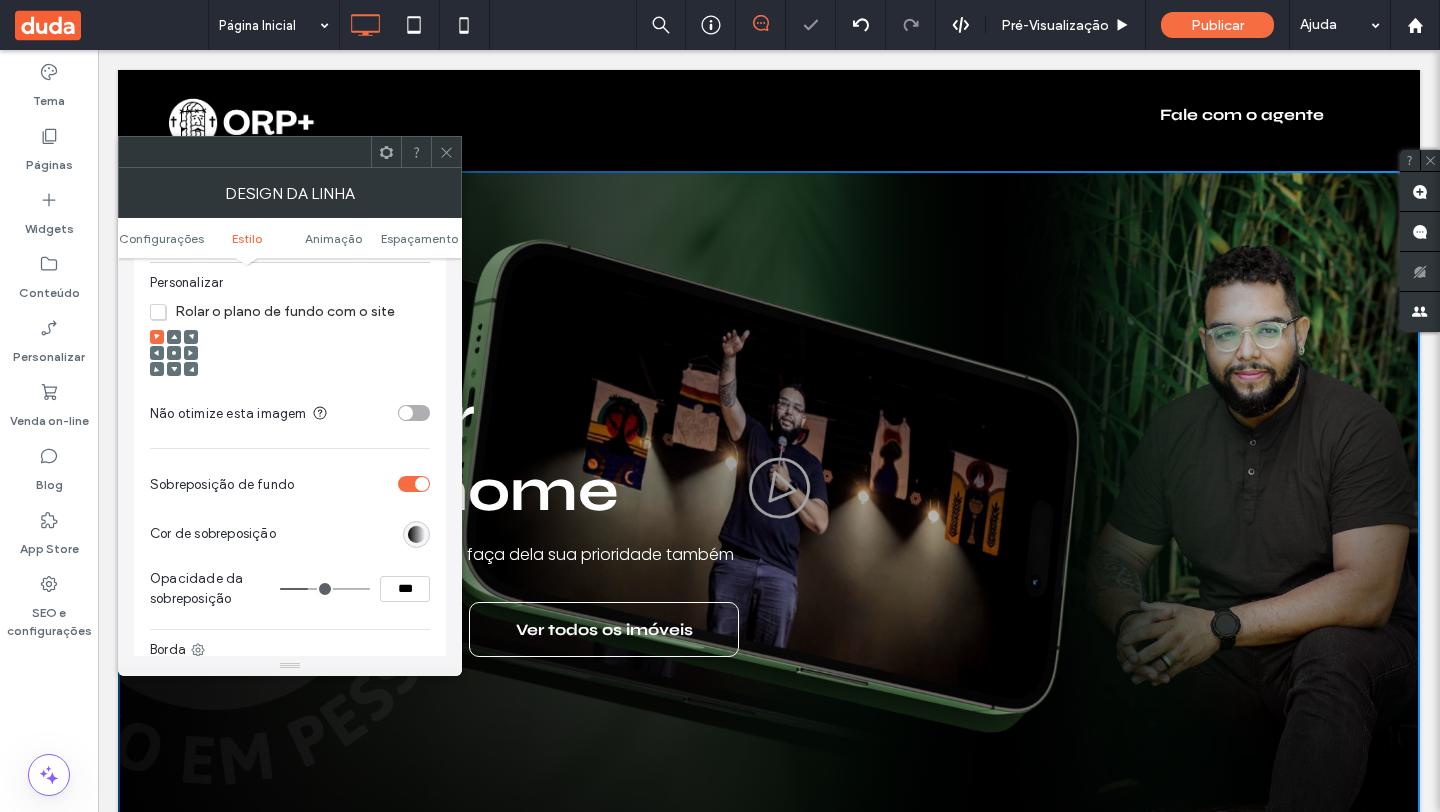 type on "**" 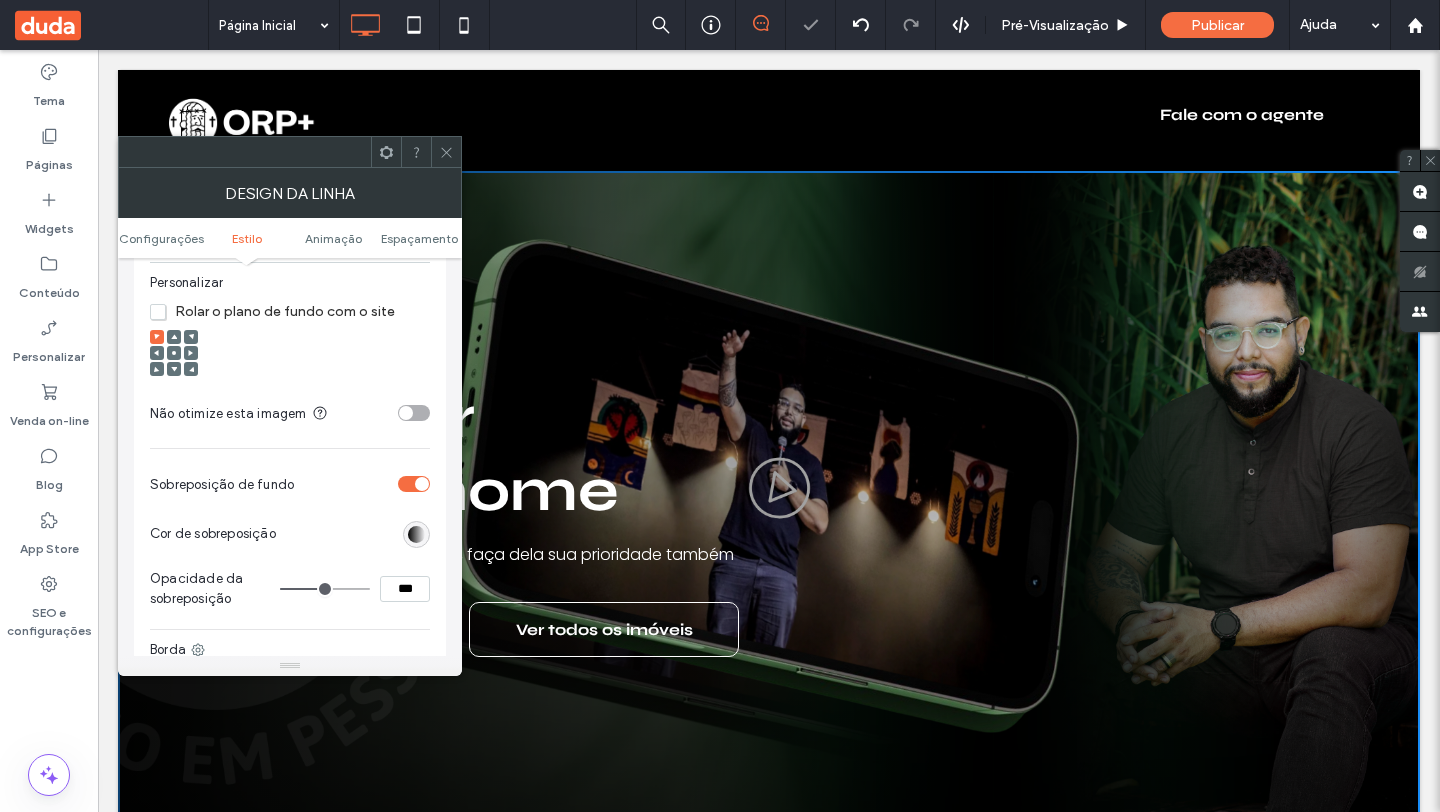 type on "**" 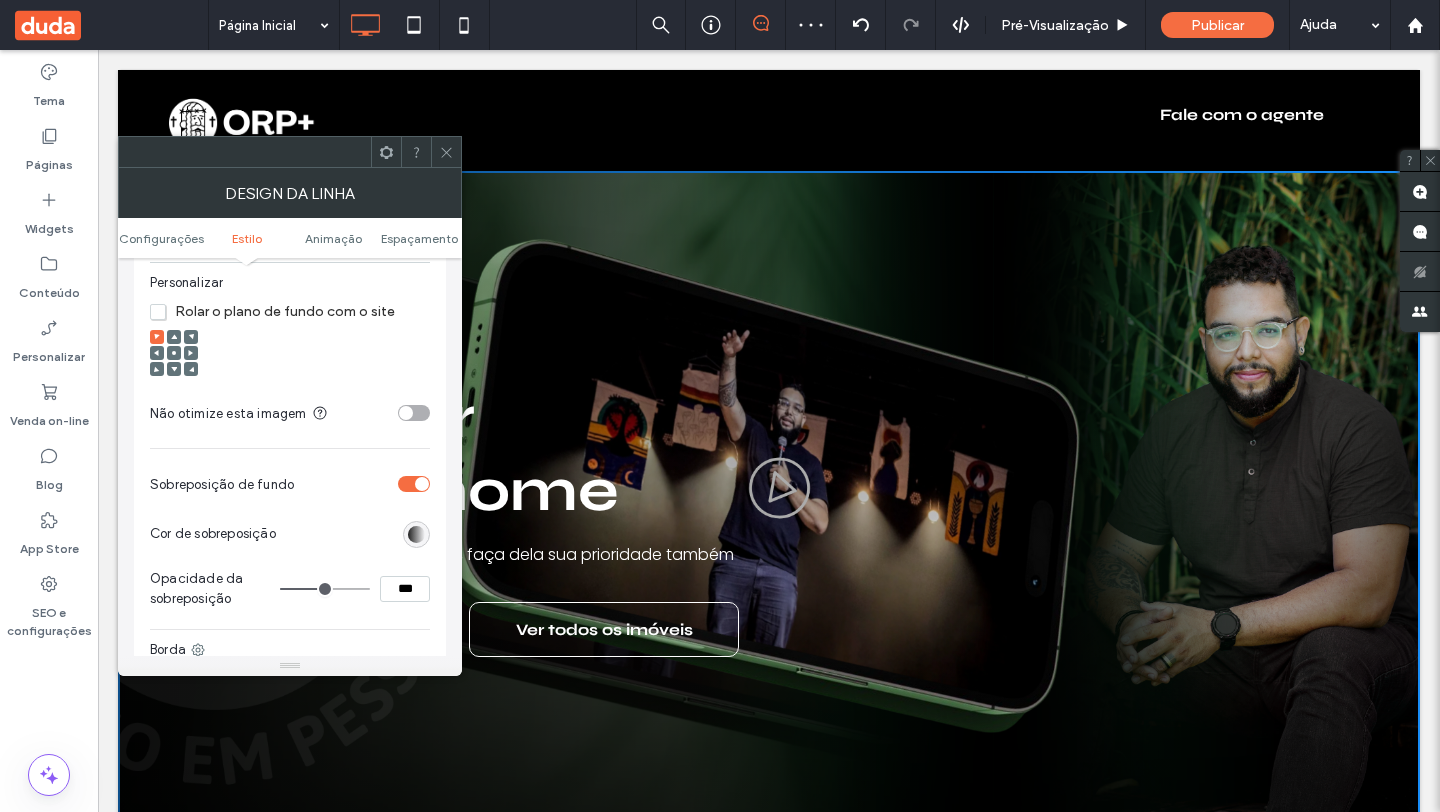 click at bounding box center [416, 534] 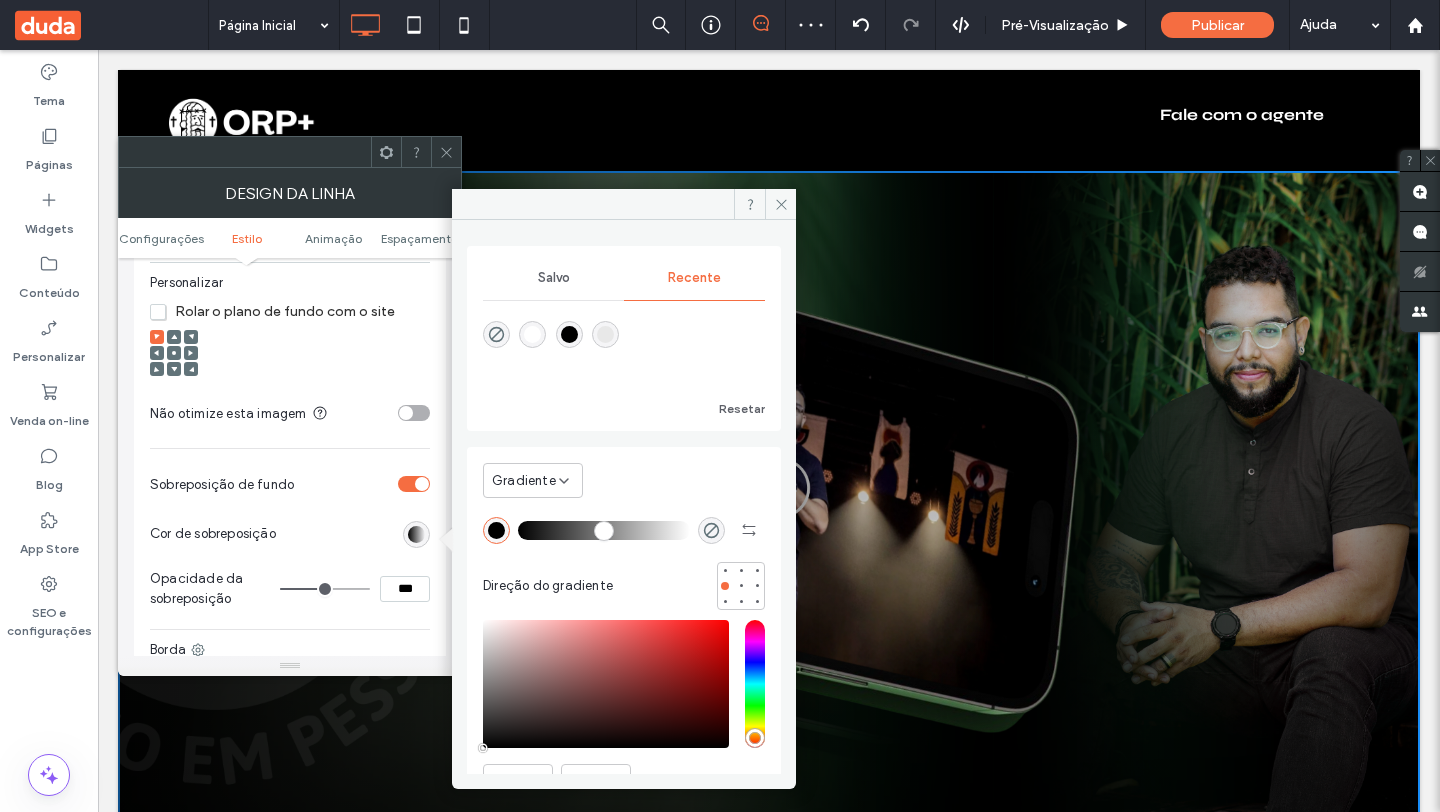 click at bounding box center [569, 334] 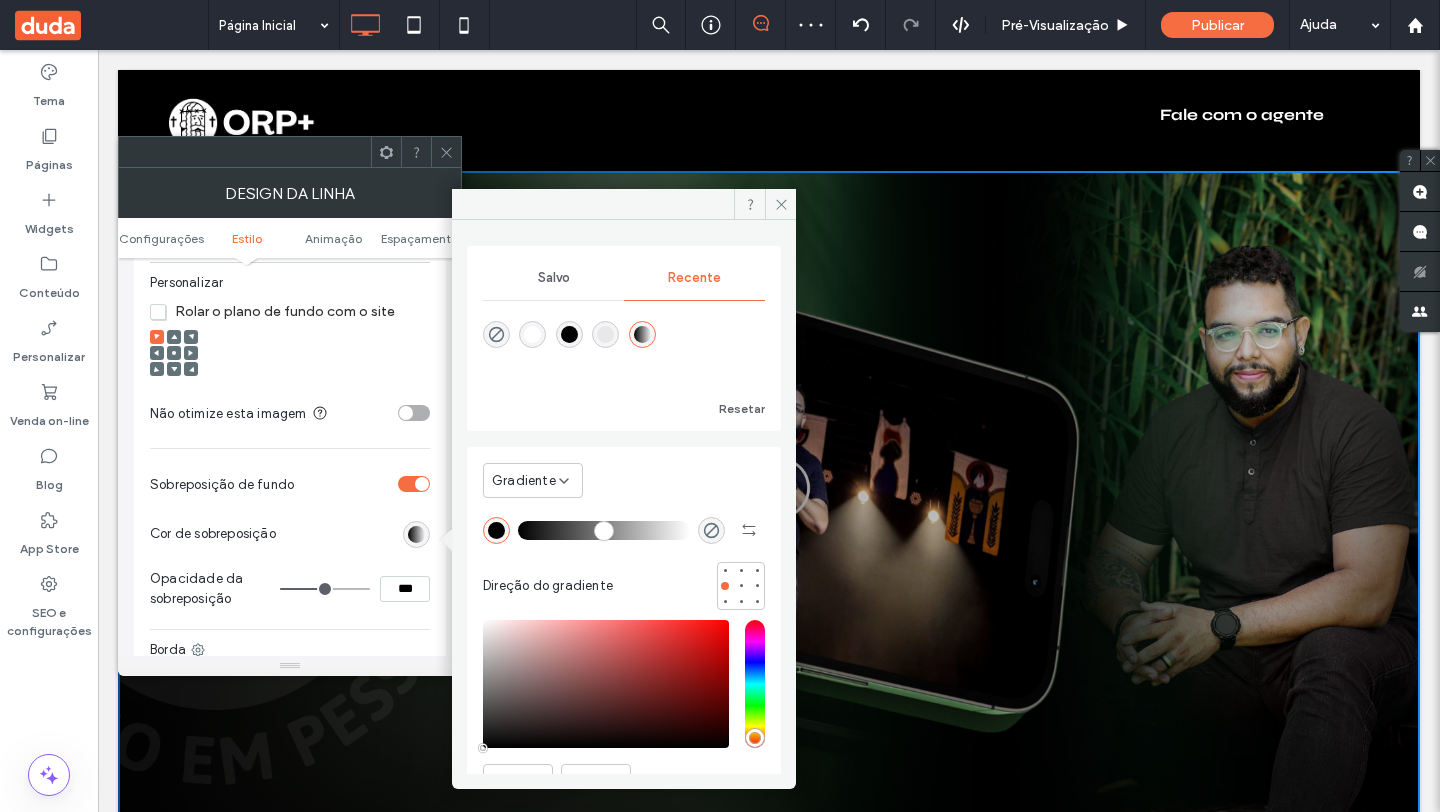click on "Gradiente" at bounding box center (524, 481) 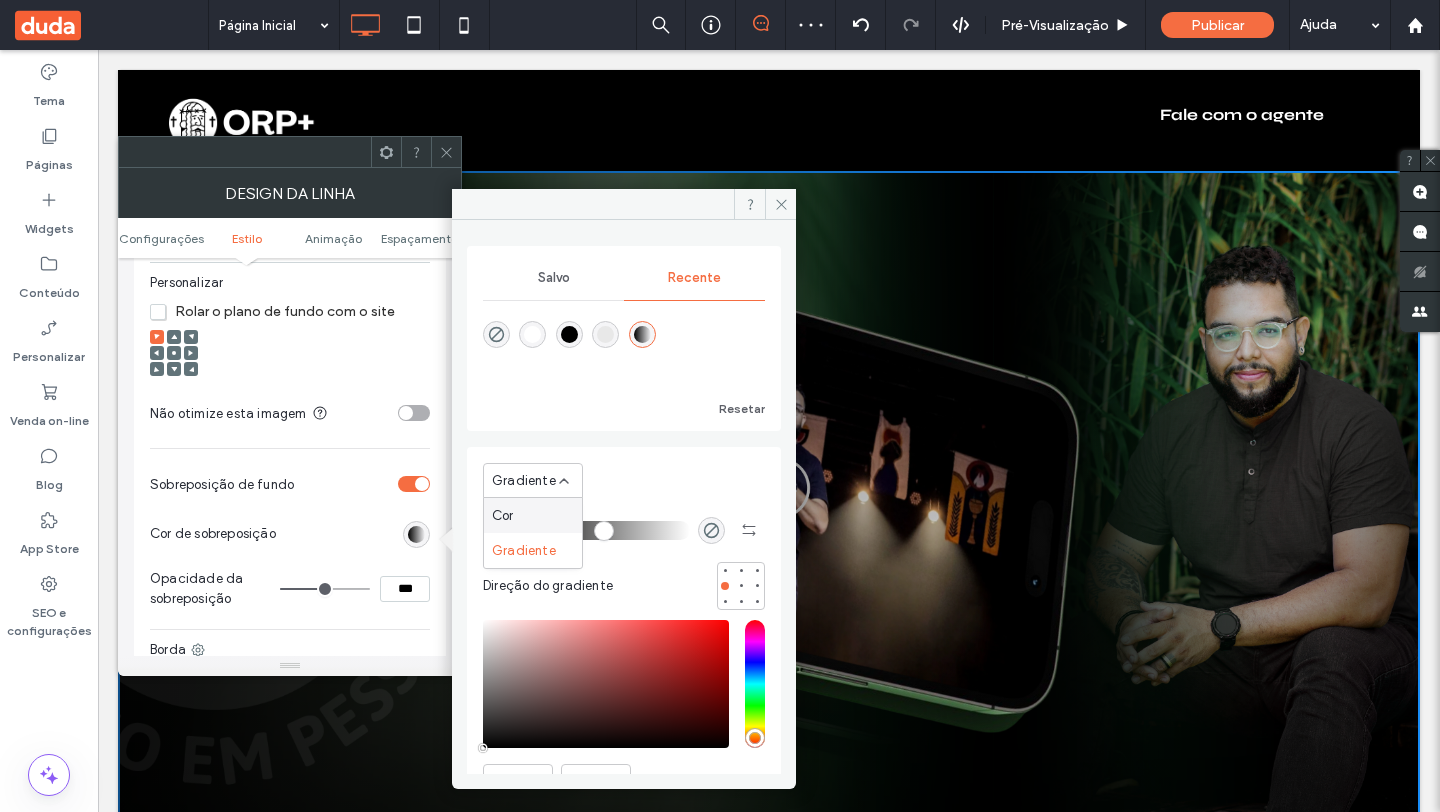click on "Cor" at bounding box center (533, 515) 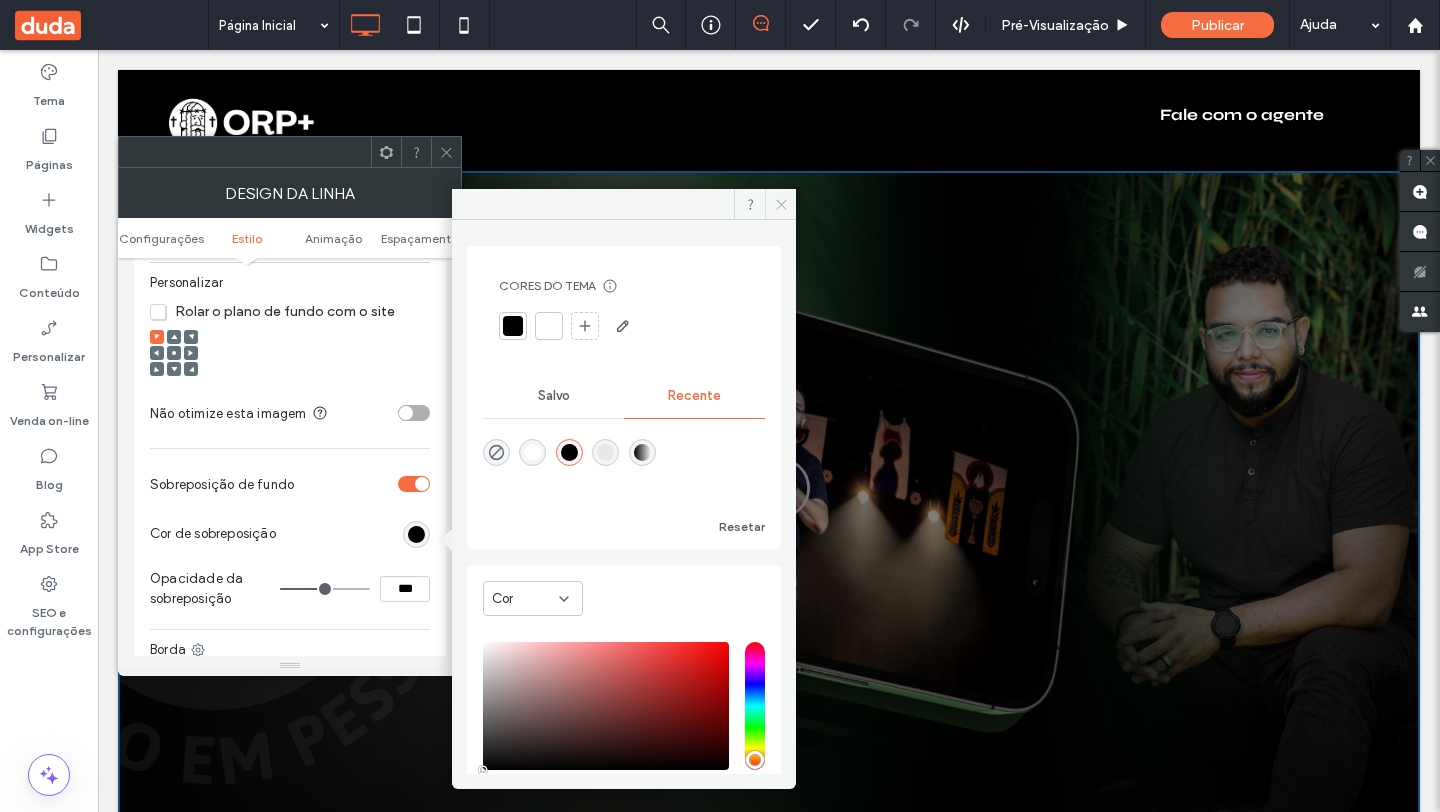 click at bounding box center (780, 204) 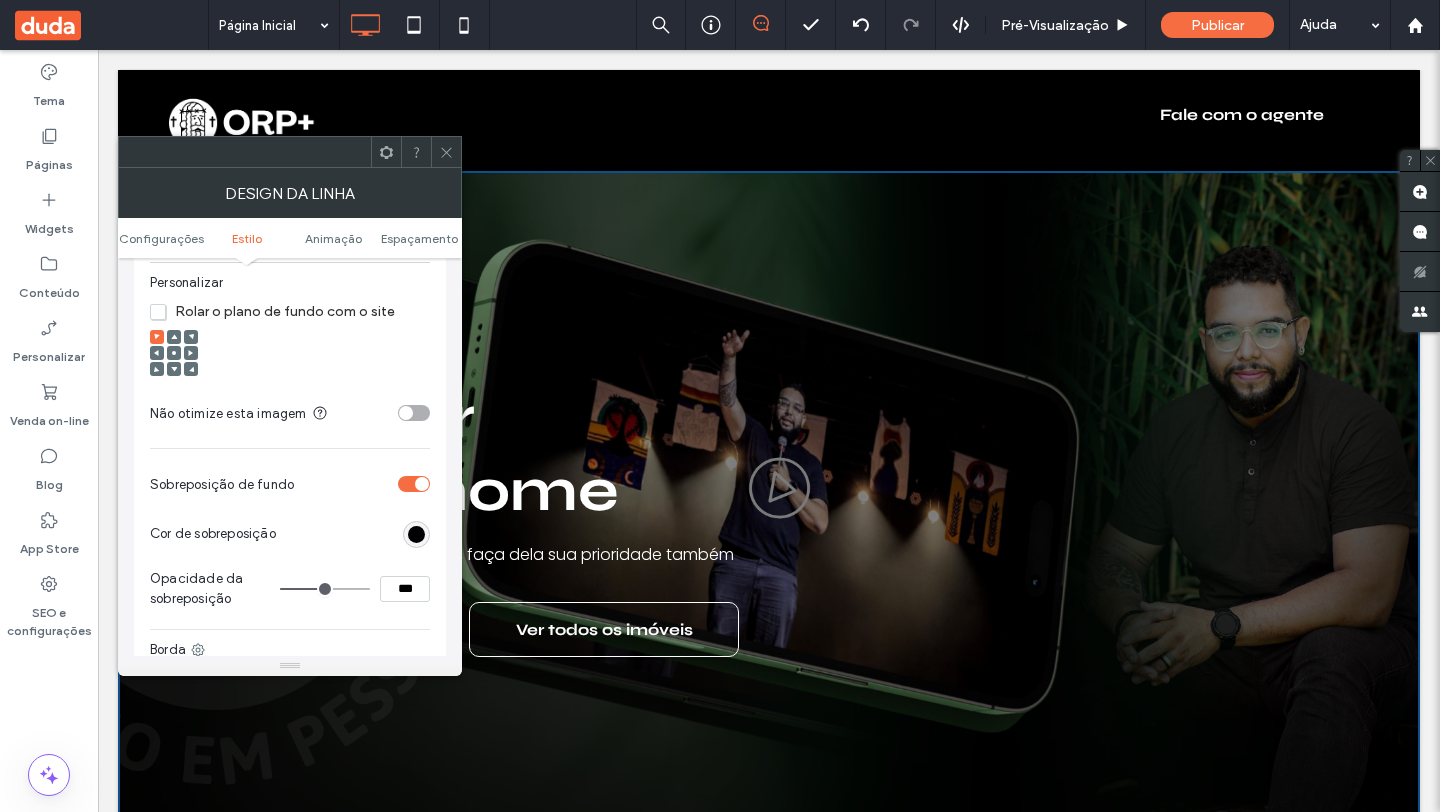 drag, startPoint x: 456, startPoint y: 157, endPoint x: 369, endPoint y: 113, distance: 97.49359 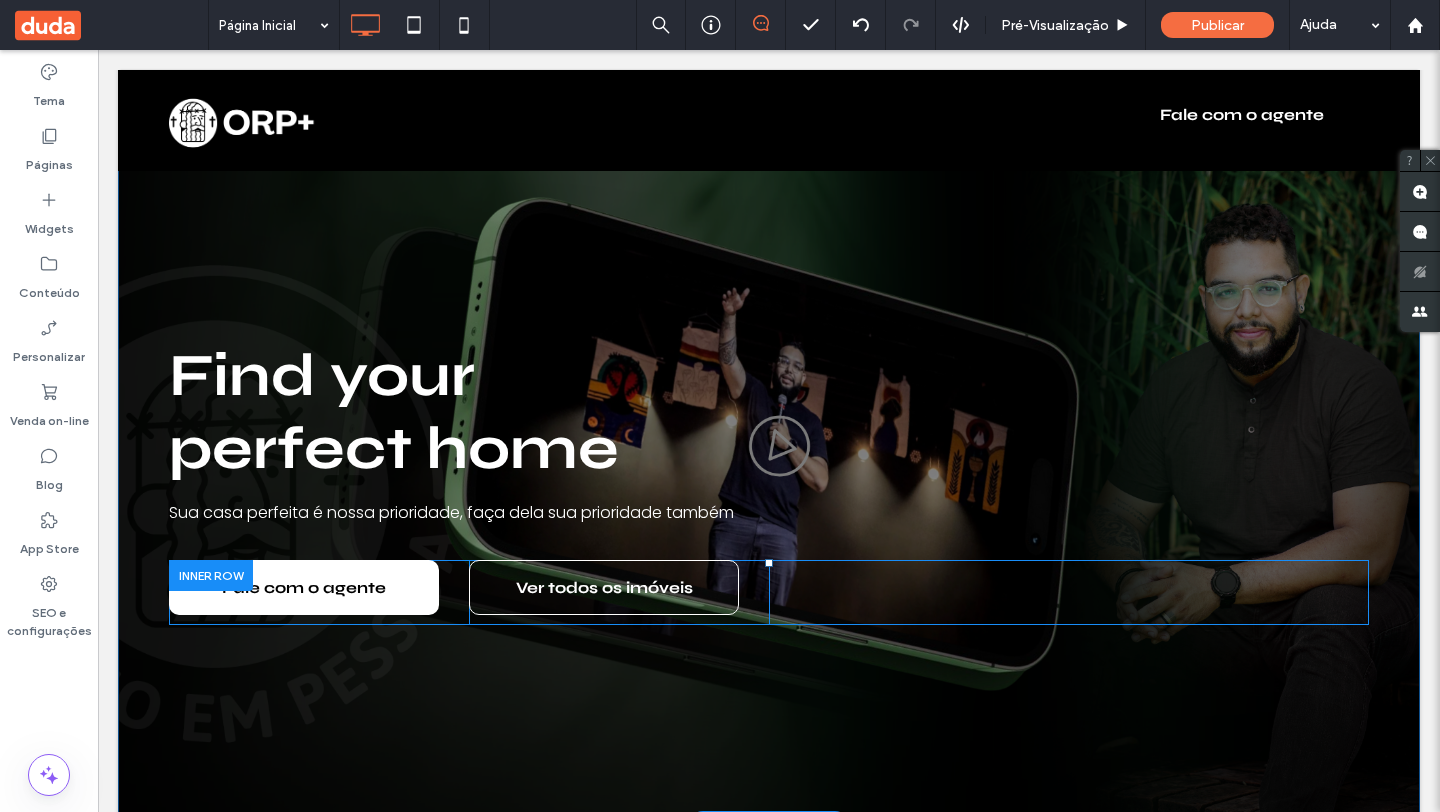 scroll, scrollTop: 0, scrollLeft: 0, axis: both 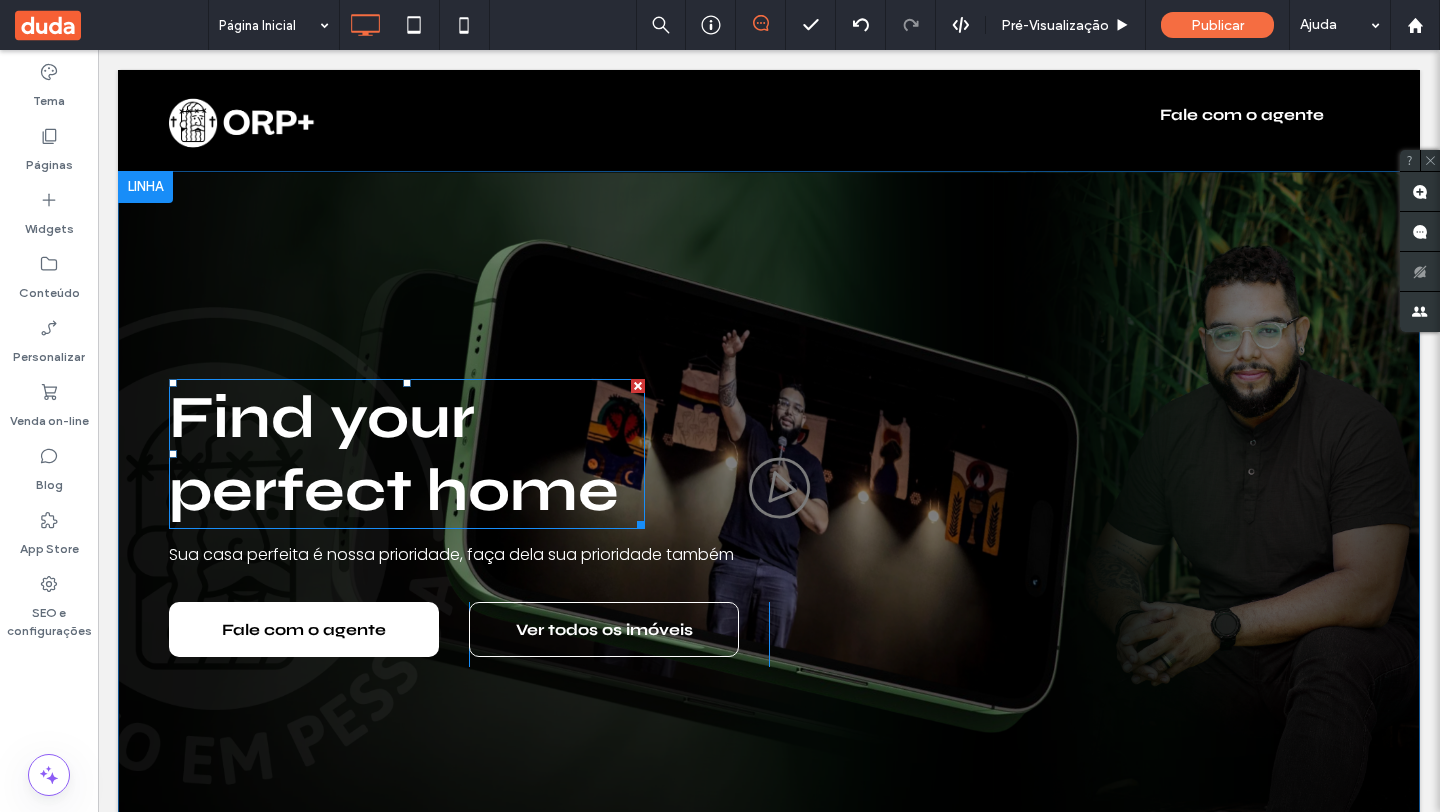 click on "Find your perfect home" at bounding box center [394, 454] 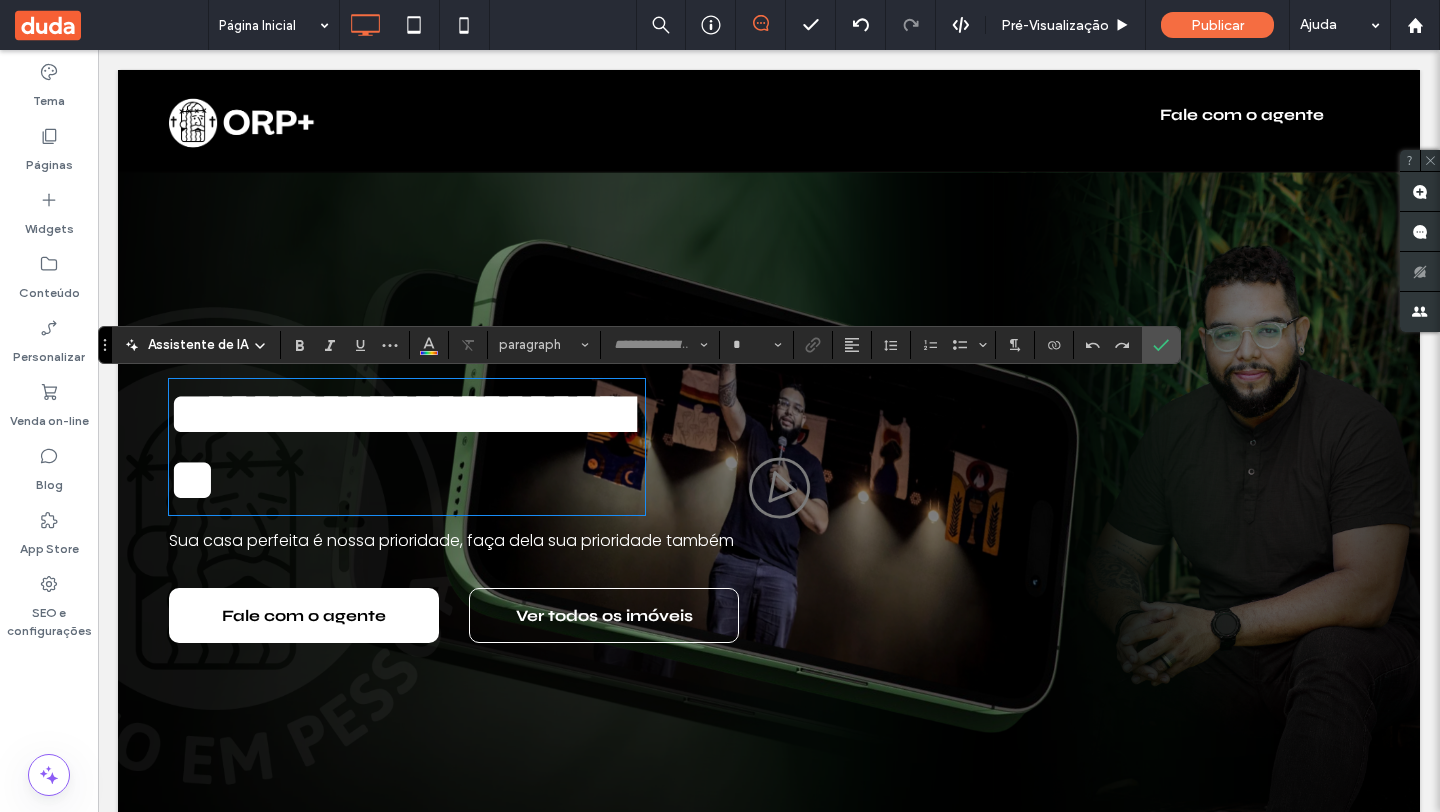 type on "****" 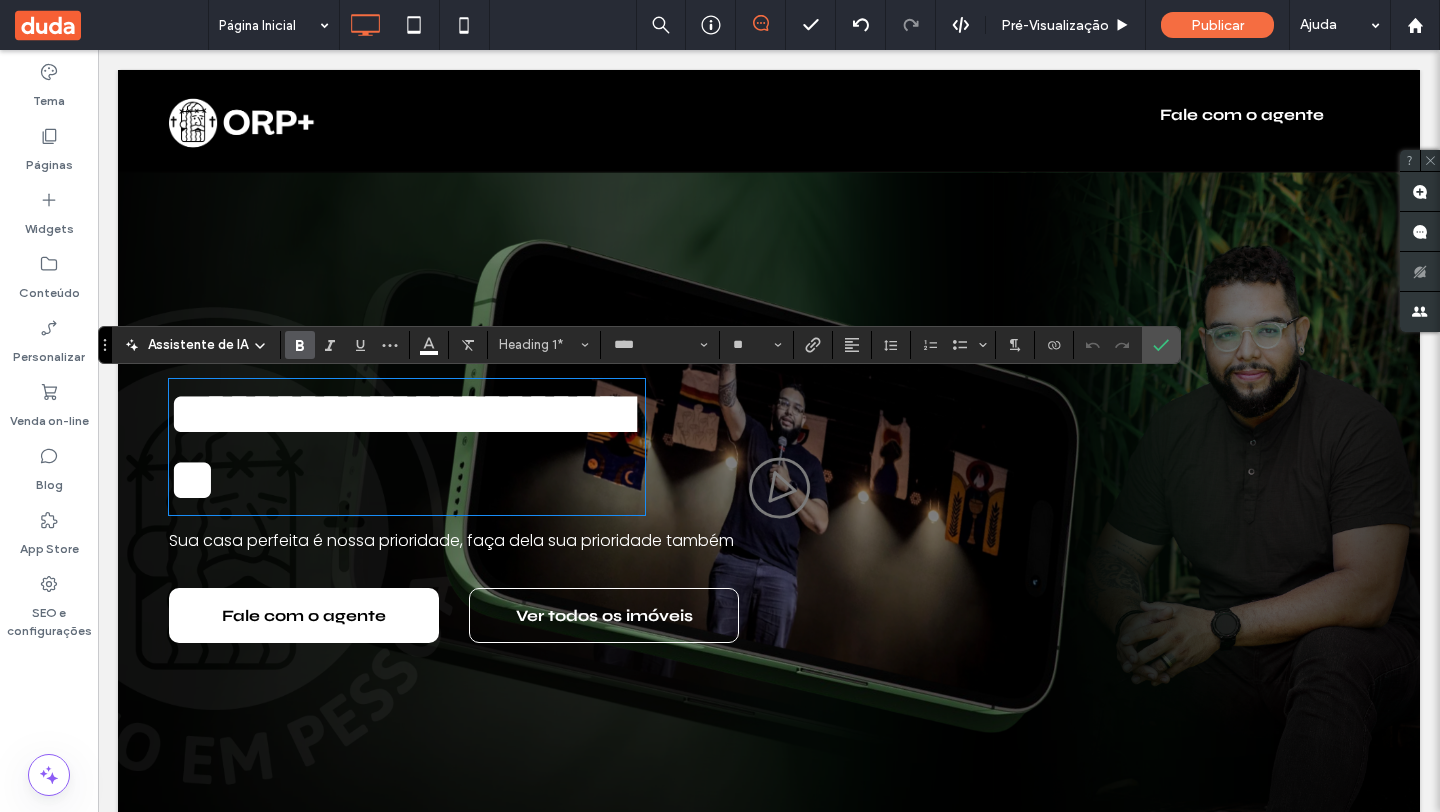 type on "*******" 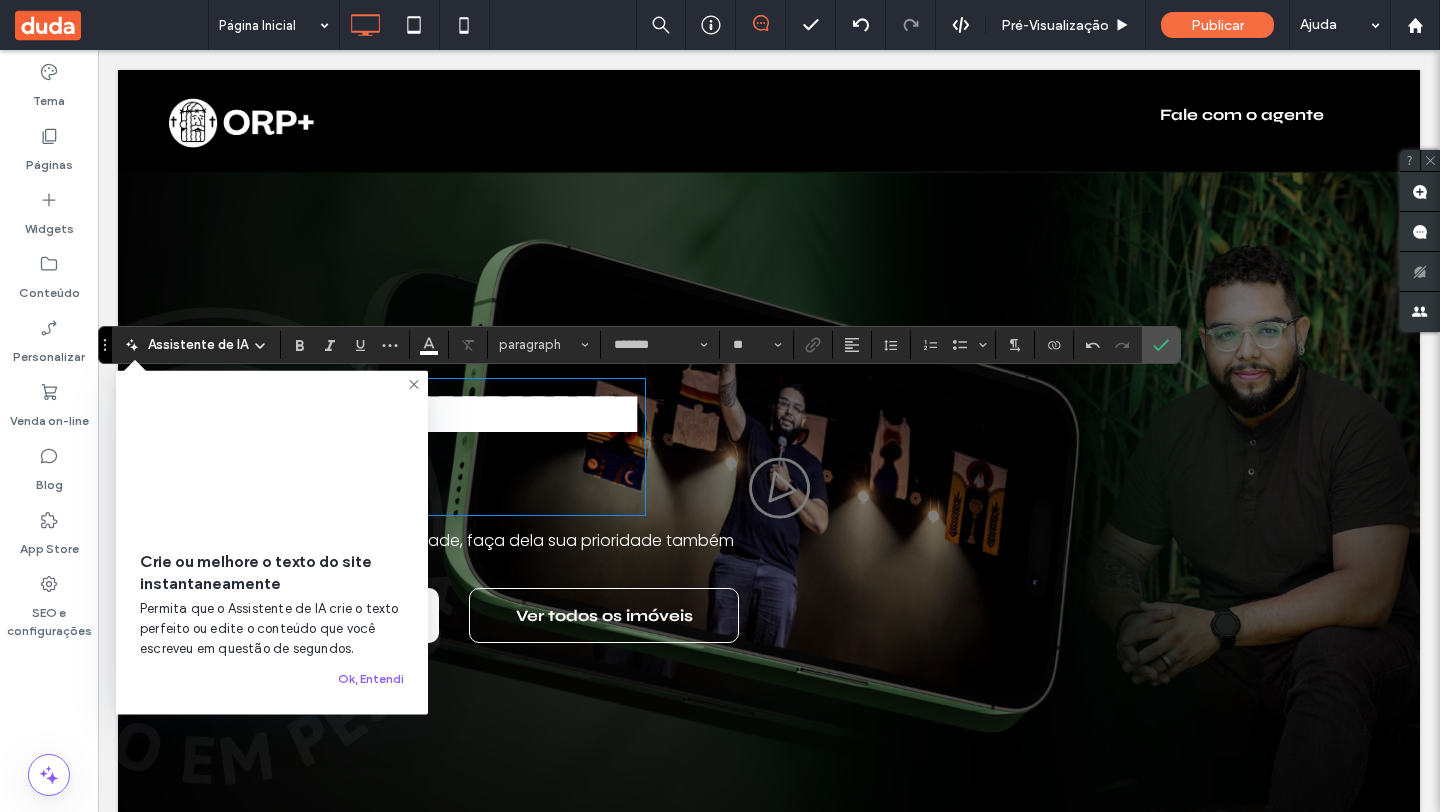 scroll, scrollTop: 0, scrollLeft: 0, axis: both 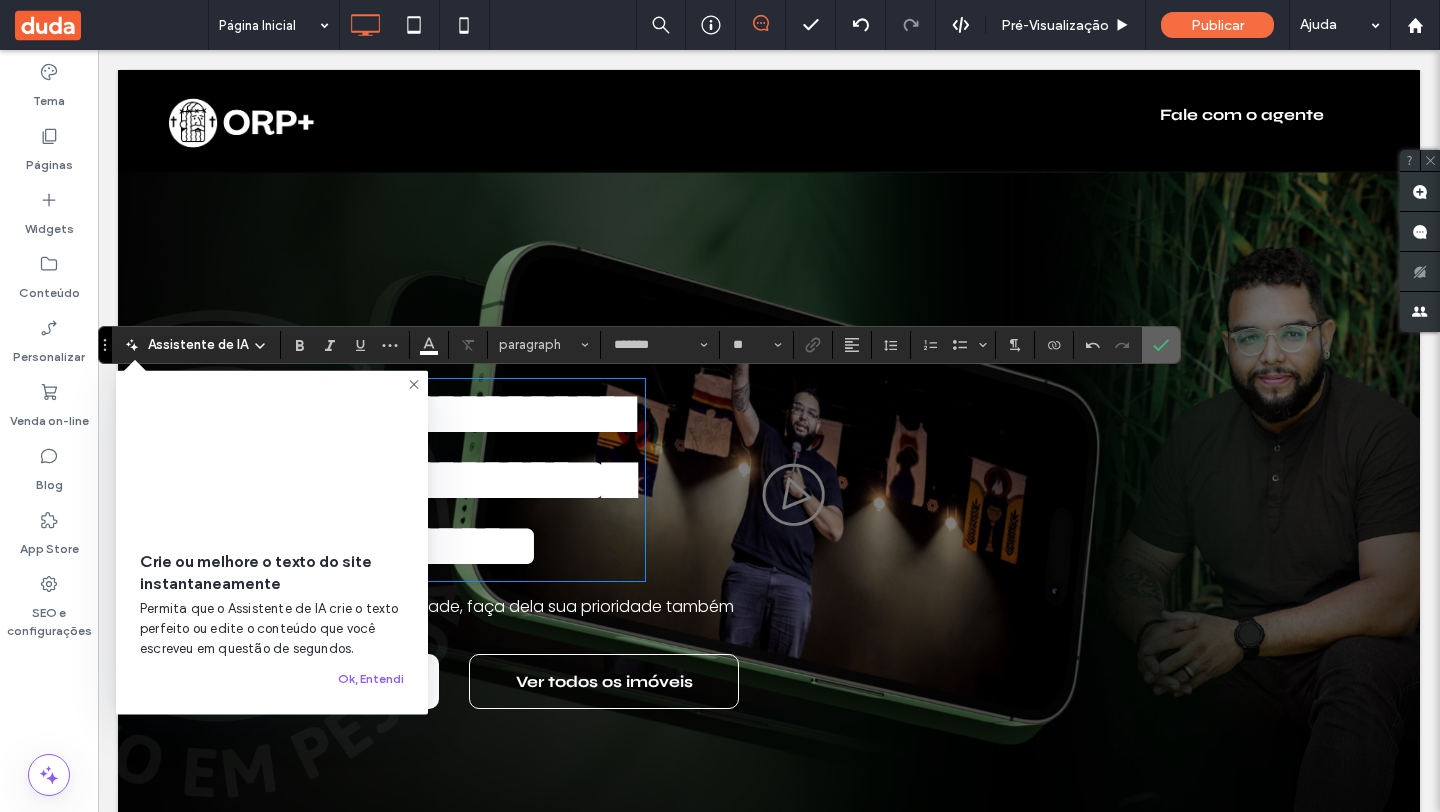 click at bounding box center [1161, 345] 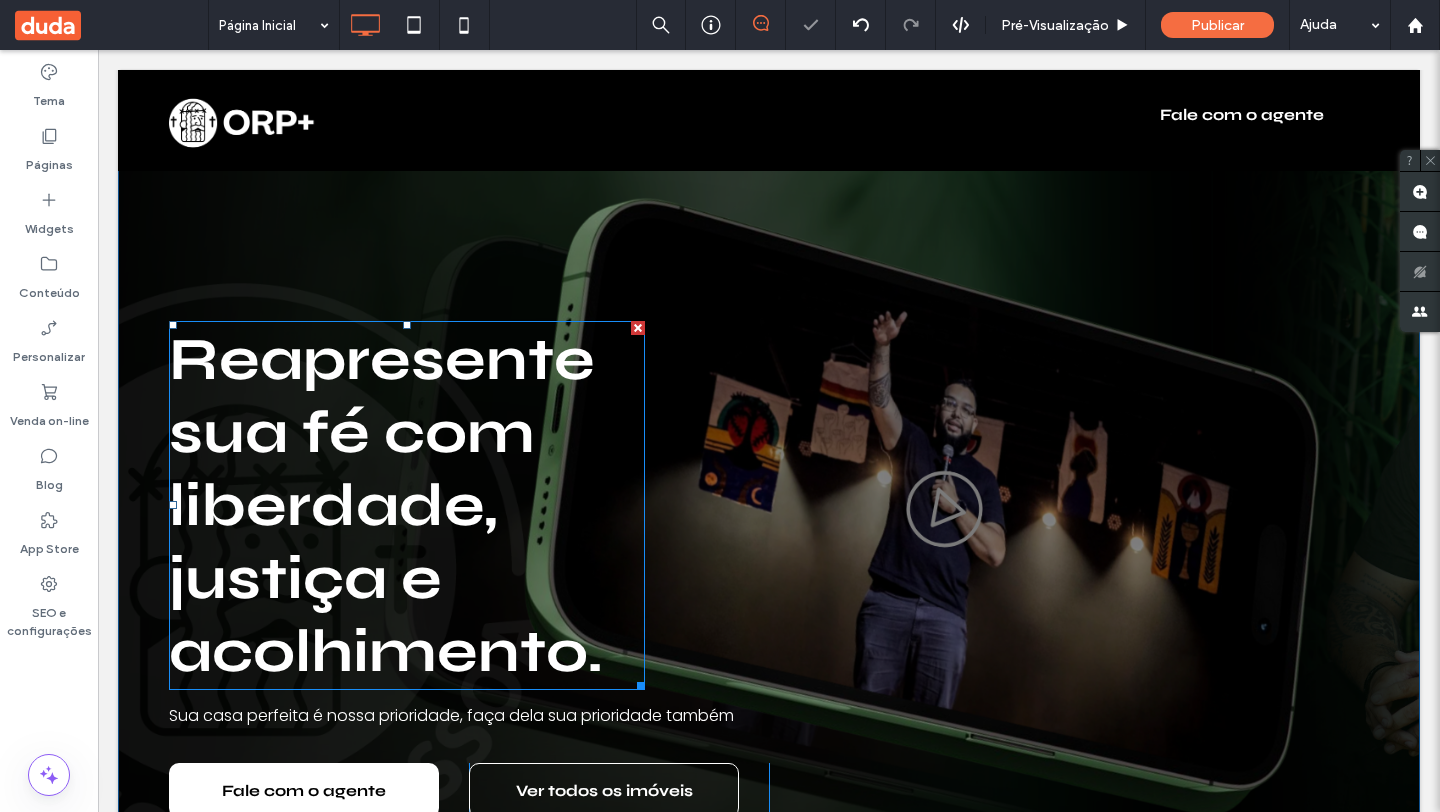scroll, scrollTop: 91, scrollLeft: 0, axis: vertical 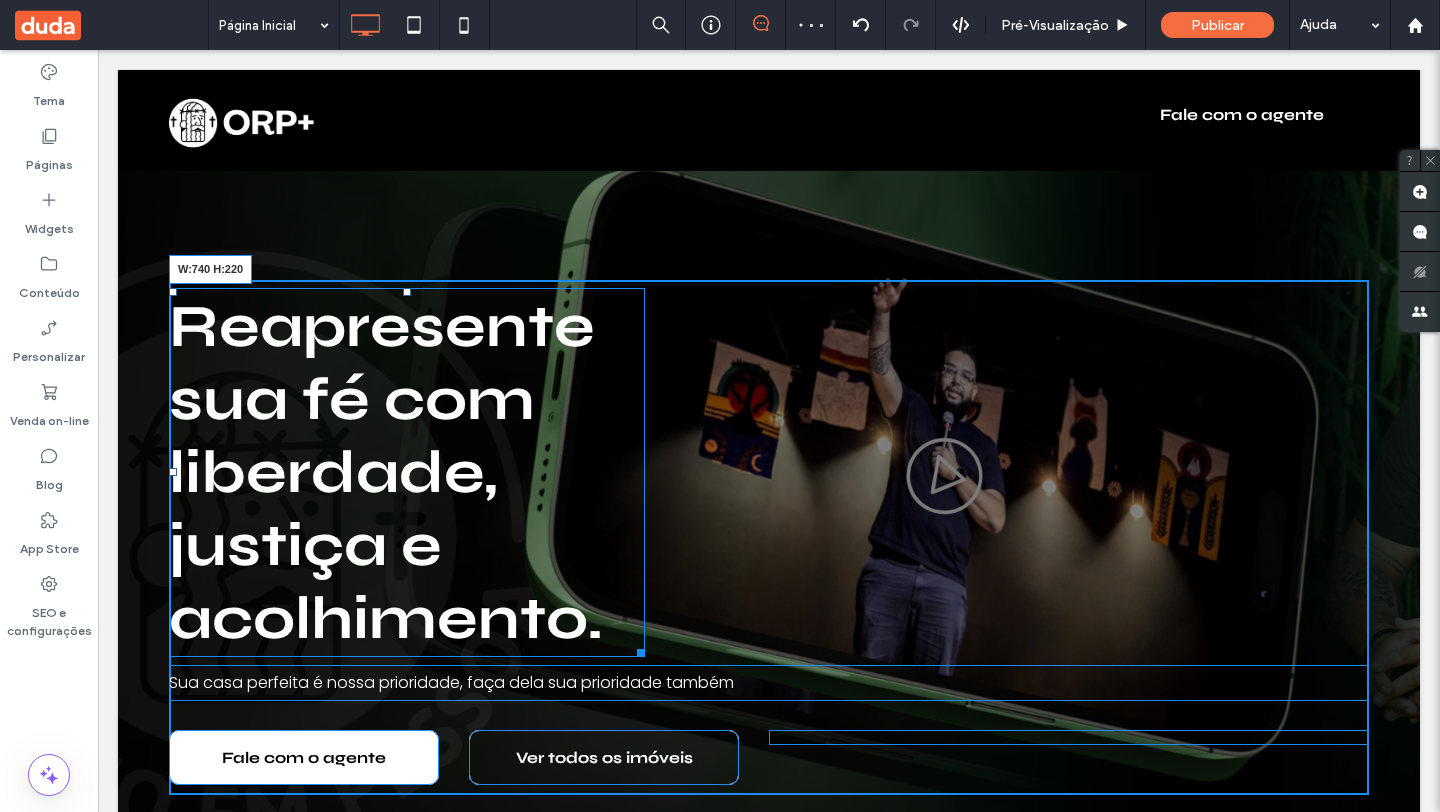 drag, startPoint x: 653, startPoint y: 641, endPoint x: 902, endPoint y: 578, distance: 256.84625 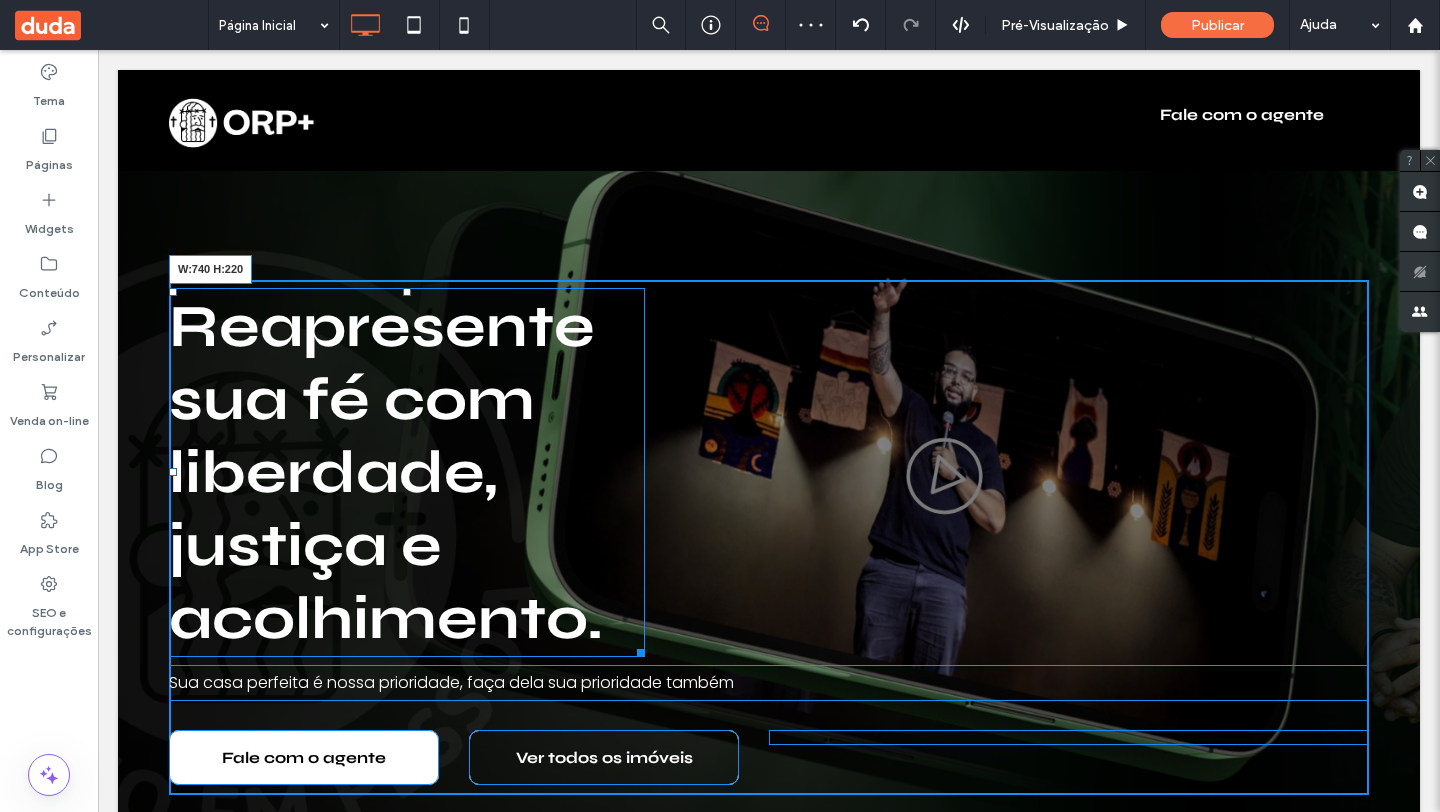 click on "Reapresente sua fé com liberdade, justiça e acolhimento. W:740 H:220
Sua casa perfeita é nossa prioridade, faça dela sua prioridade também
Fale com o agente
Click To Paste
Ver todos os imóveis
Click To Paste
Click To Paste
Click To Paste" at bounding box center [769, 537] 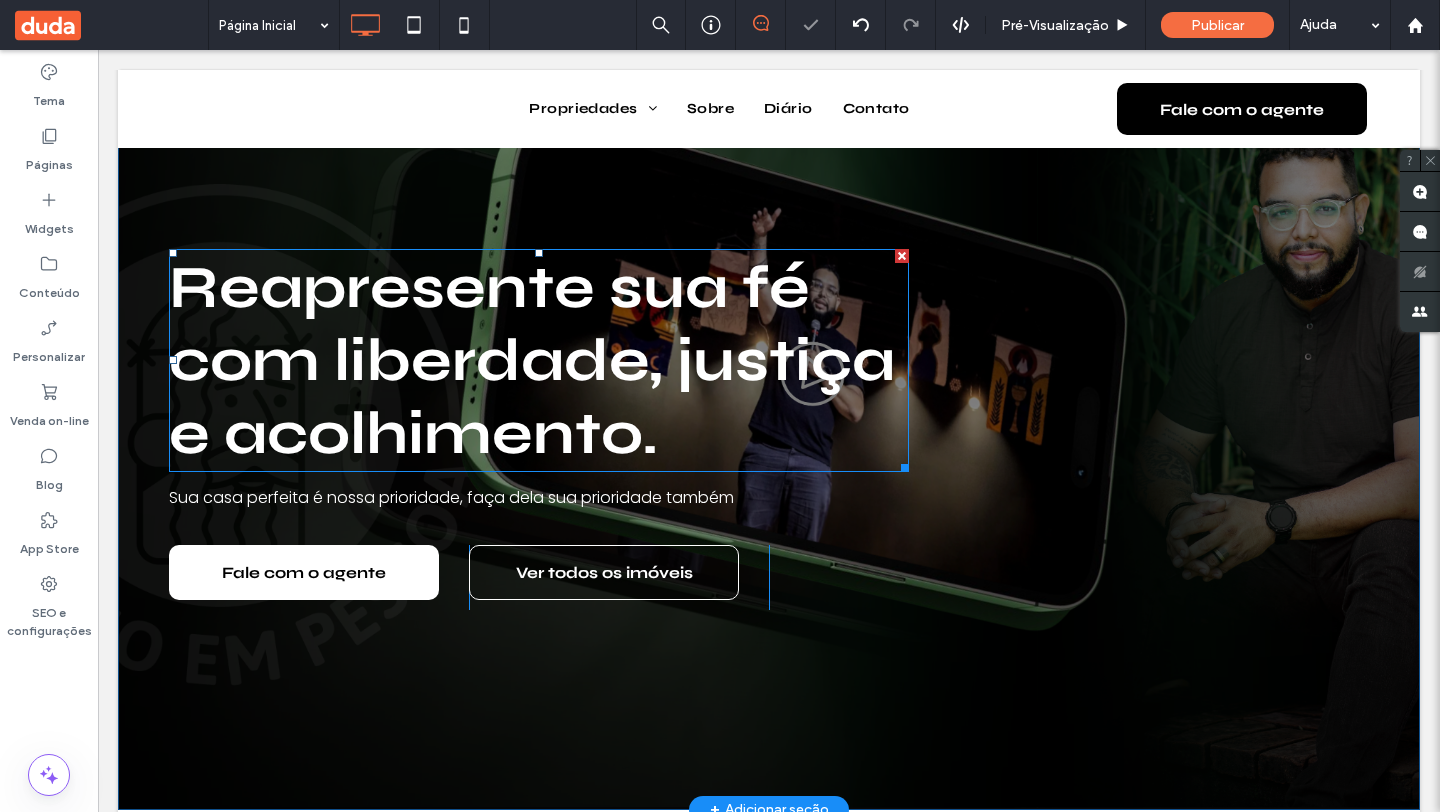 scroll, scrollTop: 0, scrollLeft: 0, axis: both 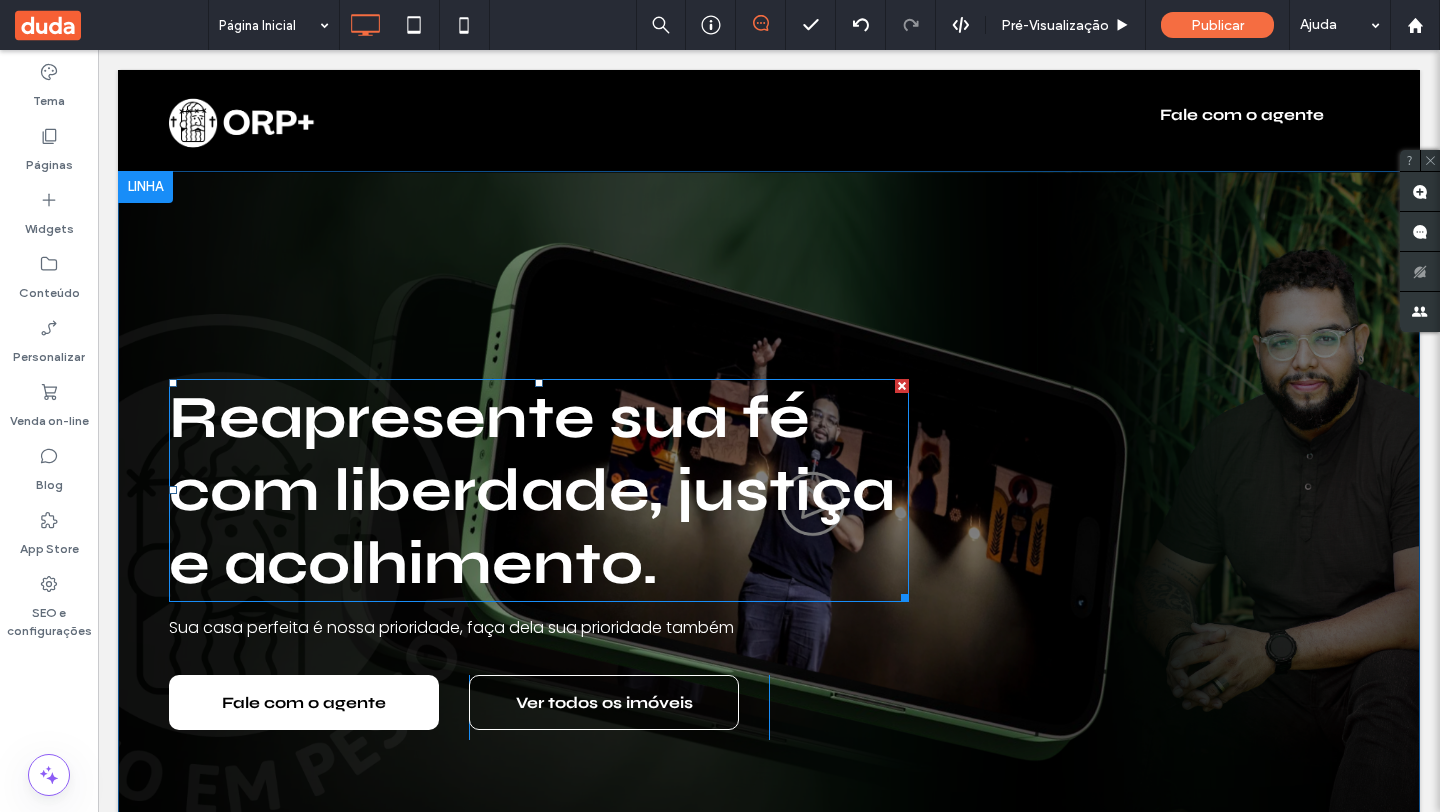 click on "Reapresente sua fé com liberdade, justiça e acolhimento." at bounding box center [532, 490] 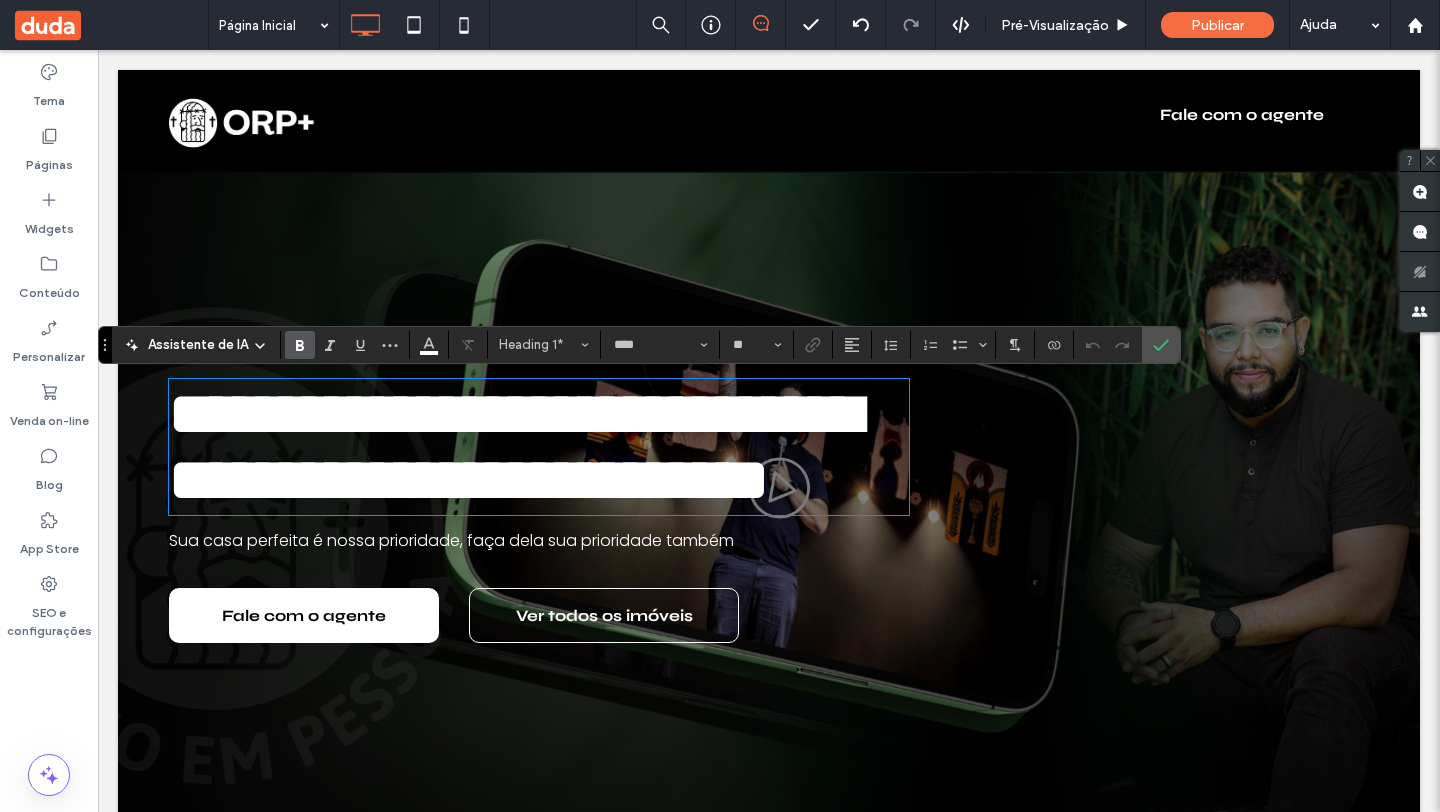 scroll, scrollTop: 4, scrollLeft: 0, axis: vertical 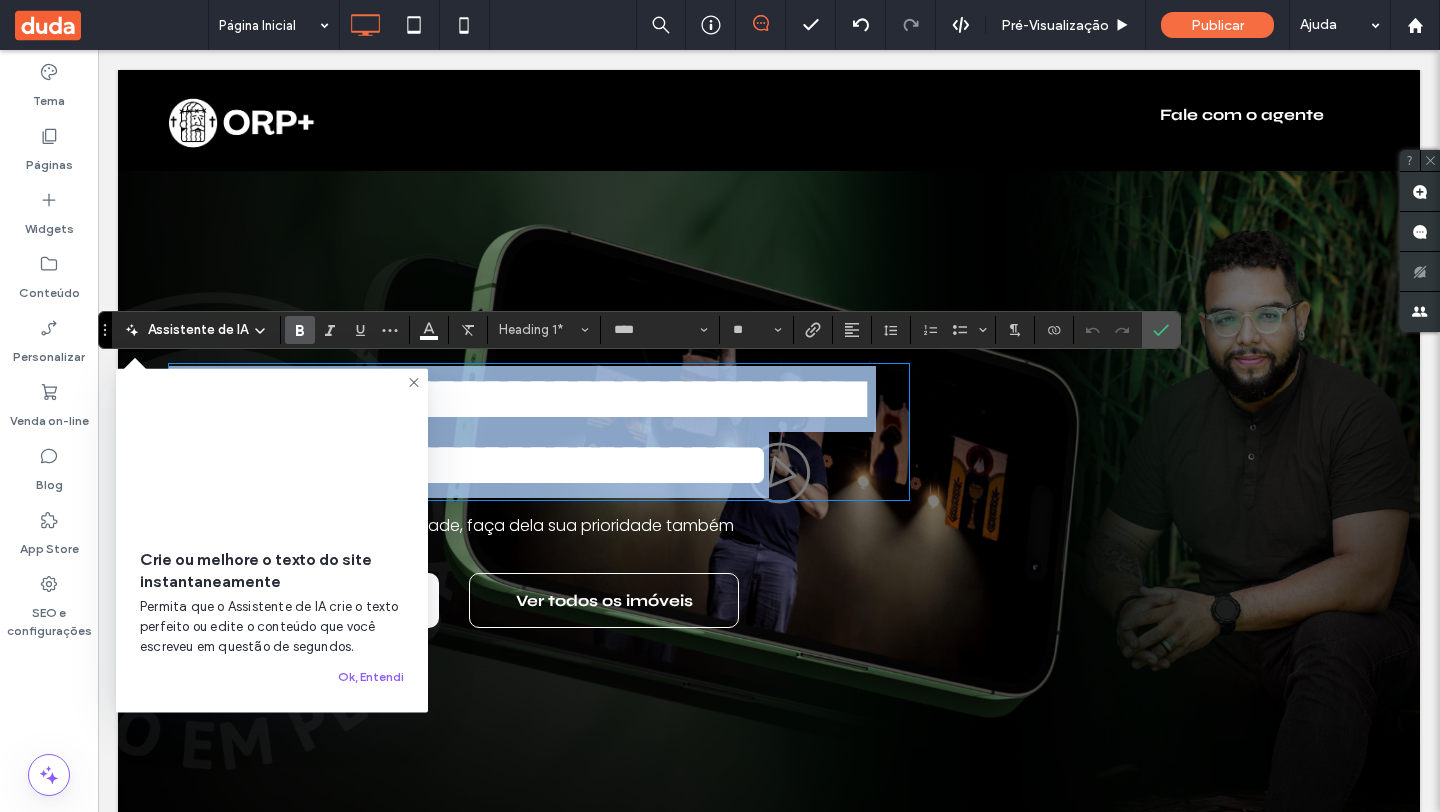 drag, startPoint x: 675, startPoint y: 560, endPoint x: 181, endPoint y: 384, distance: 524.4159 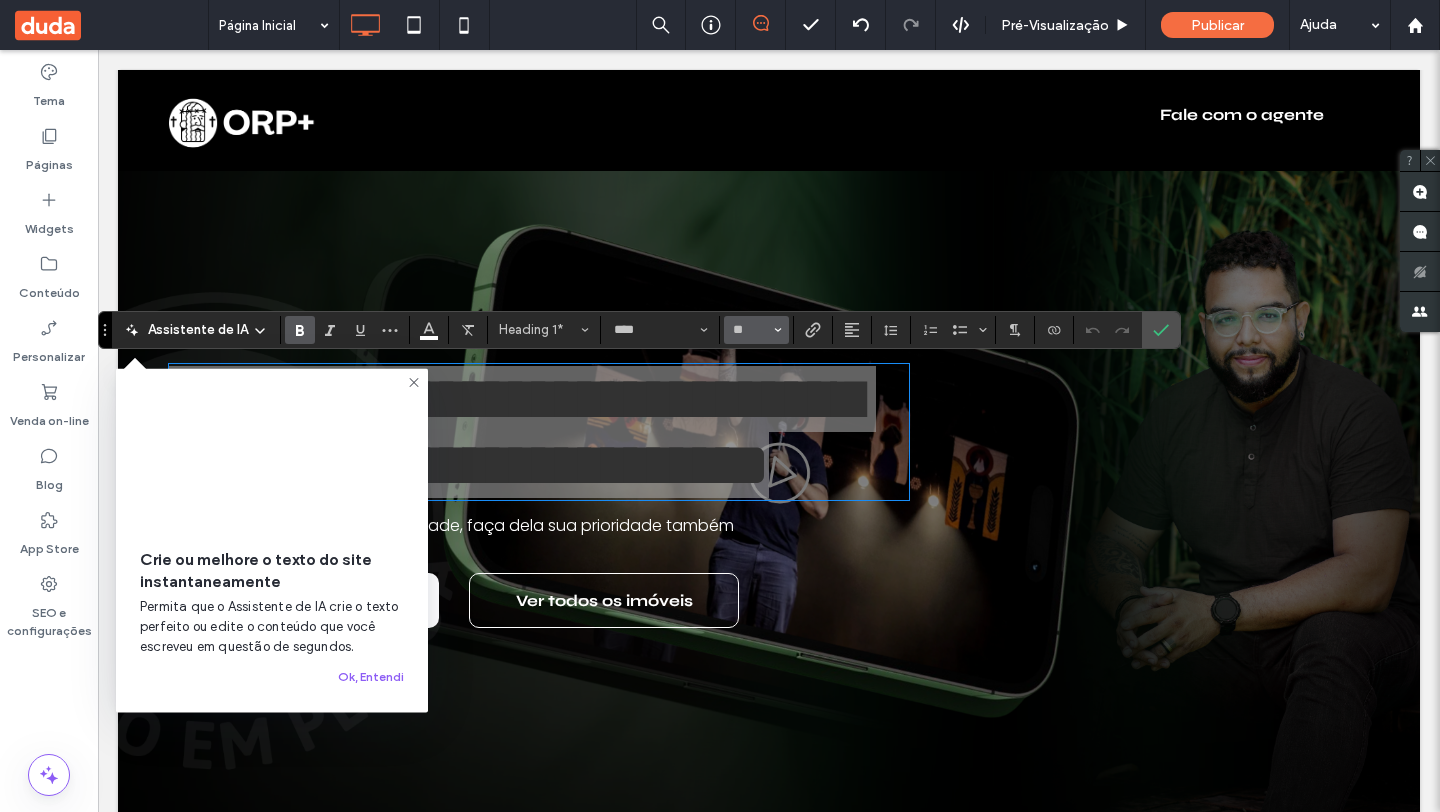 click at bounding box center (778, 330) 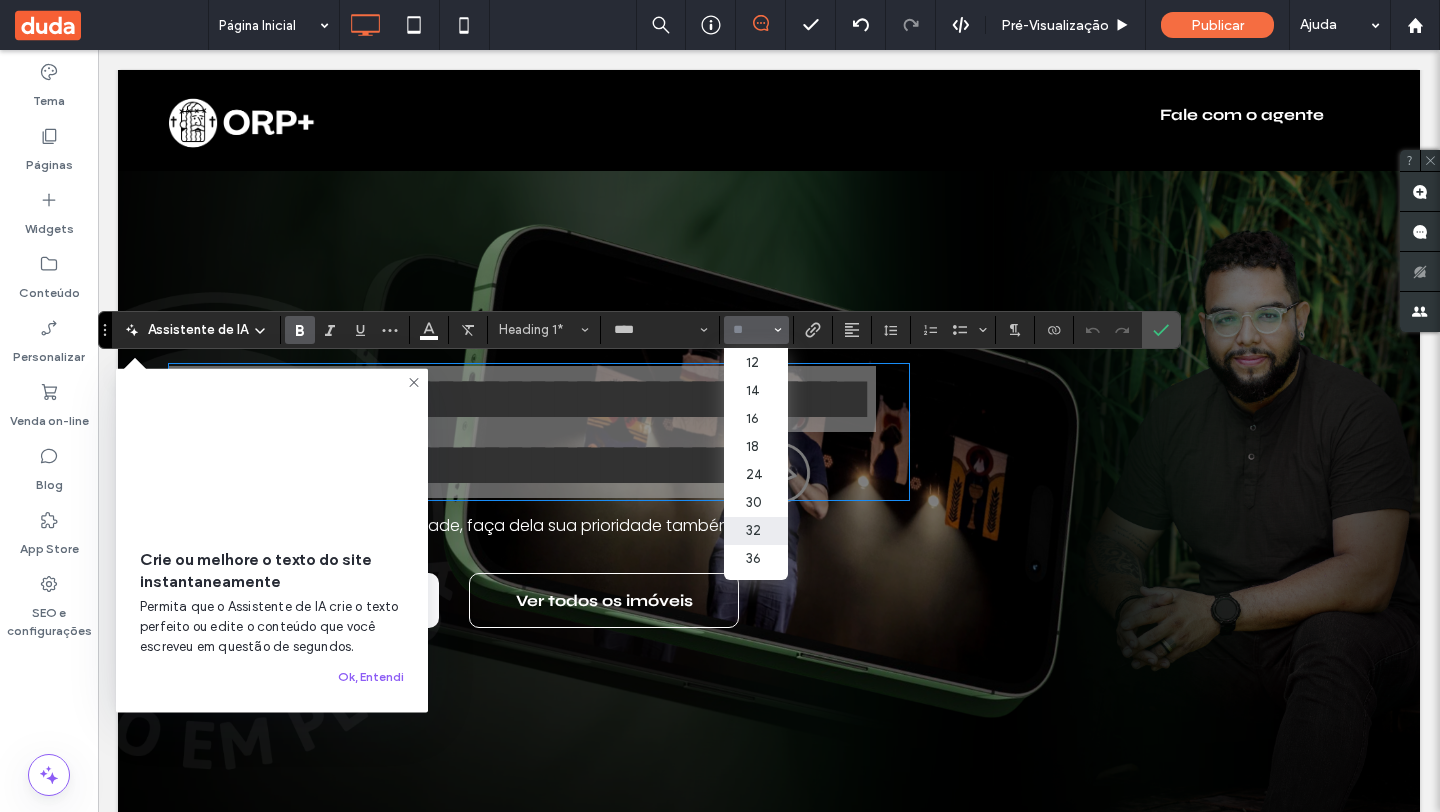 scroll, scrollTop: 129, scrollLeft: 0, axis: vertical 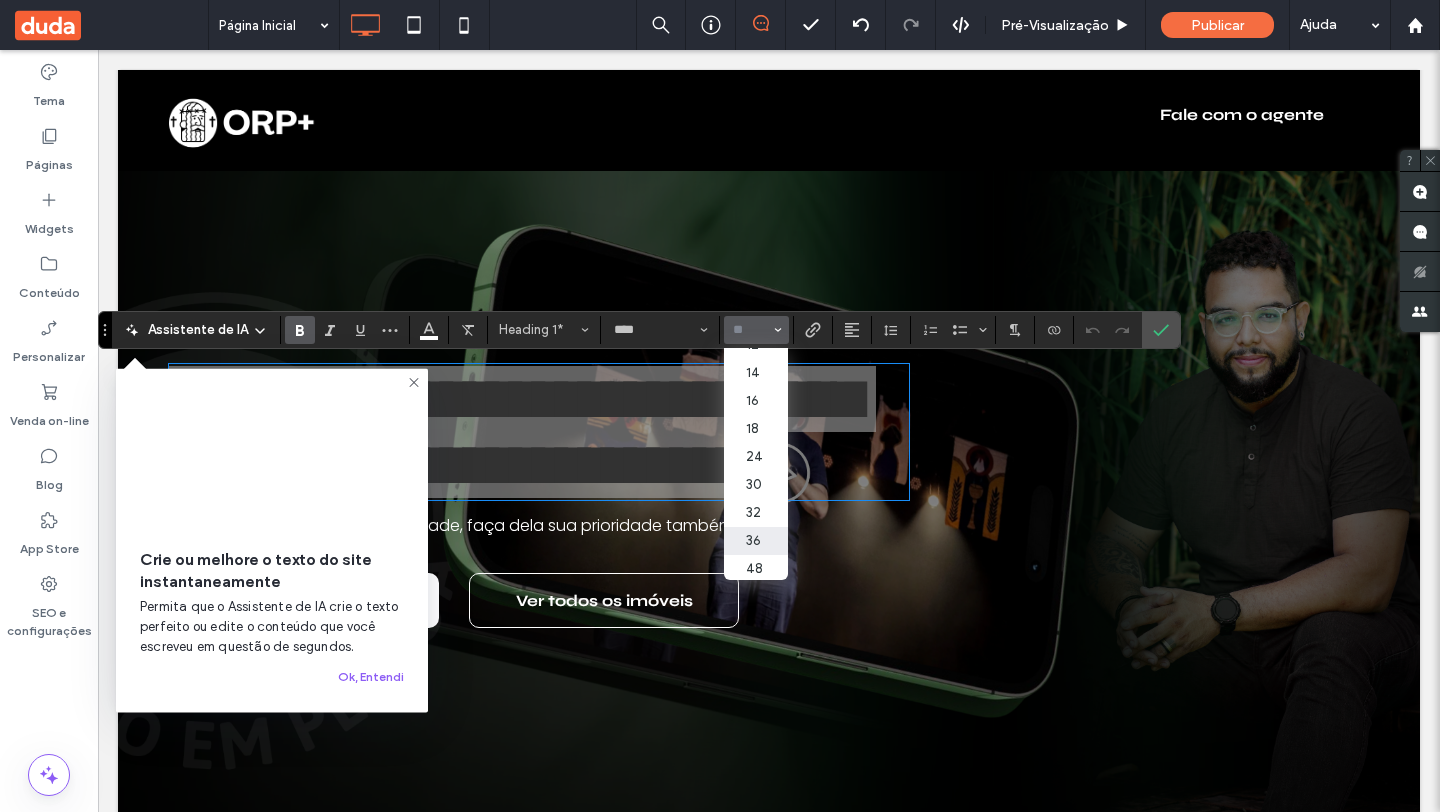 click on "36" at bounding box center [756, 541] 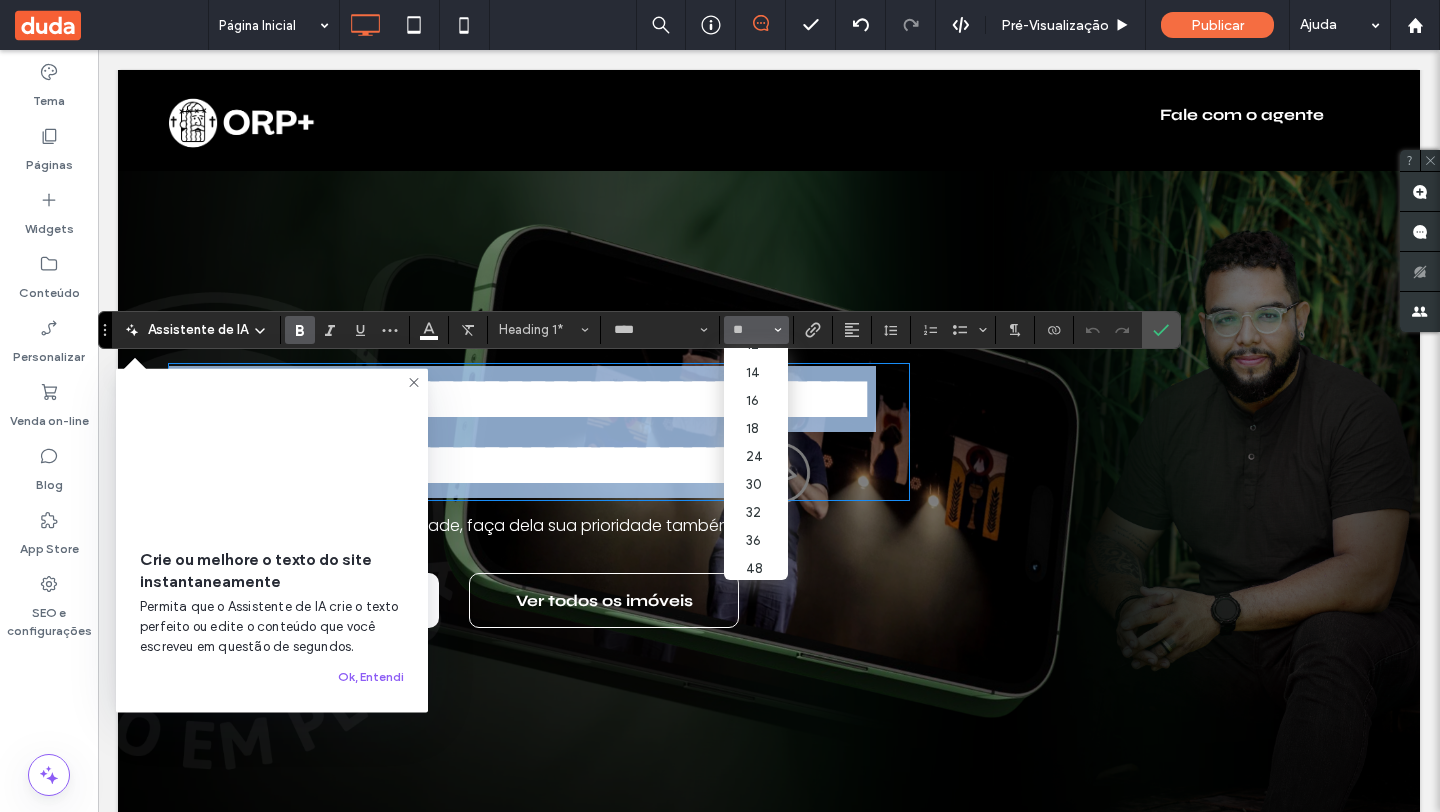 type on "**" 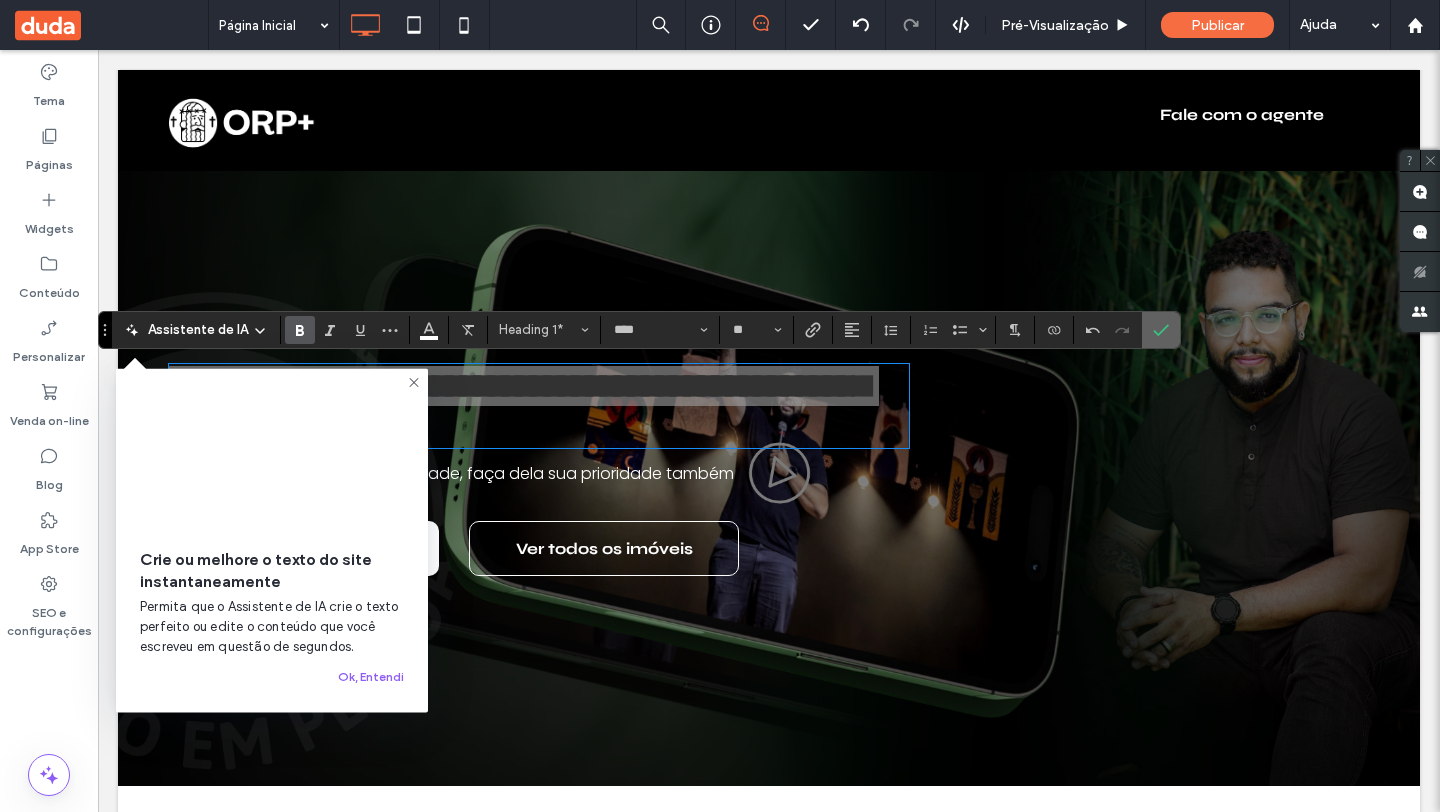 click at bounding box center [1161, 330] 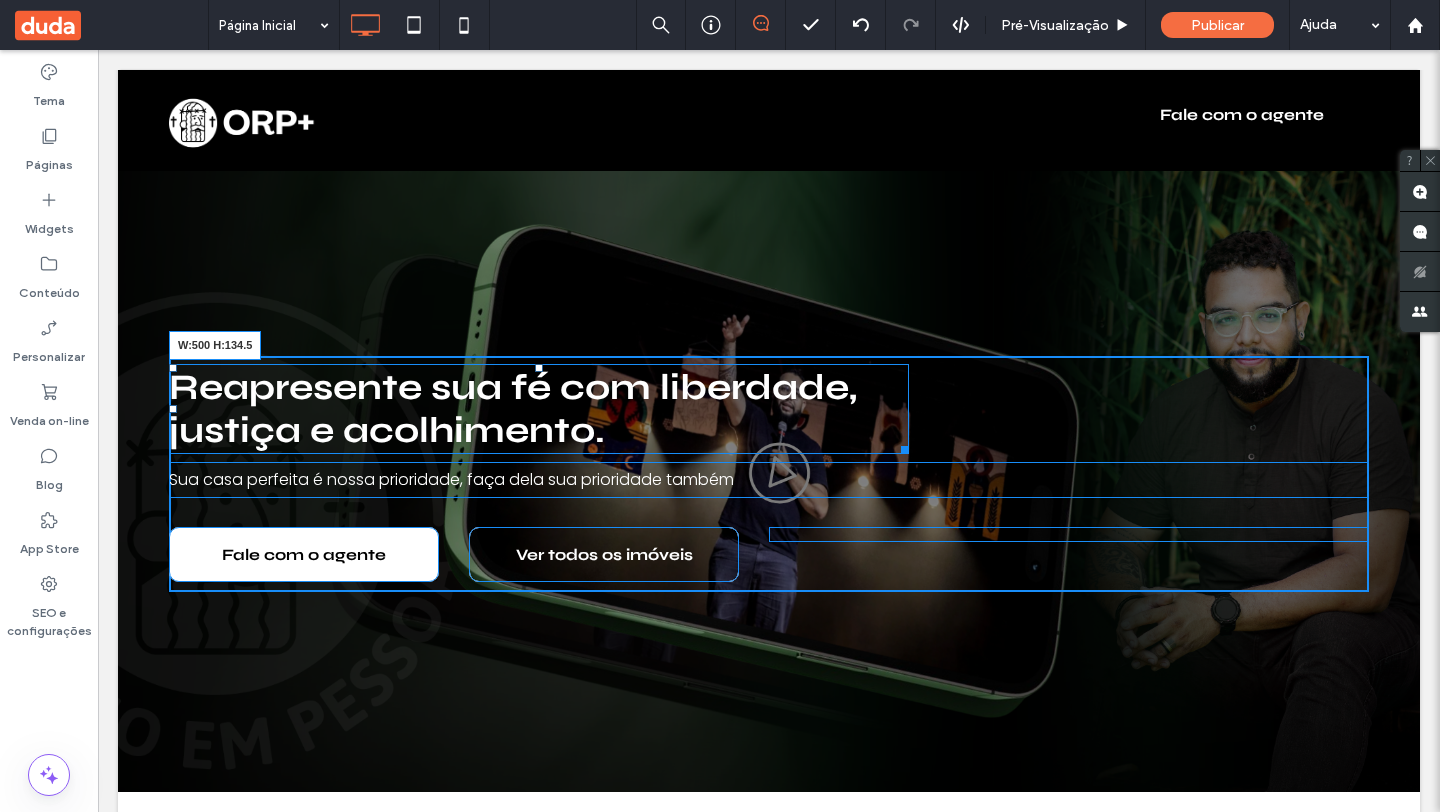 drag, startPoint x: 900, startPoint y: 448, endPoint x: 660, endPoint y: 408, distance: 243.3105 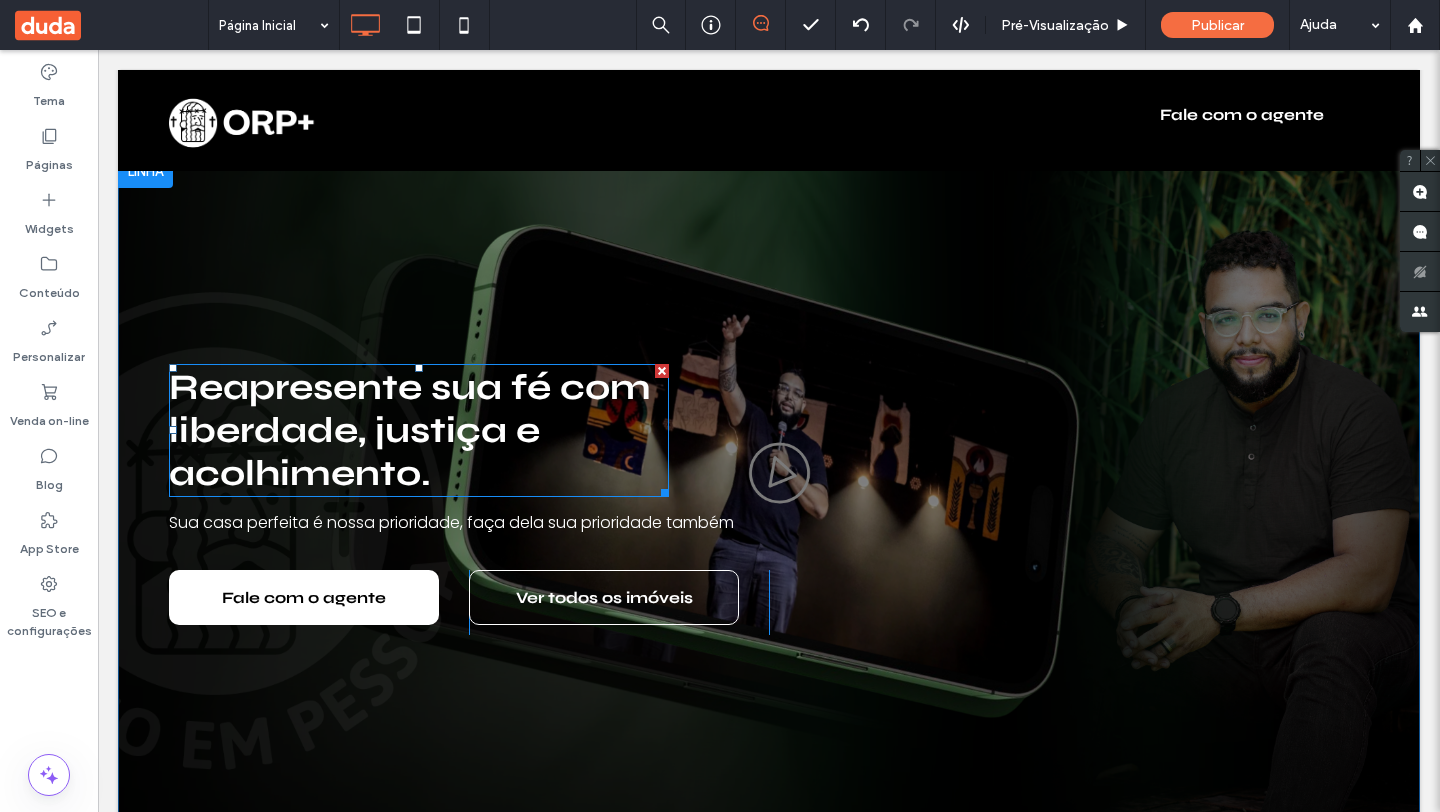 click on "Reapresente sua fé com liberdade, justiça e acolhimento." at bounding box center (410, 430) 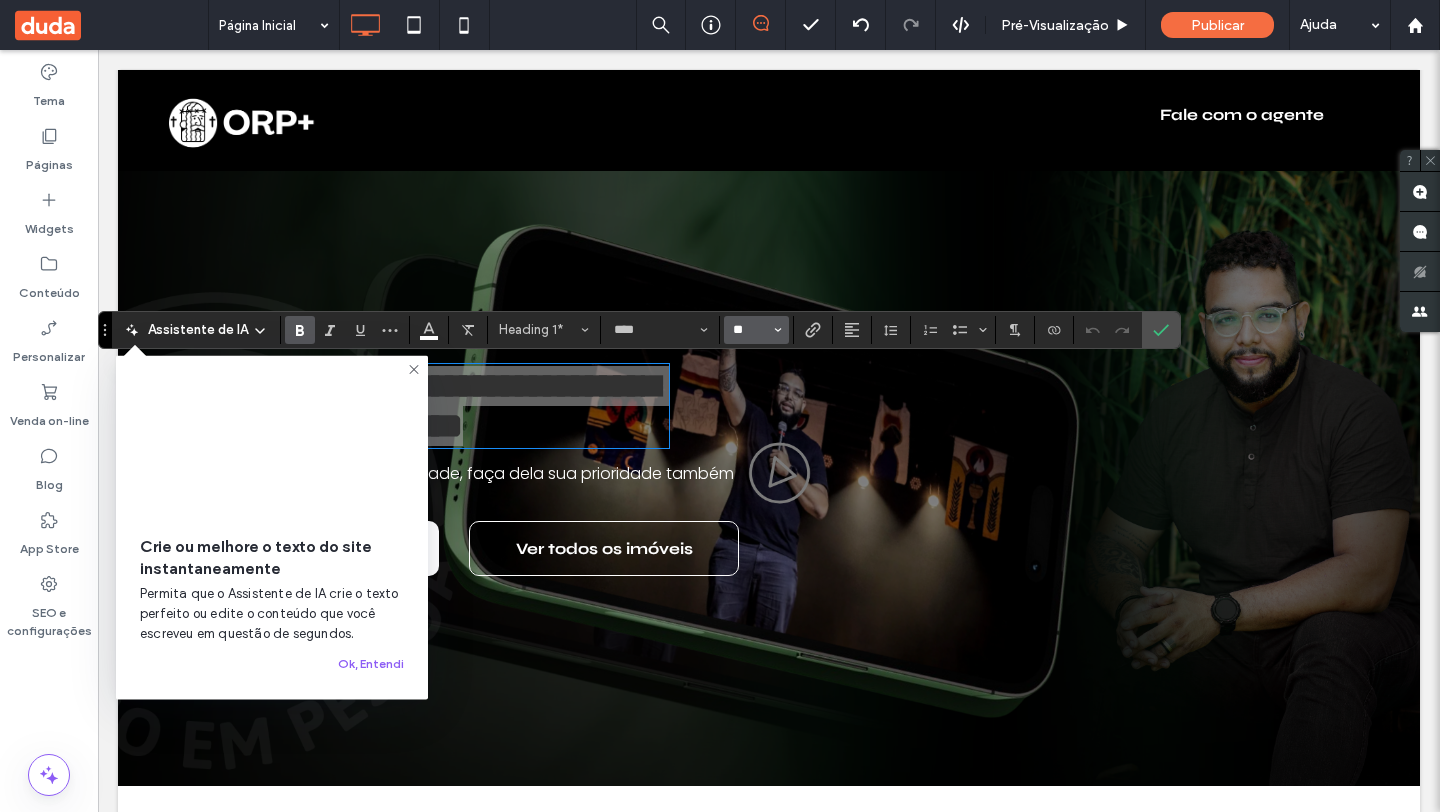 click on "**" at bounding box center (750, 330) 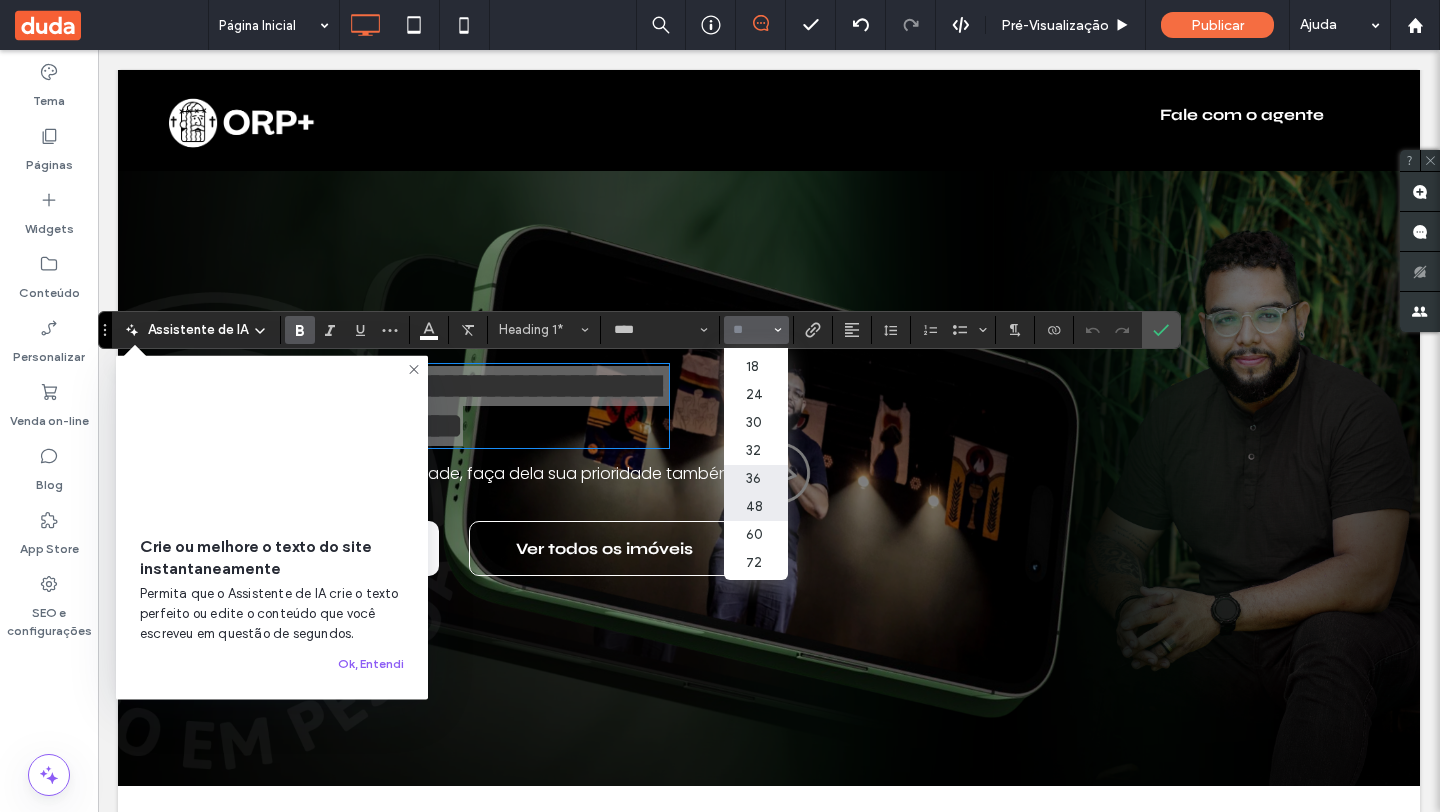 scroll, scrollTop: 203, scrollLeft: 0, axis: vertical 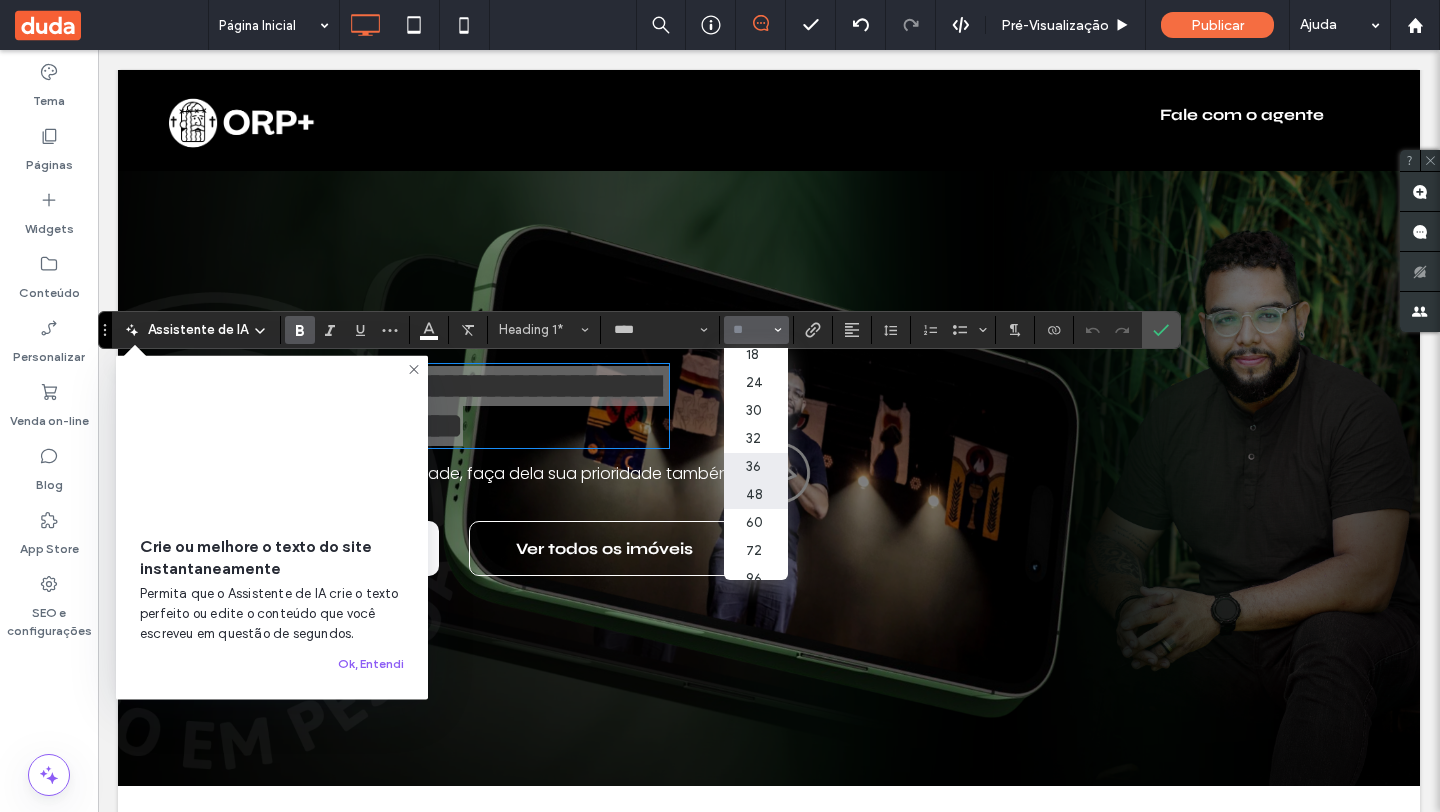 click on "48" at bounding box center (756, 495) 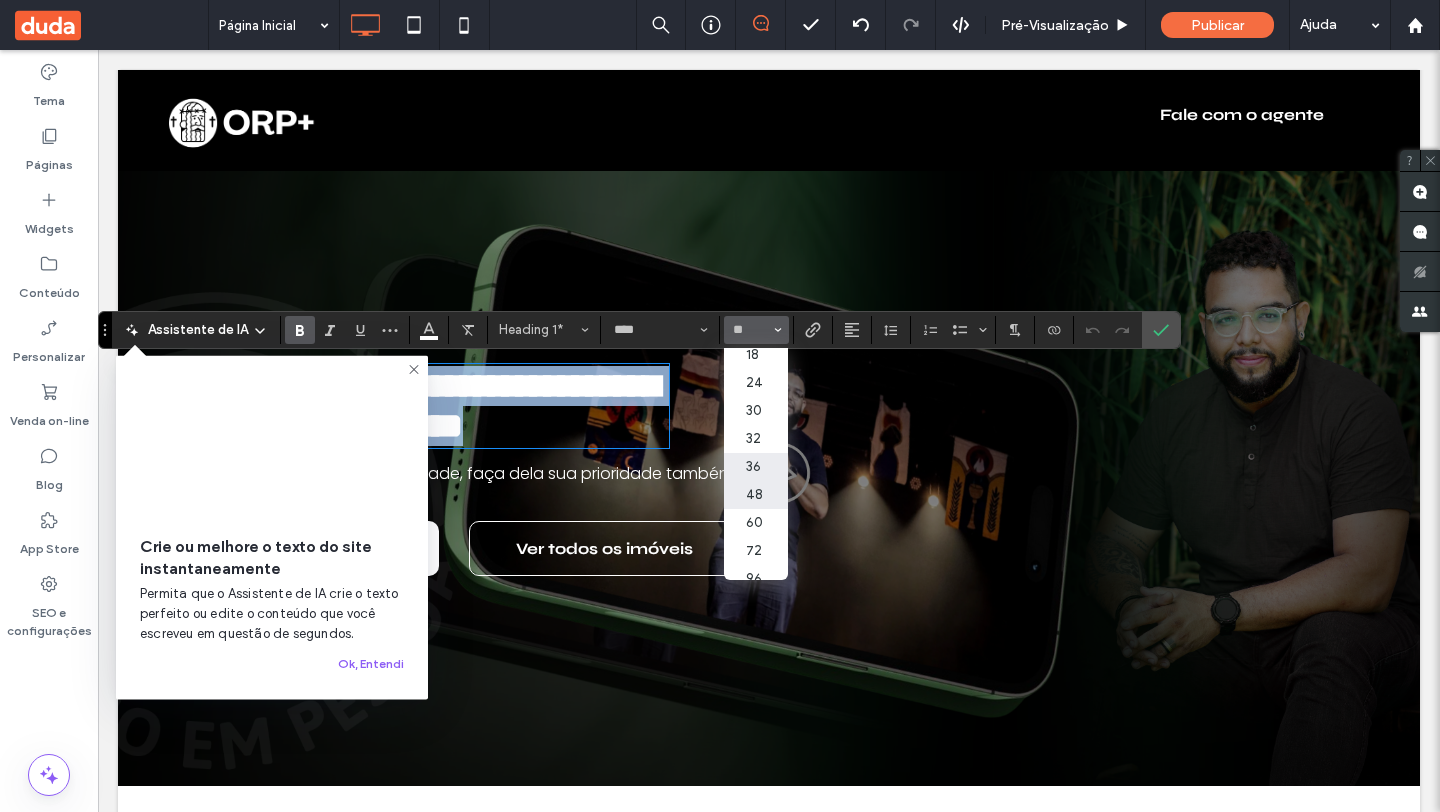 type on "**" 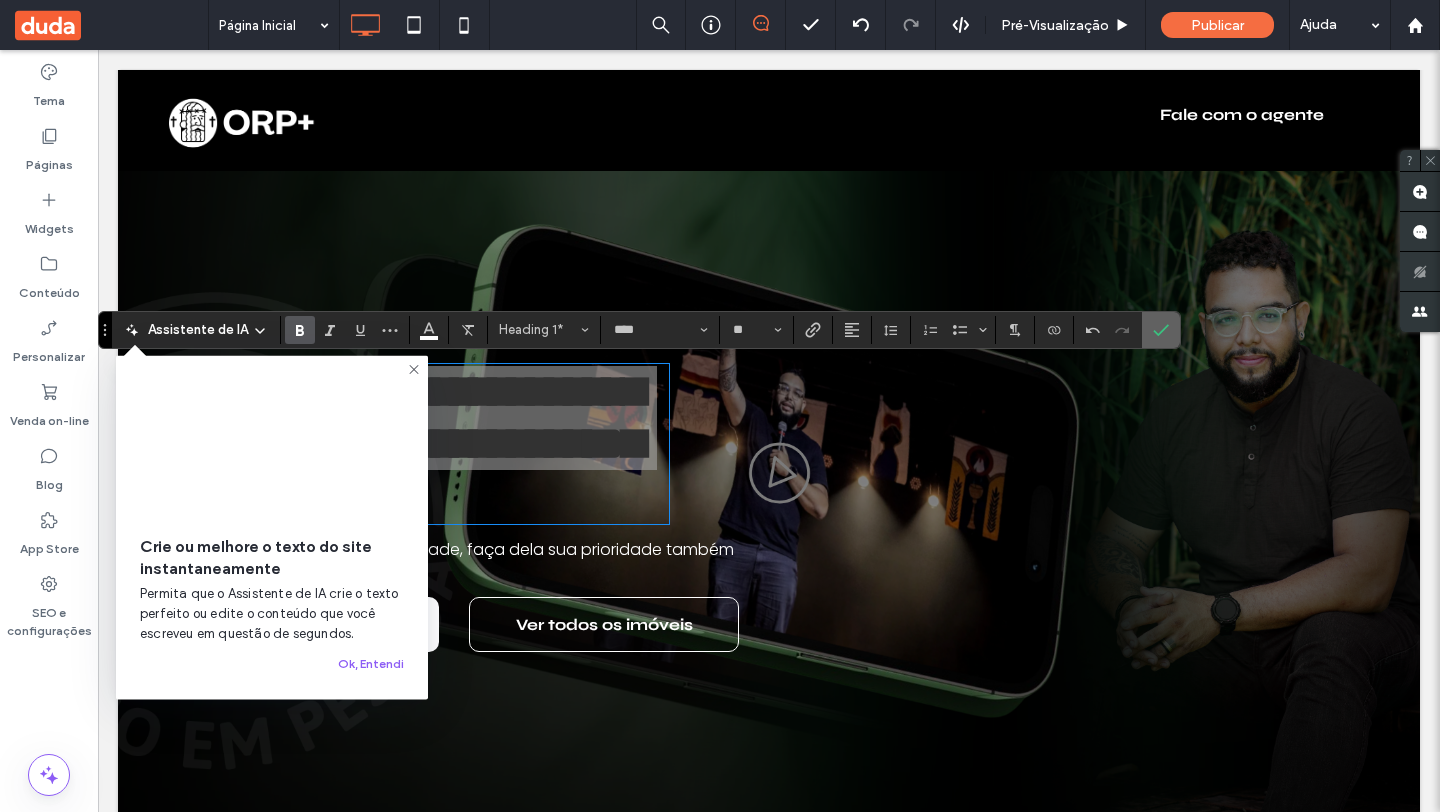 click 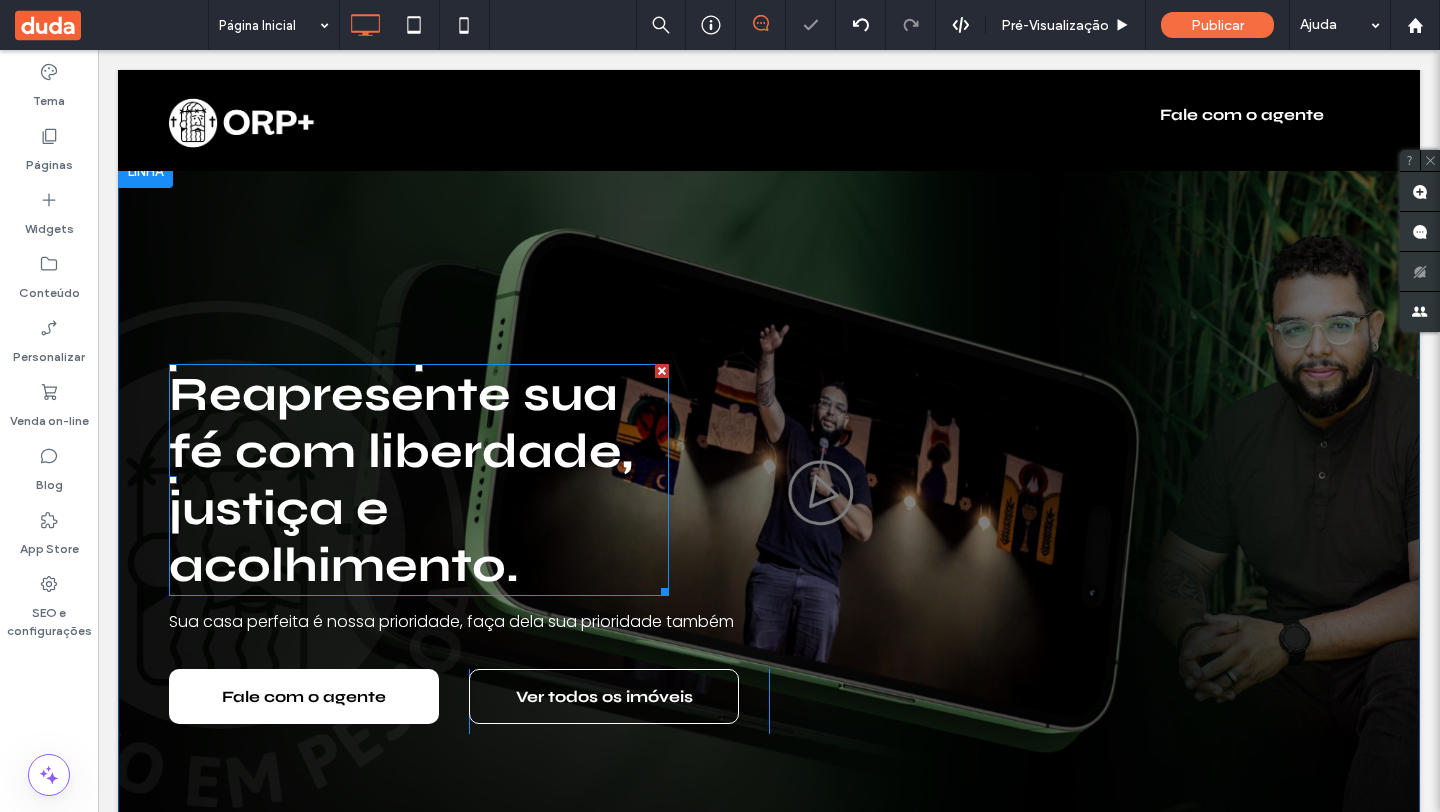 scroll, scrollTop: 20, scrollLeft: 0, axis: vertical 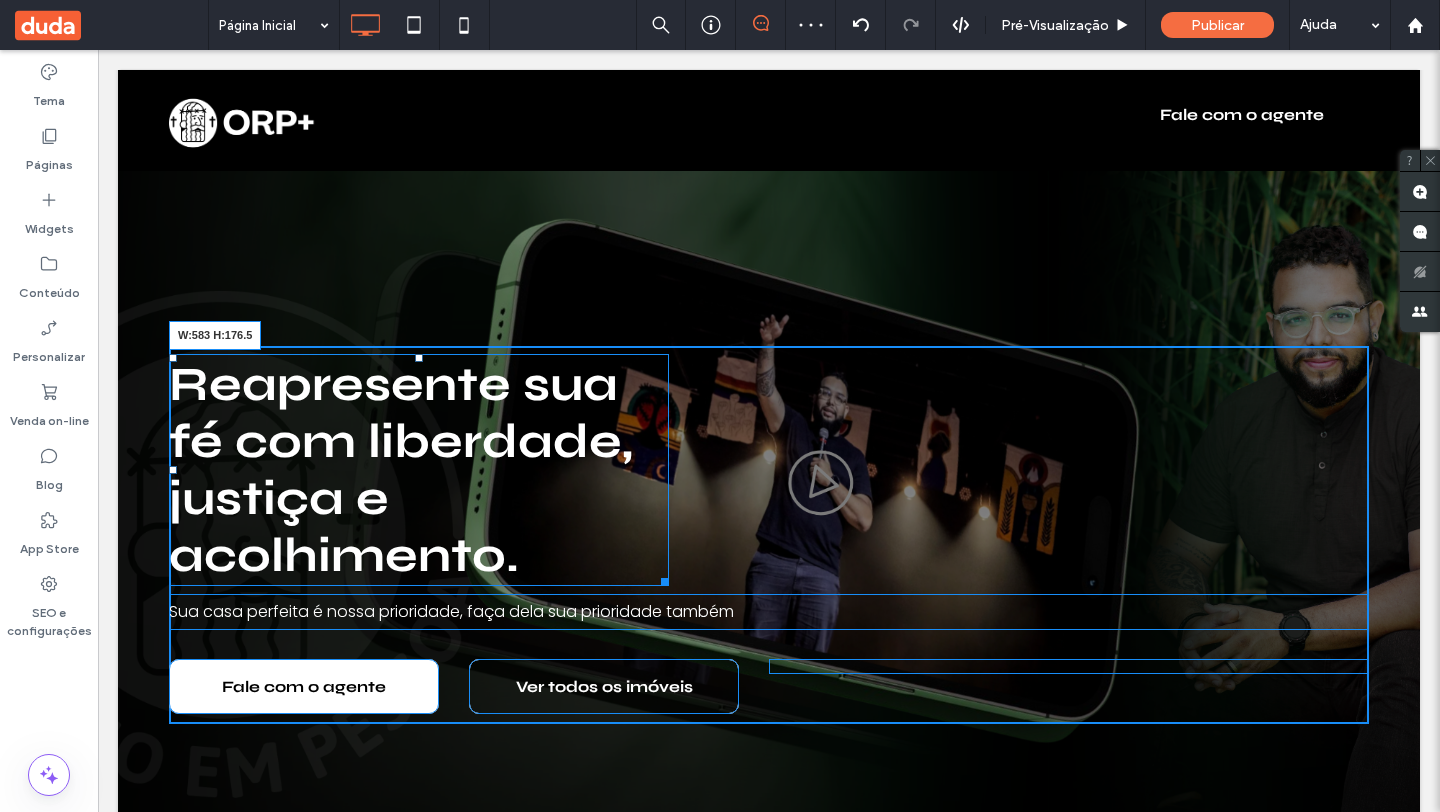 drag, startPoint x: 664, startPoint y: 581, endPoint x: 747, endPoint y: 557, distance: 86.40023 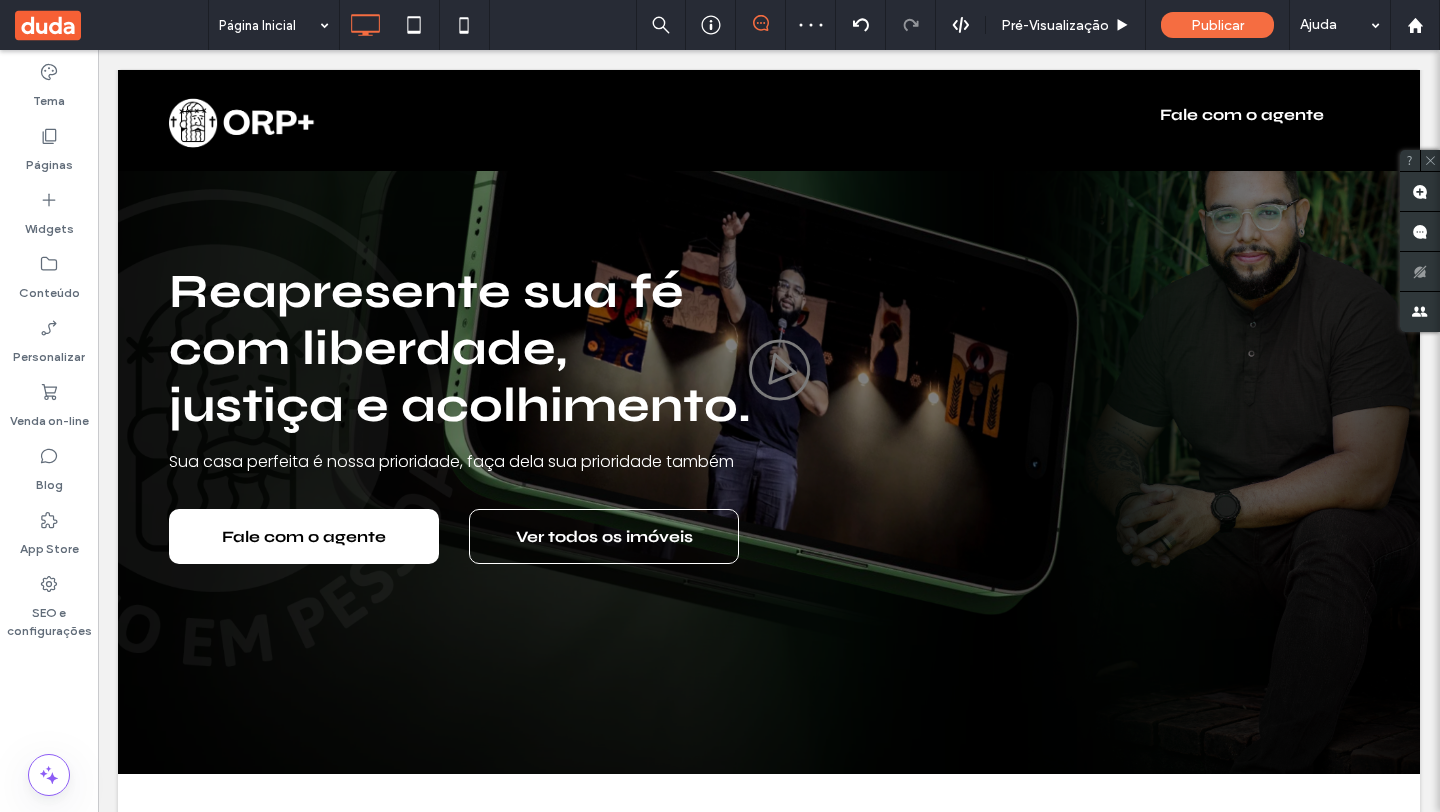 scroll, scrollTop: 0, scrollLeft: 0, axis: both 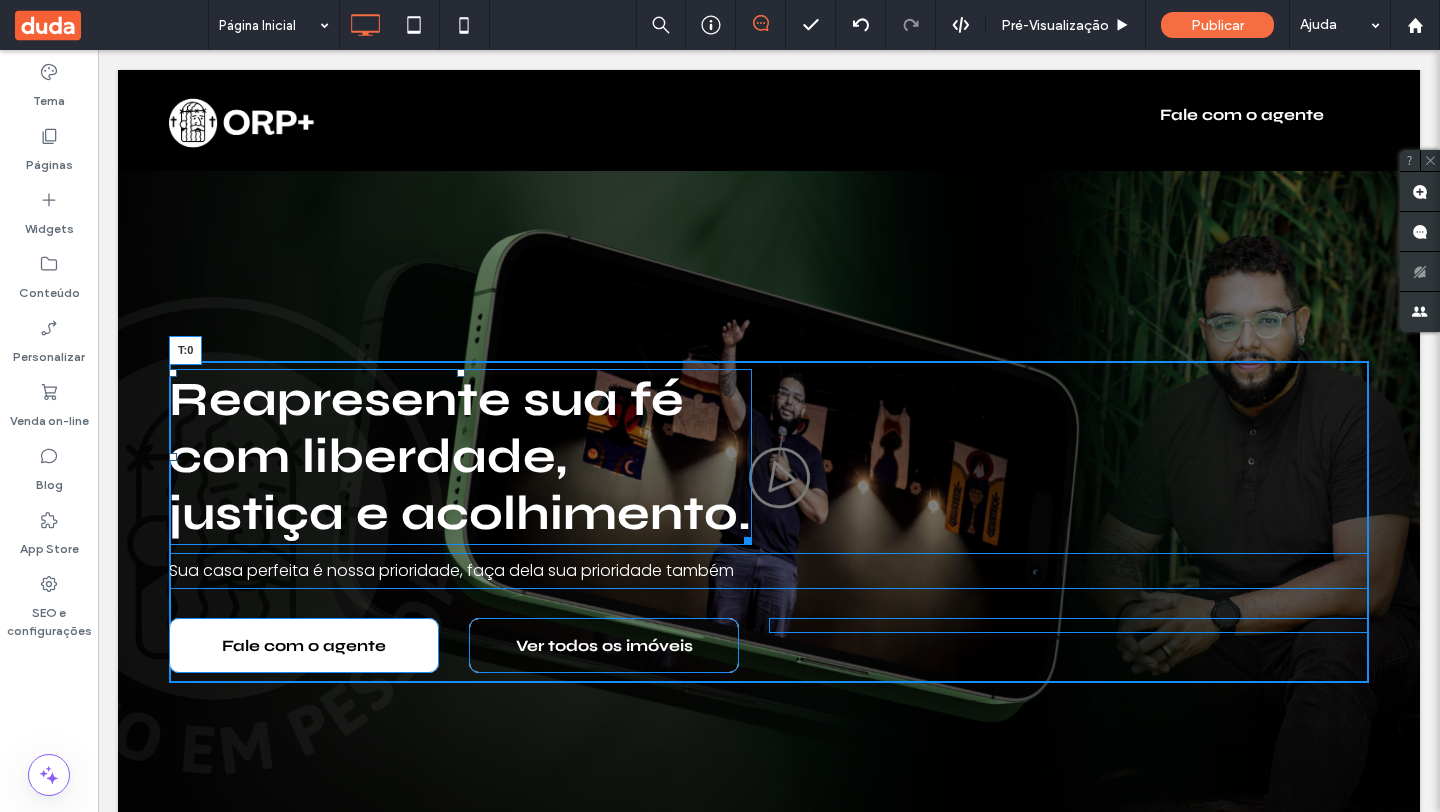 drag, startPoint x: 462, startPoint y: 382, endPoint x: 481, endPoint y: 368, distance: 23.600847 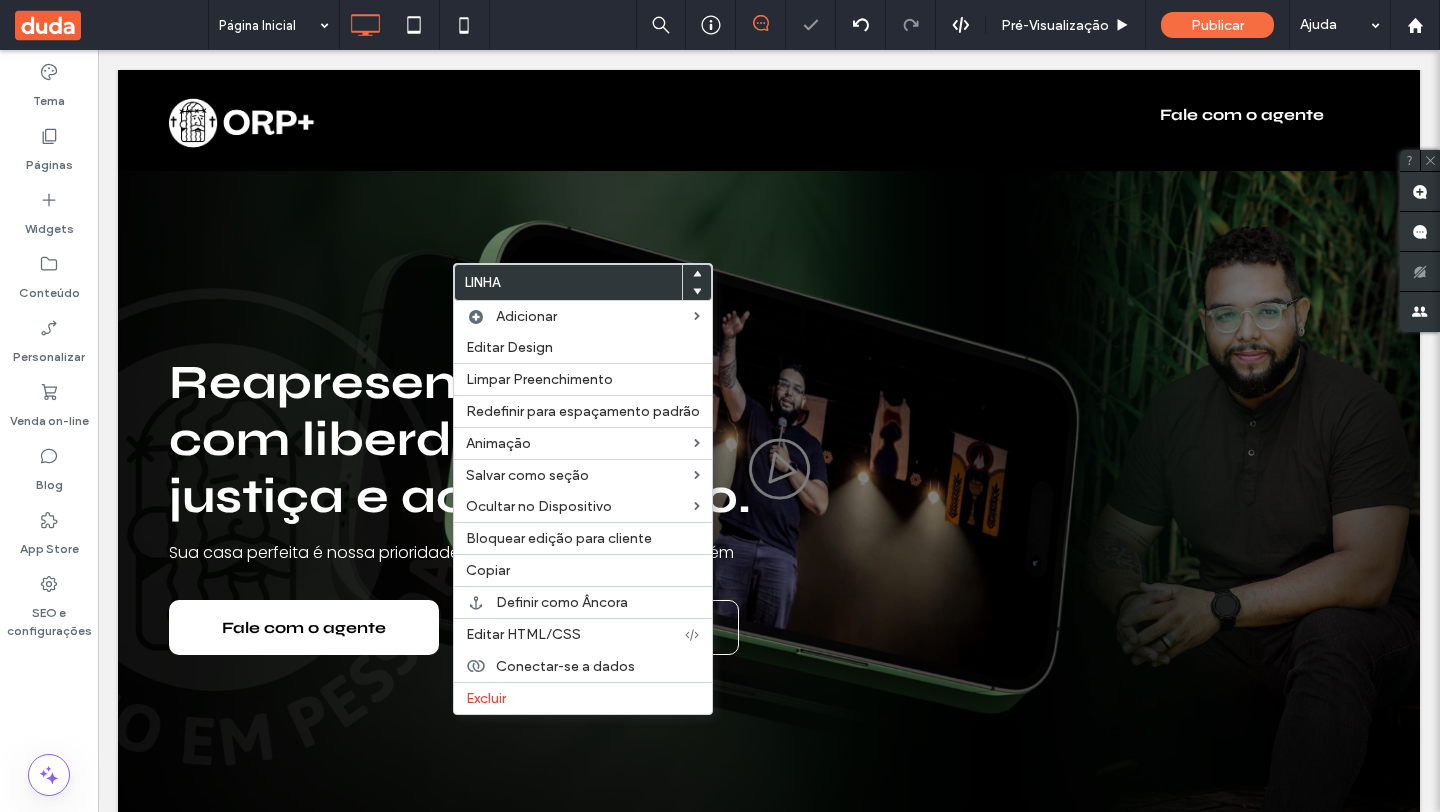 scroll, scrollTop: 17, scrollLeft: 0, axis: vertical 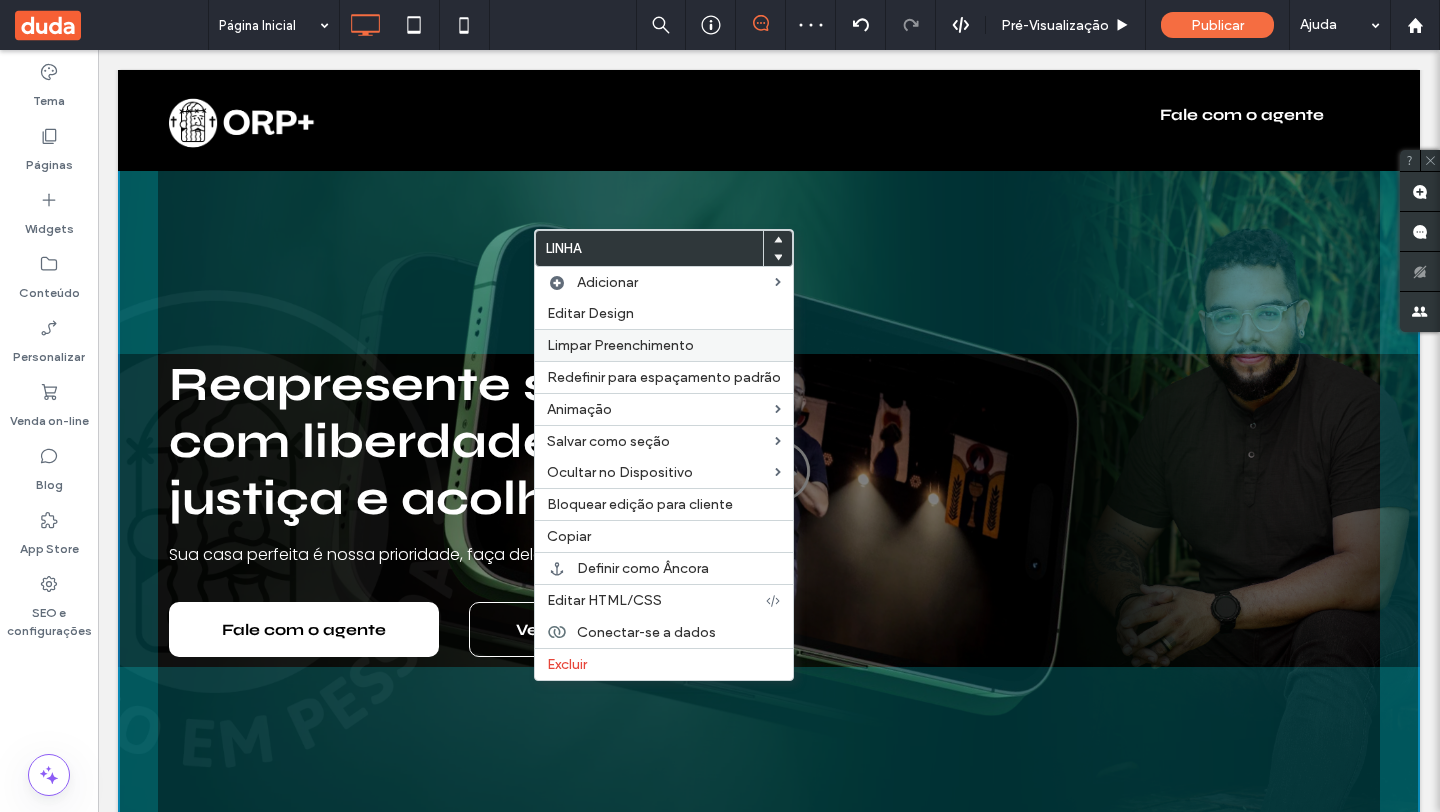 click on "Limpar Preenchimento" at bounding box center [620, 345] 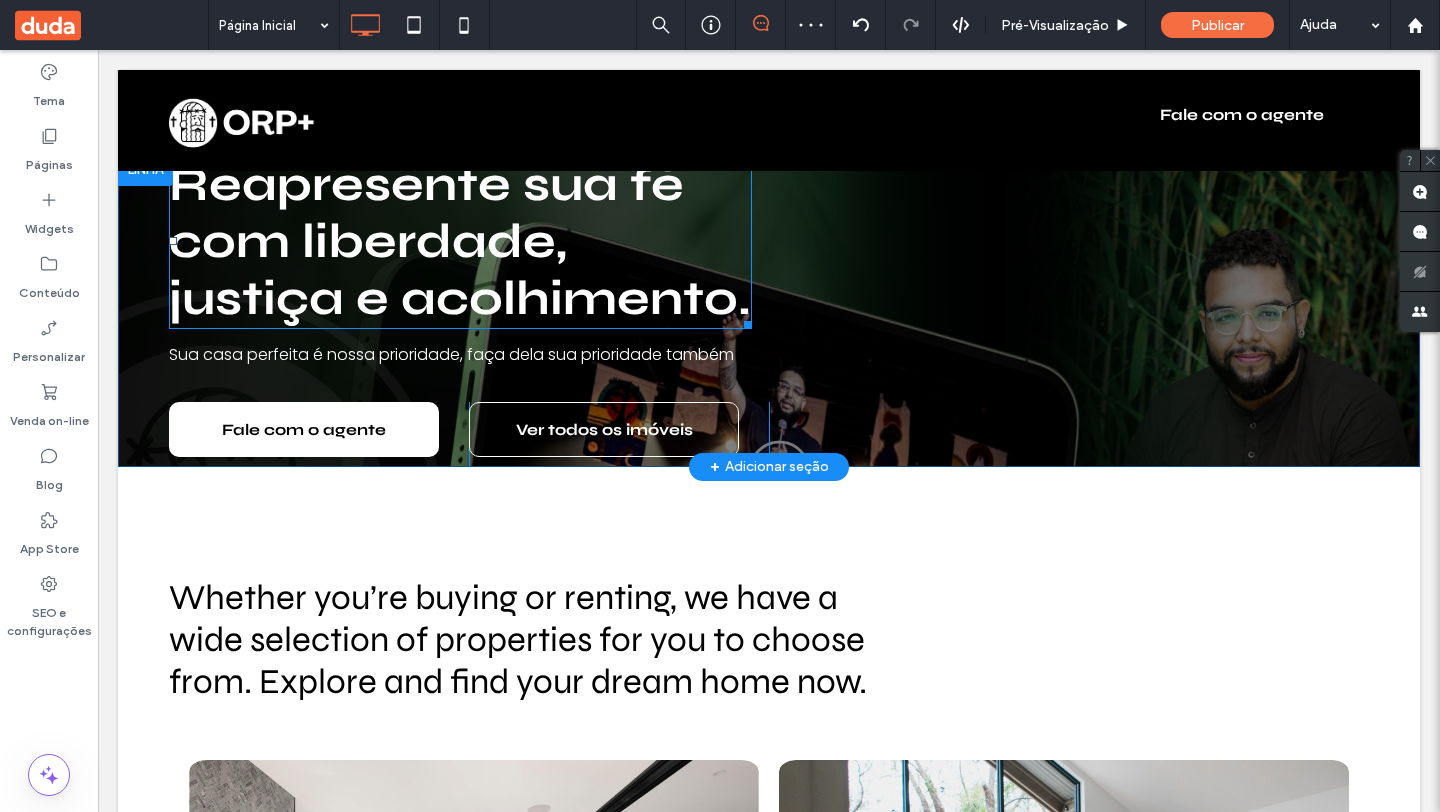 scroll, scrollTop: 0, scrollLeft: 0, axis: both 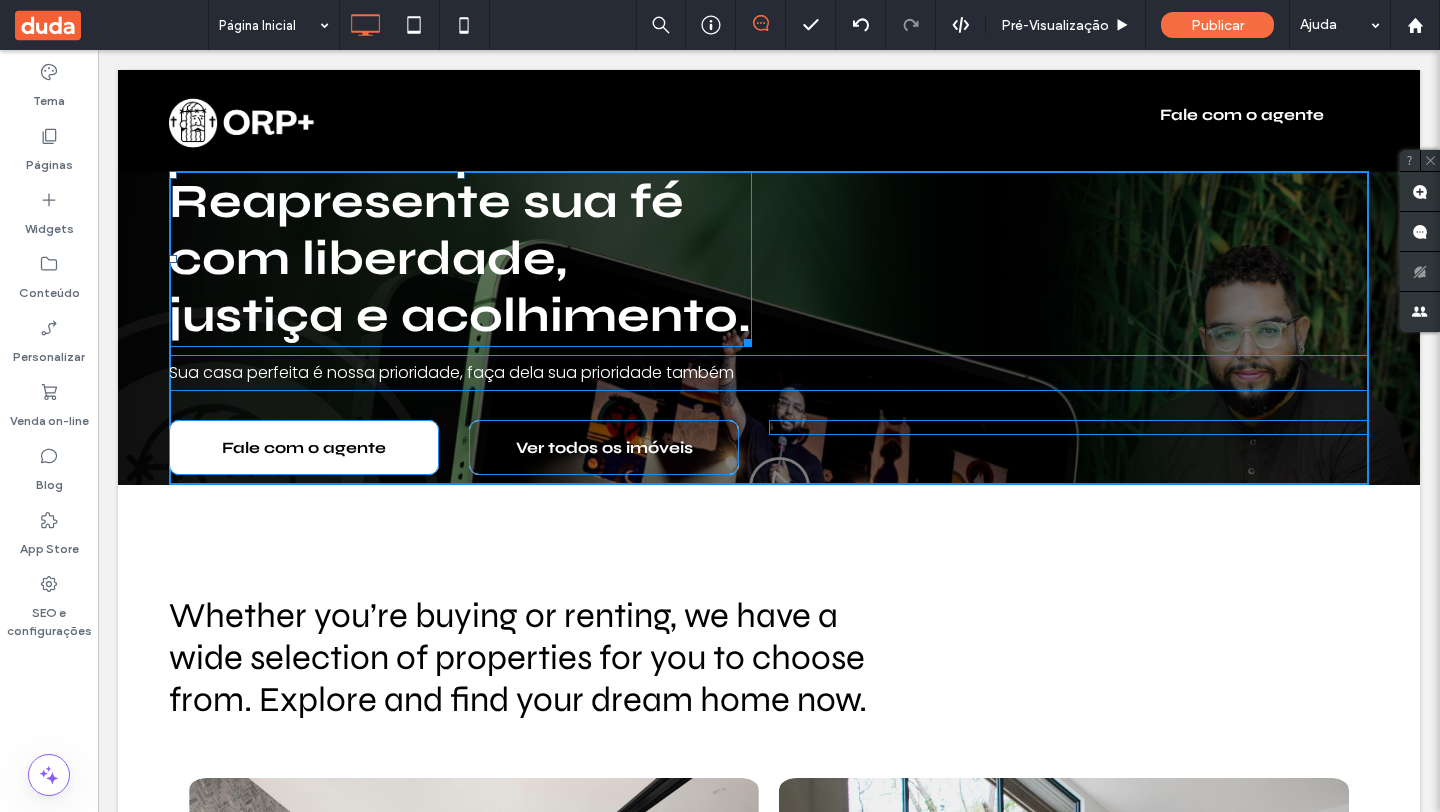 drag, startPoint x: 459, startPoint y: 177, endPoint x: 469, endPoint y: 276, distance: 99.50377 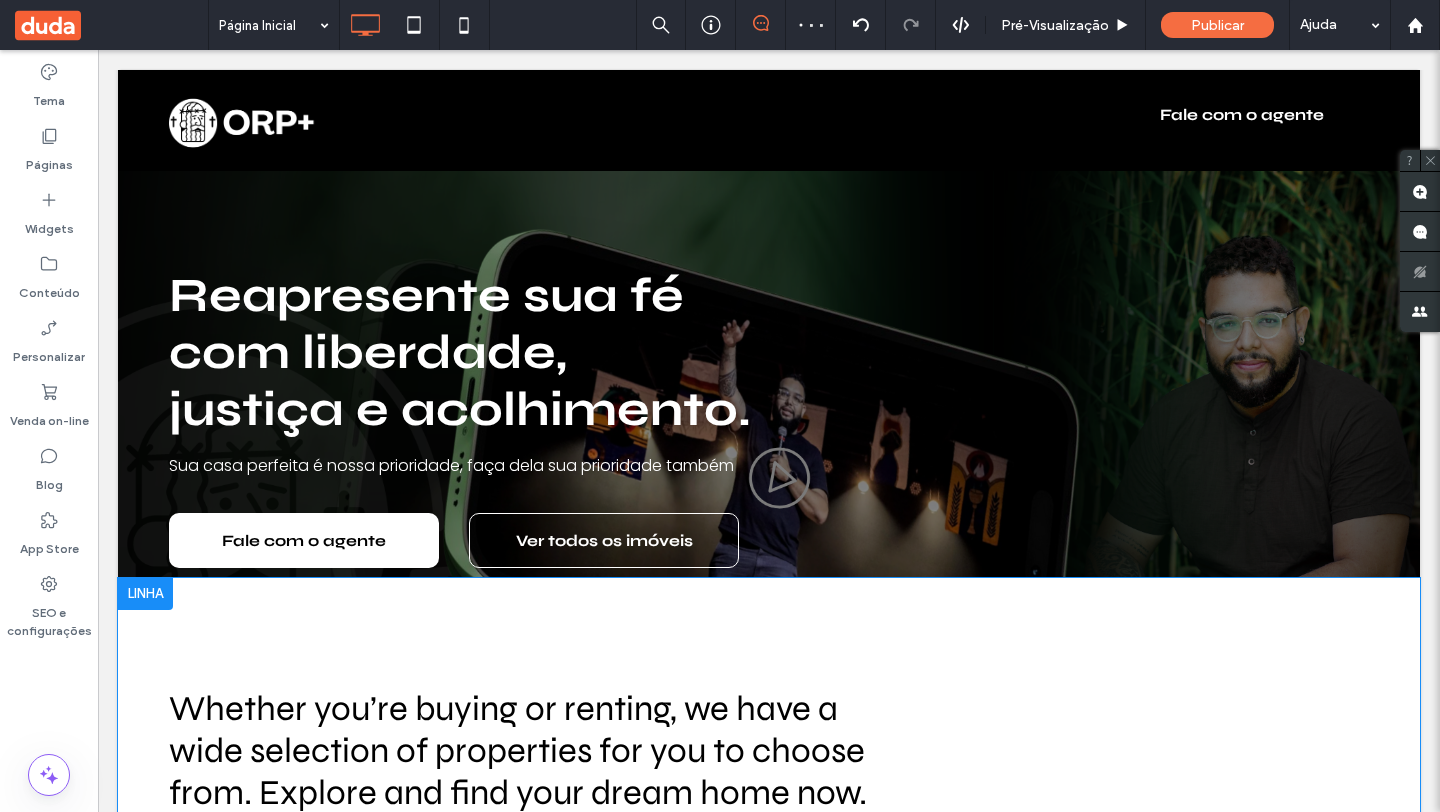 drag, startPoint x: 528, startPoint y: 588, endPoint x: 535, endPoint y: 671, distance: 83.294655 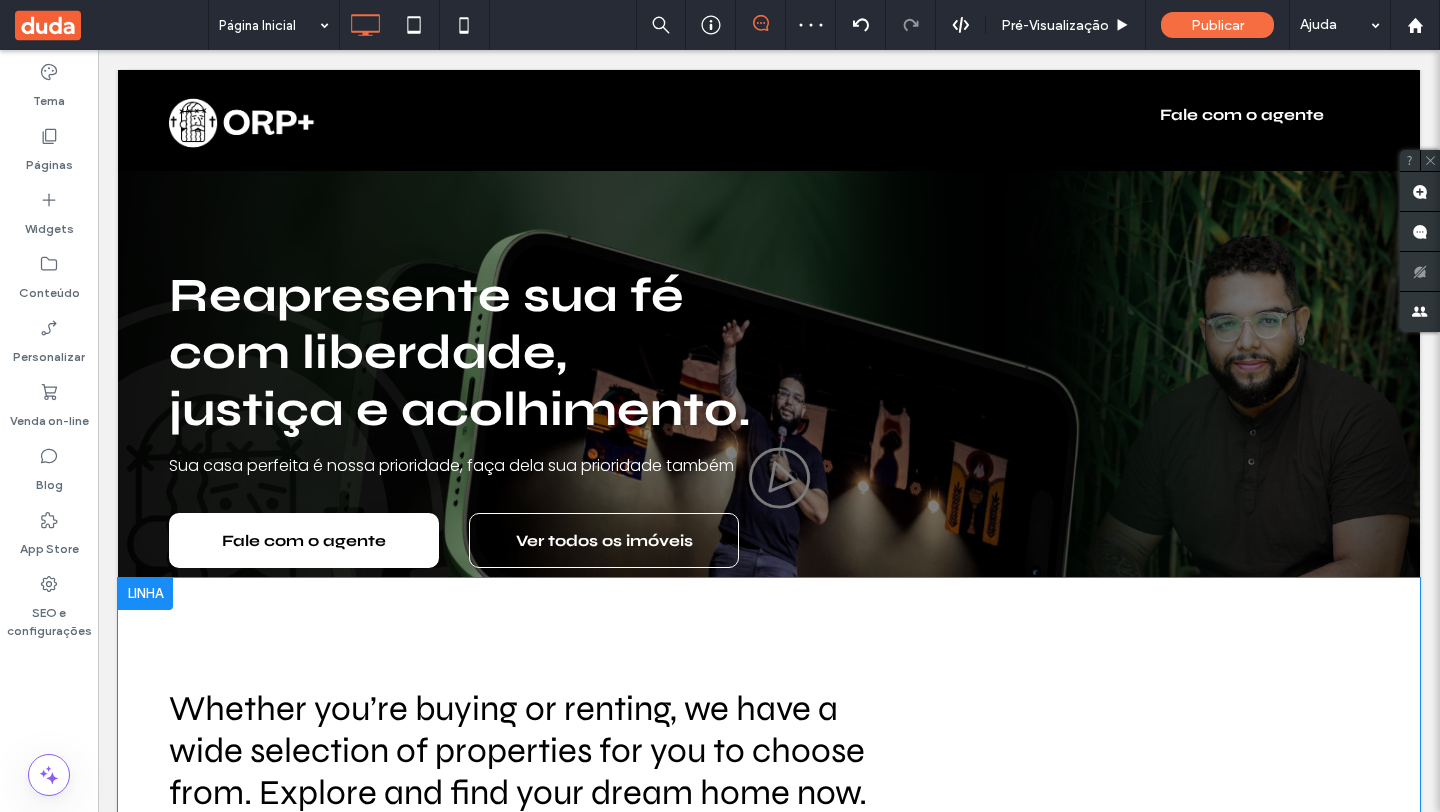click on "Whether you’re buying or renting, we have a wide selection of properties for you to choose from. Explore and find your dream home now.
For Sale
For Rent
Ver Mais
Click To Paste
Linha + Adicionar seção" at bounding box center [769, 987] 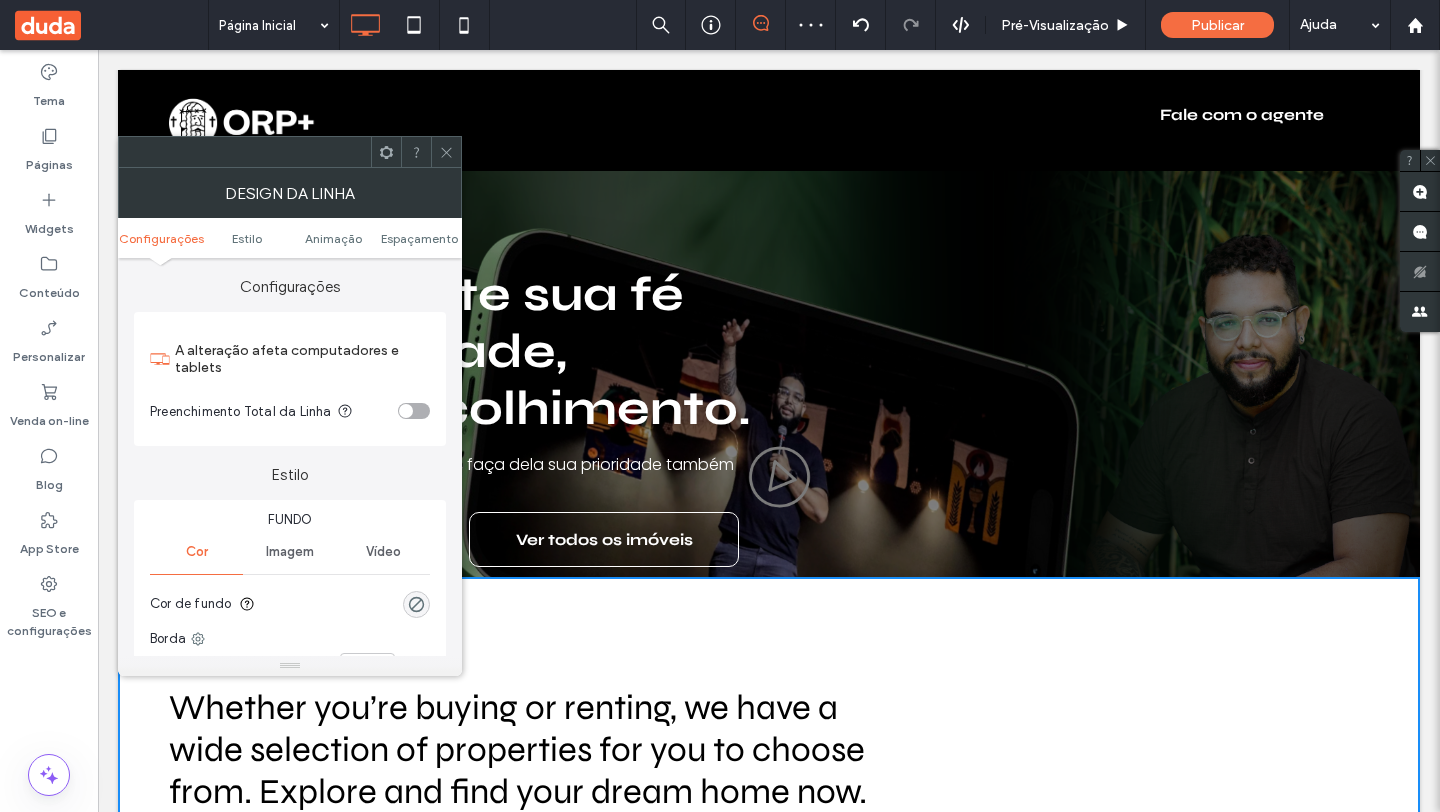 click on "Whether you’re buying or renting, we have a wide selection of properties for you to choose from. Explore and find your dream home now.
For Sale
For Rent
Ver Mais
Click To Paste
Linha + Adicionar seção" at bounding box center [769, 986] 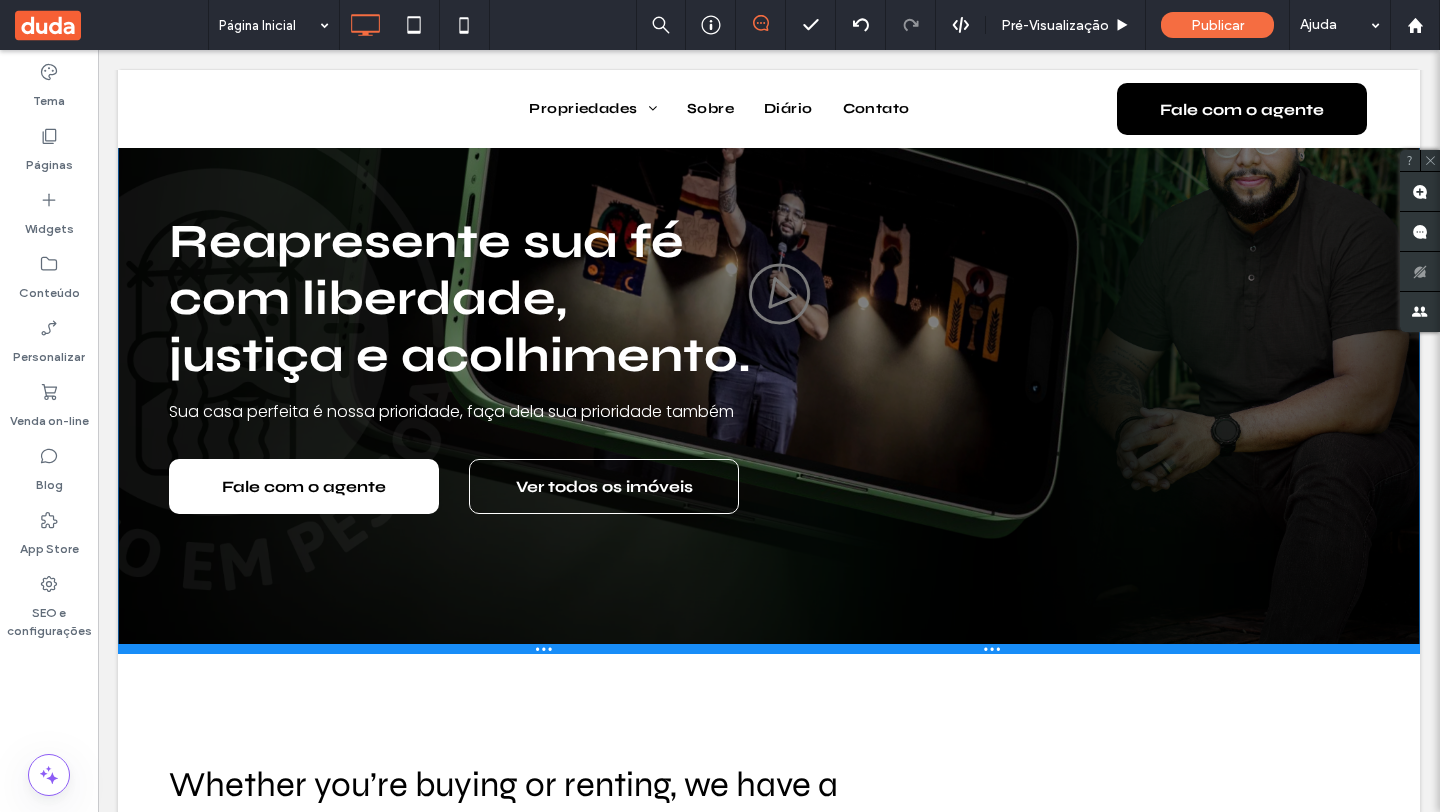 scroll, scrollTop: 414, scrollLeft: 0, axis: vertical 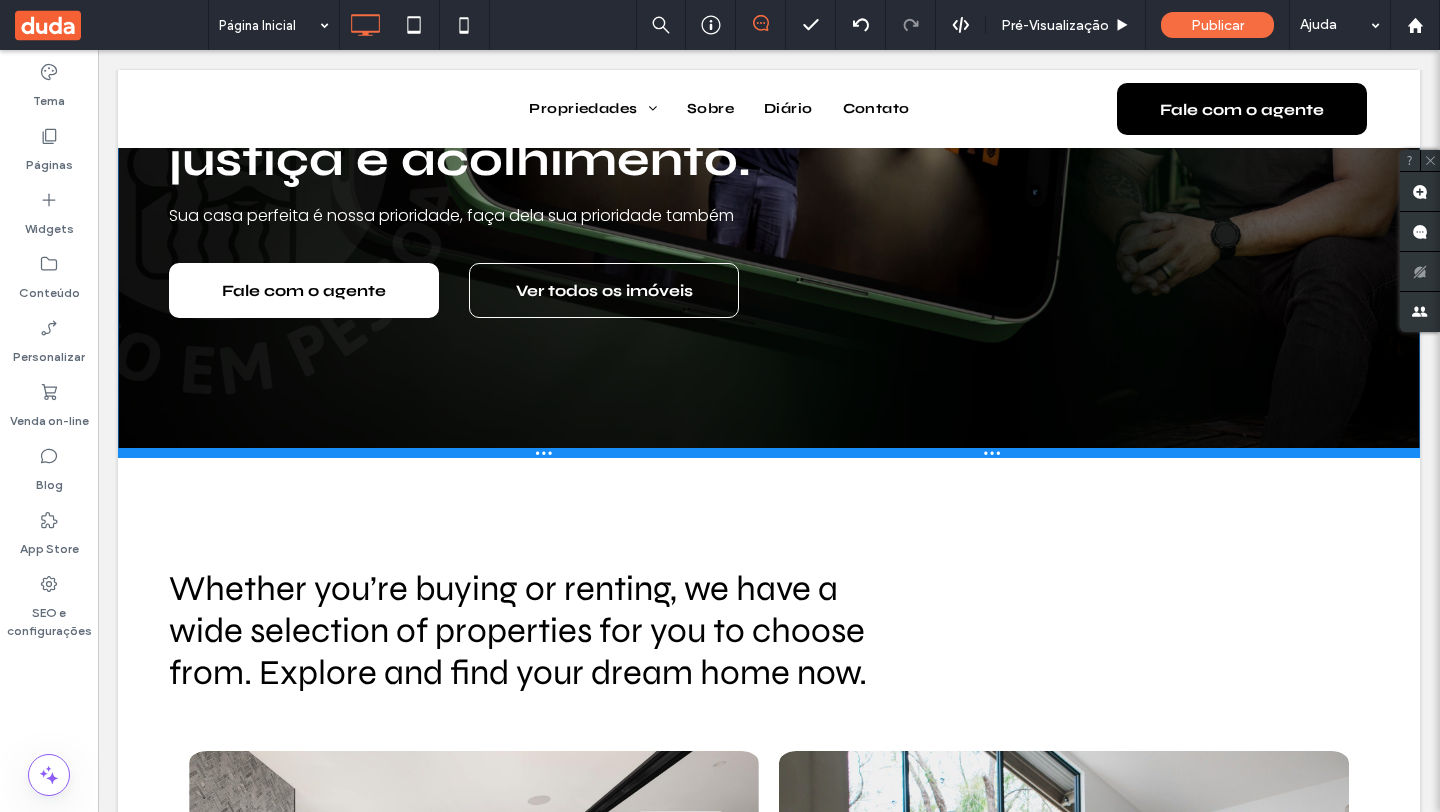 drag, startPoint x: 885, startPoint y: 577, endPoint x: 906, endPoint y: 811, distance: 234.94041 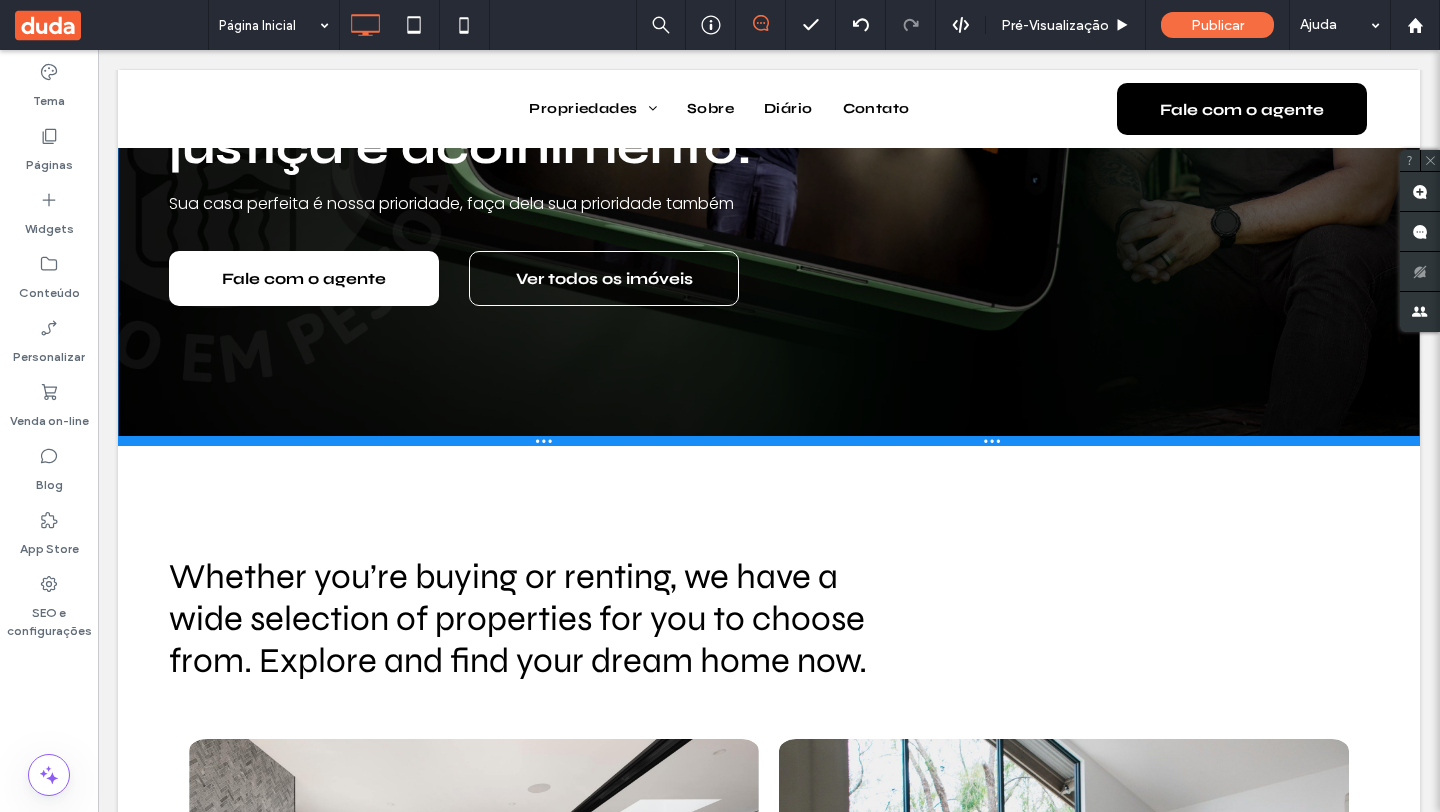 click on "Reapresente sua fé com liberdade, justiça e acolhimento.
Sua casa perfeita é nossa prioridade, faça dela sua prioridade também
Fale com o agente
Click To Paste
Ver todos os imóveis
Click To Paste
Click To Paste
Click To Paste
Linha + Adicionar seção
Whether you’re buying or renting, we have a wide selection of properties for you to choose from. Explore and find your dream home now.
For Sale
For Rent
Ver Mais
Click To Paste
Linha + Adicionar seção
Por que nos escolher
Os melhores imóveis da cidade
O grupo Haus oferece as melhores propriedades escolhidas a dedo por nossos agentes. Explore o que de melhor temos para lhe oferecer e escolha o imóvel mais adequado às suas necessidades." at bounding box center (769, 2145) 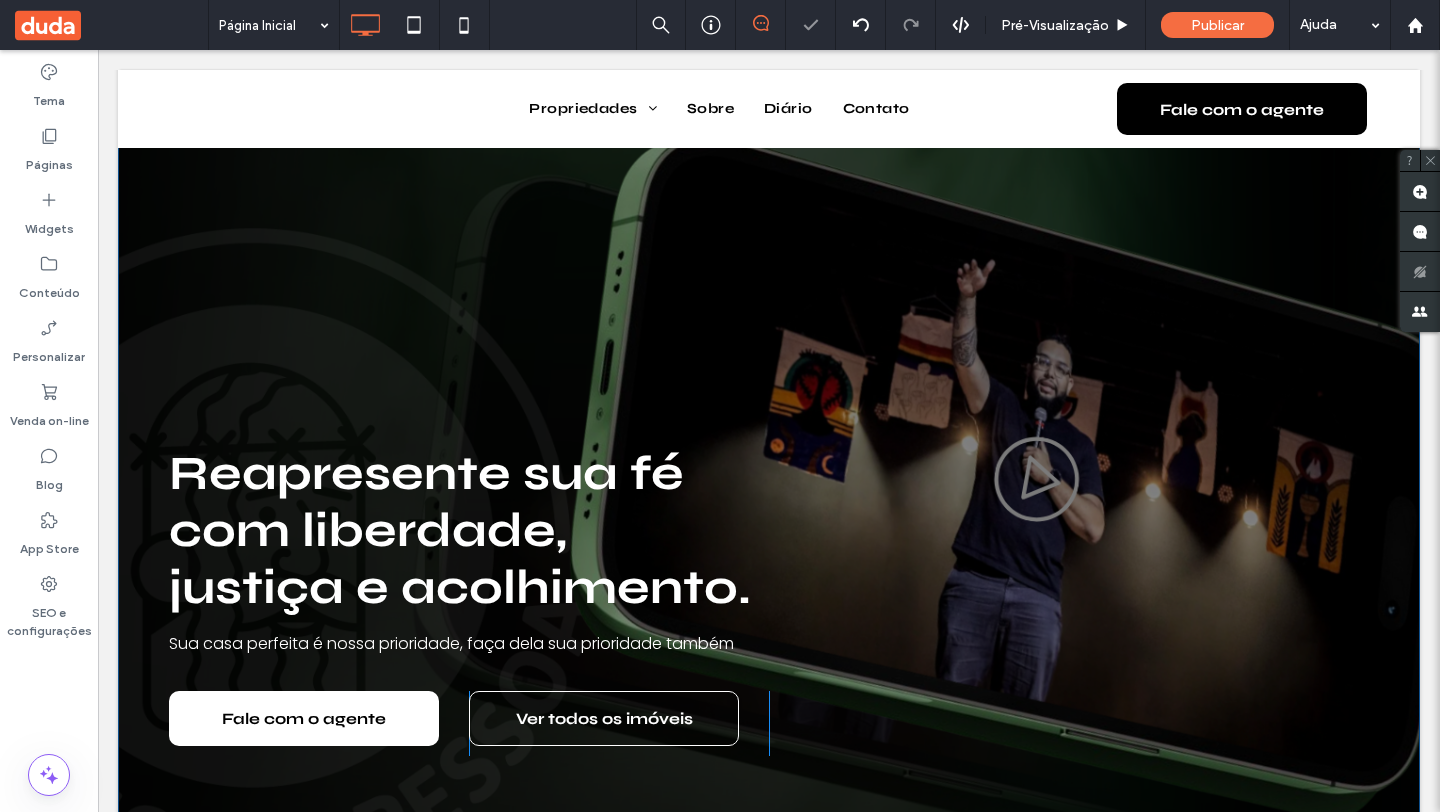 scroll, scrollTop: 4, scrollLeft: 0, axis: vertical 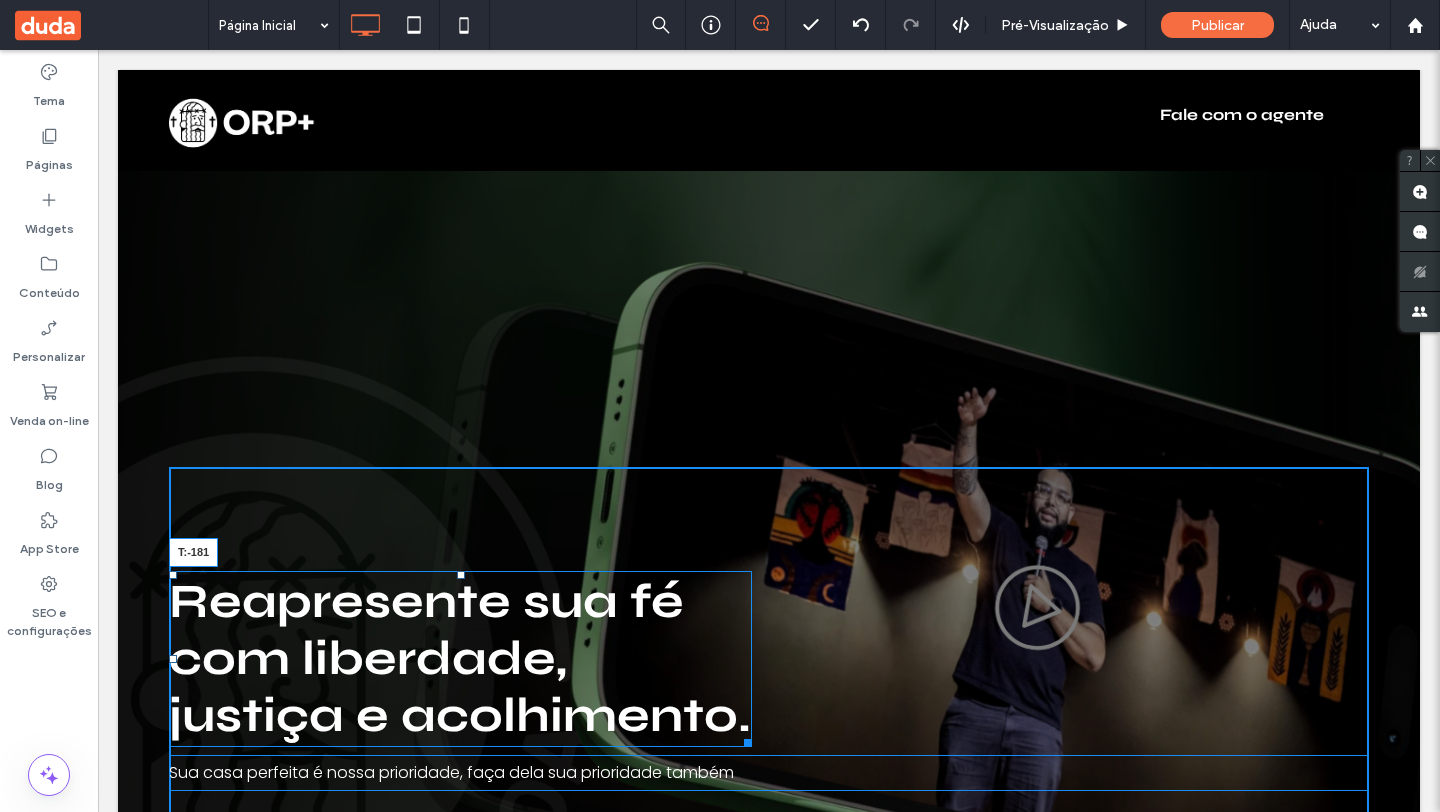drag, startPoint x: 457, startPoint y: 573, endPoint x: 417, endPoint y: 288, distance: 287.79333 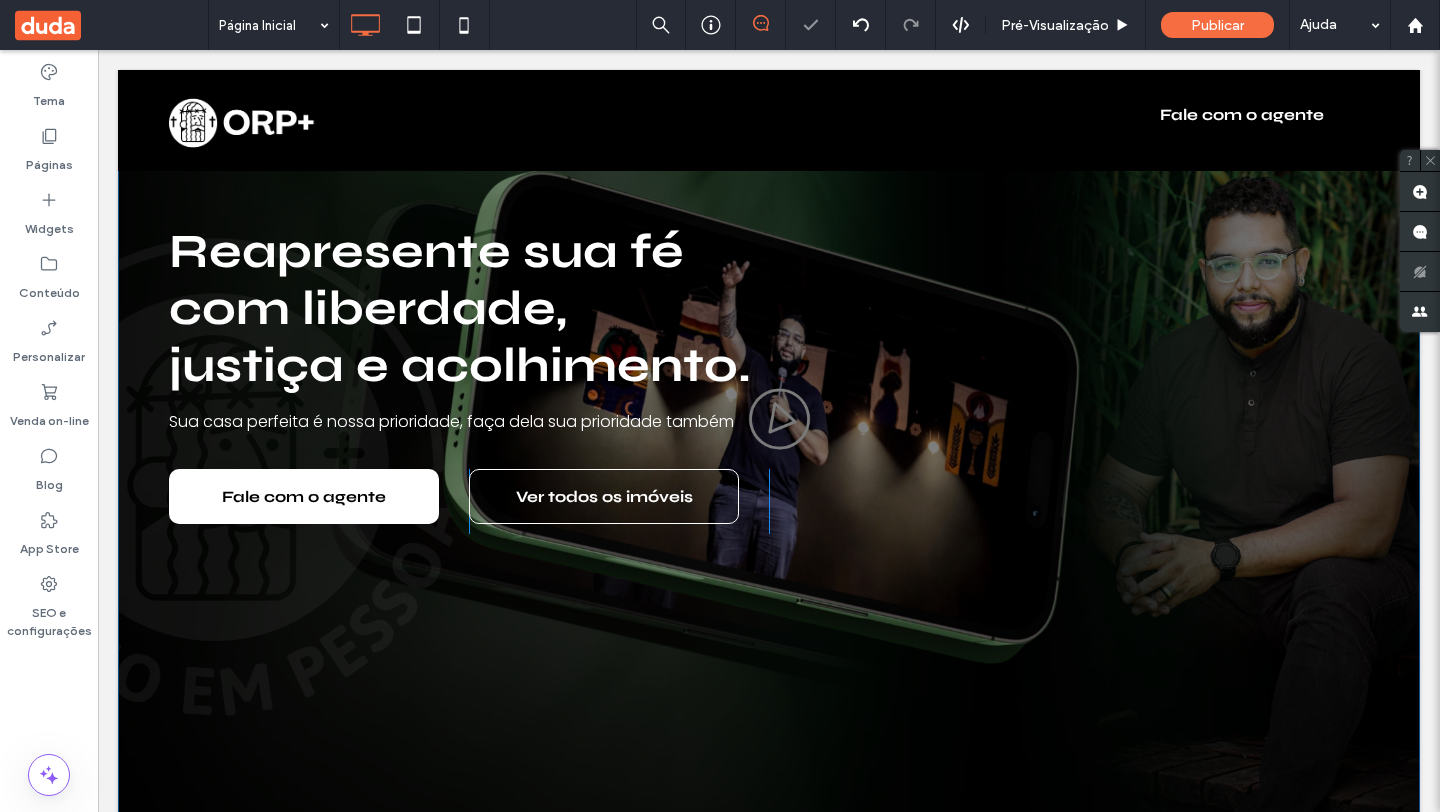 scroll, scrollTop: 0, scrollLeft: 0, axis: both 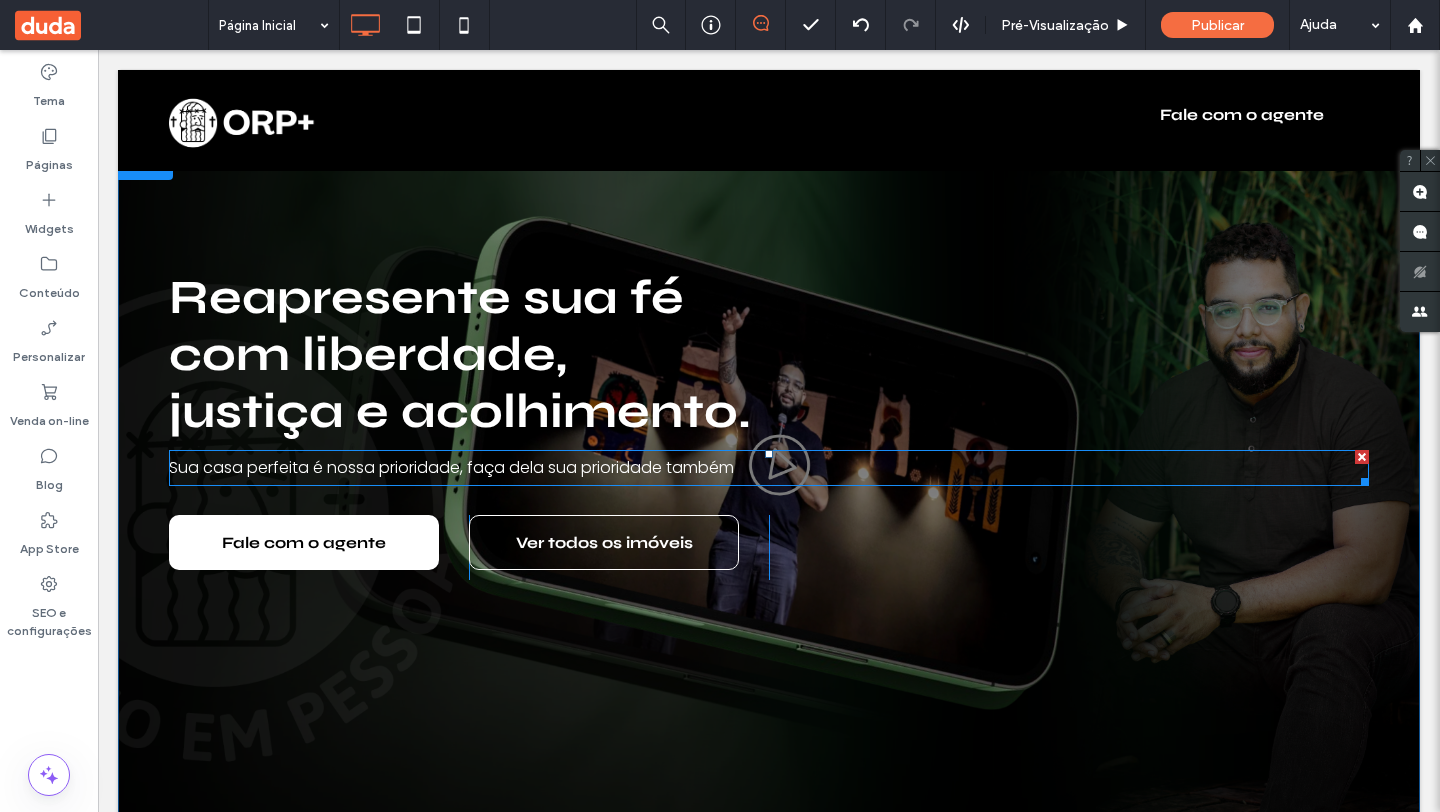 click on "Sua casa perfeita é nossa prioridade, faça dela sua prioridade também" at bounding box center (451, 467) 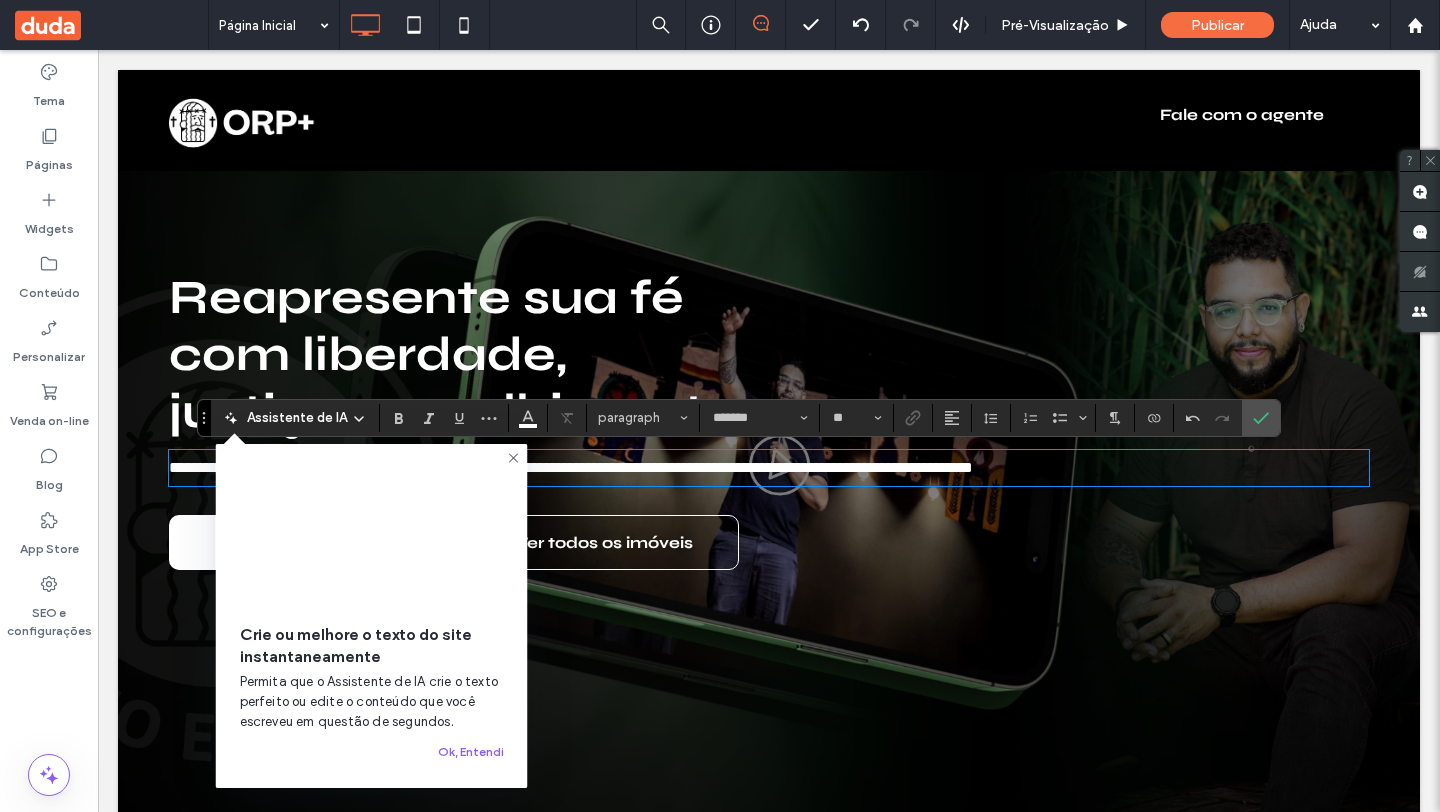 scroll, scrollTop: 0, scrollLeft: 0, axis: both 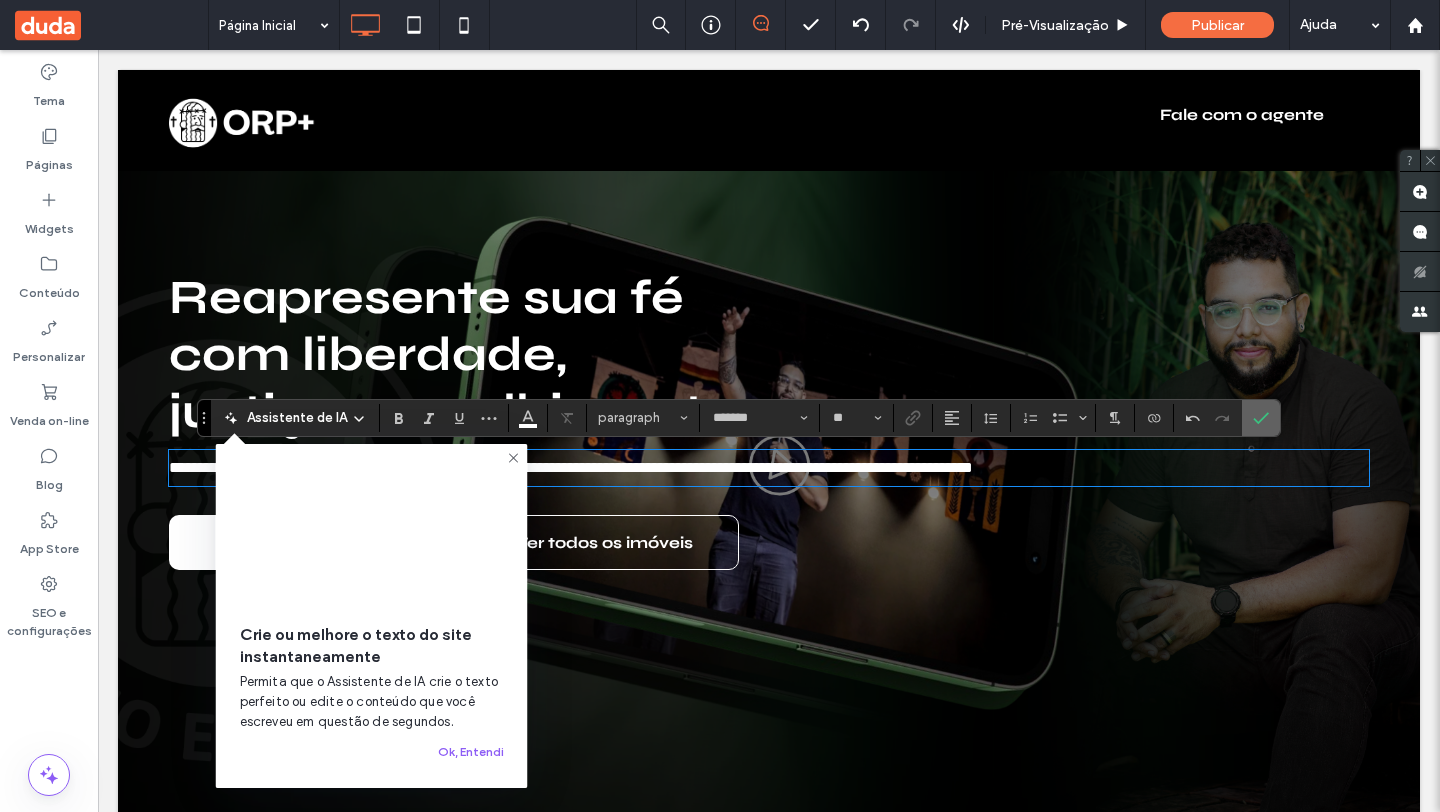 click at bounding box center [1261, 418] 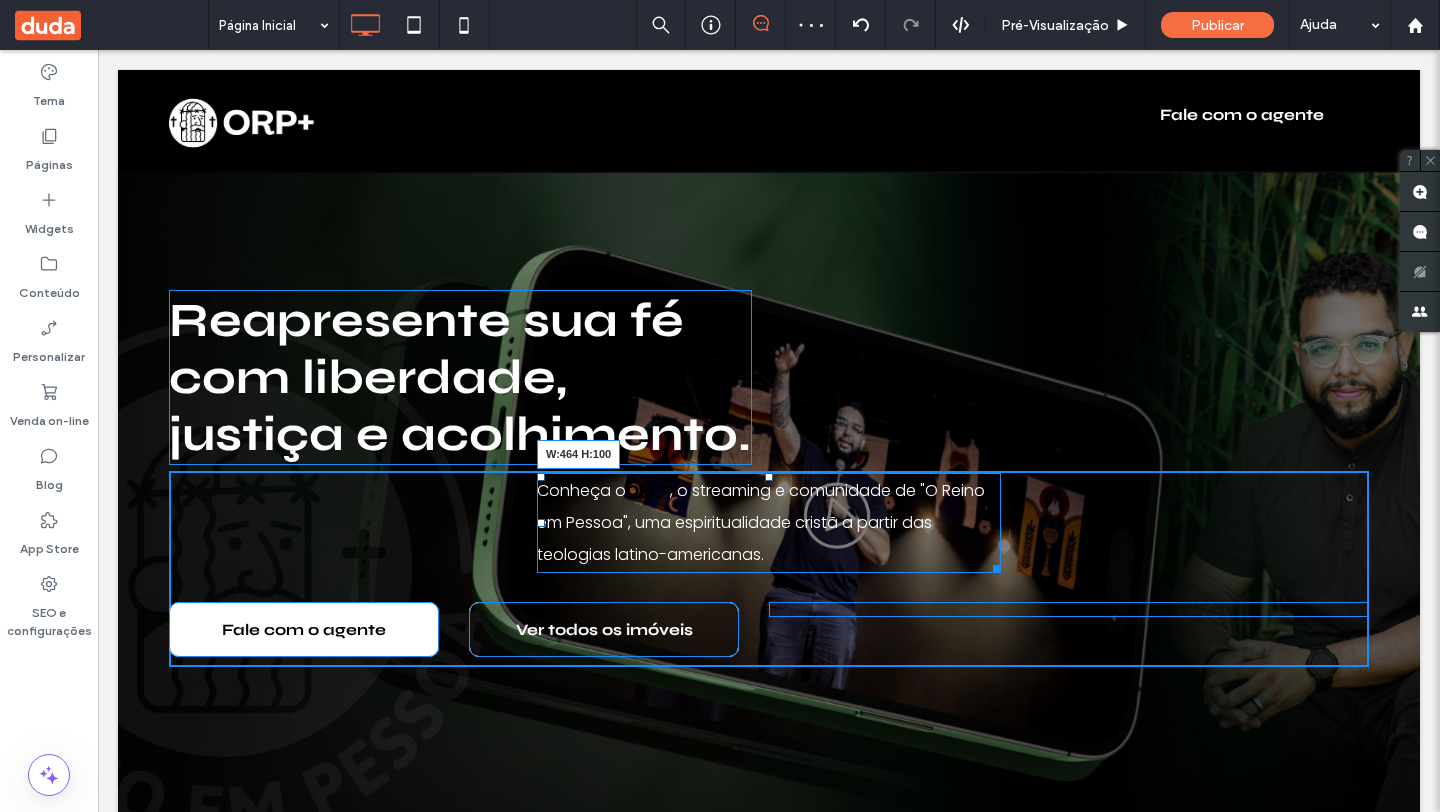 drag, startPoint x: 1364, startPoint y: 481, endPoint x: 995, endPoint y: 484, distance: 369.0122 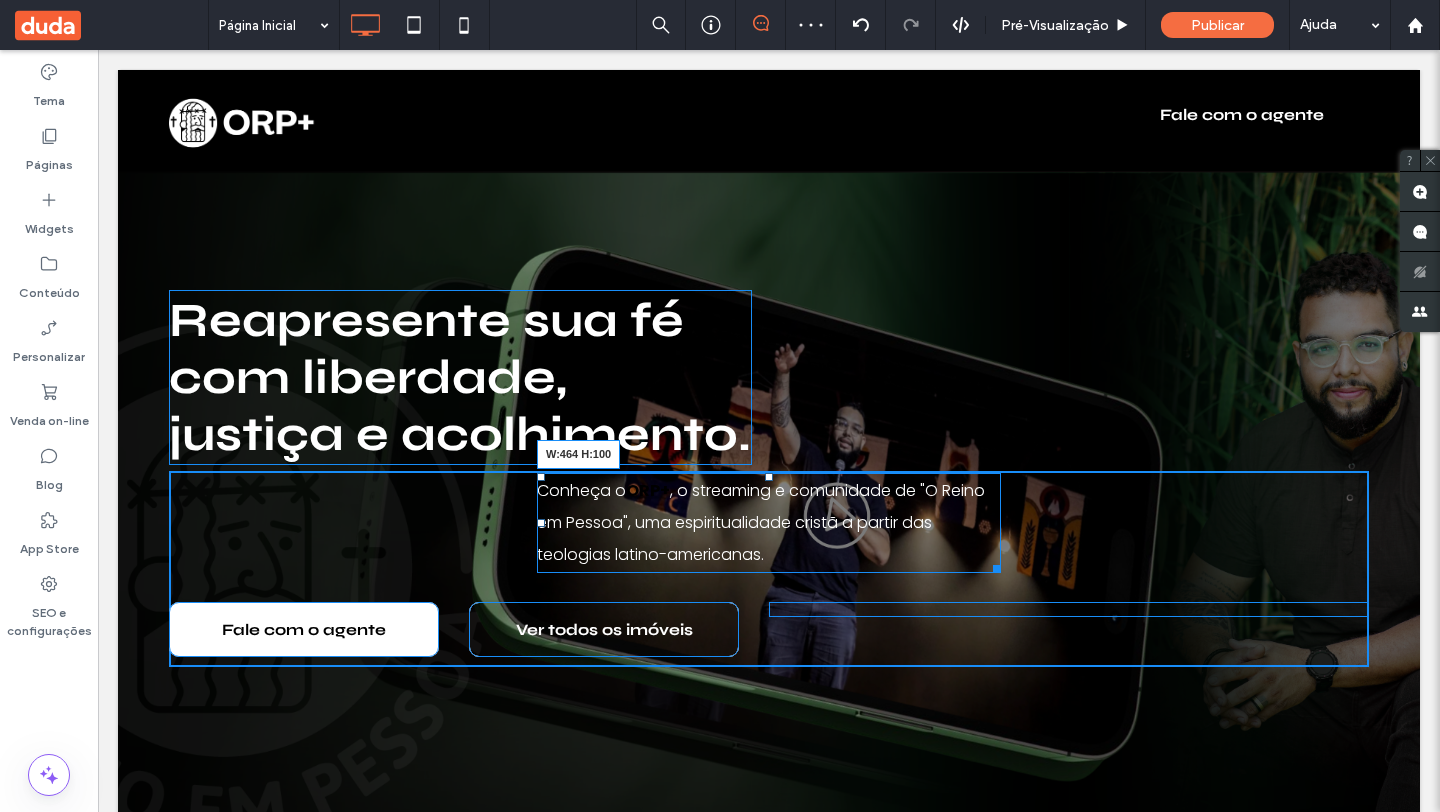 click on "Conheça o  ORP+ , o streaming e comunidade de "O Reino em Pessoa", uma espiritualidade cristã a partir das teologias latino-americanas. W:464 H:100" at bounding box center (769, 523) 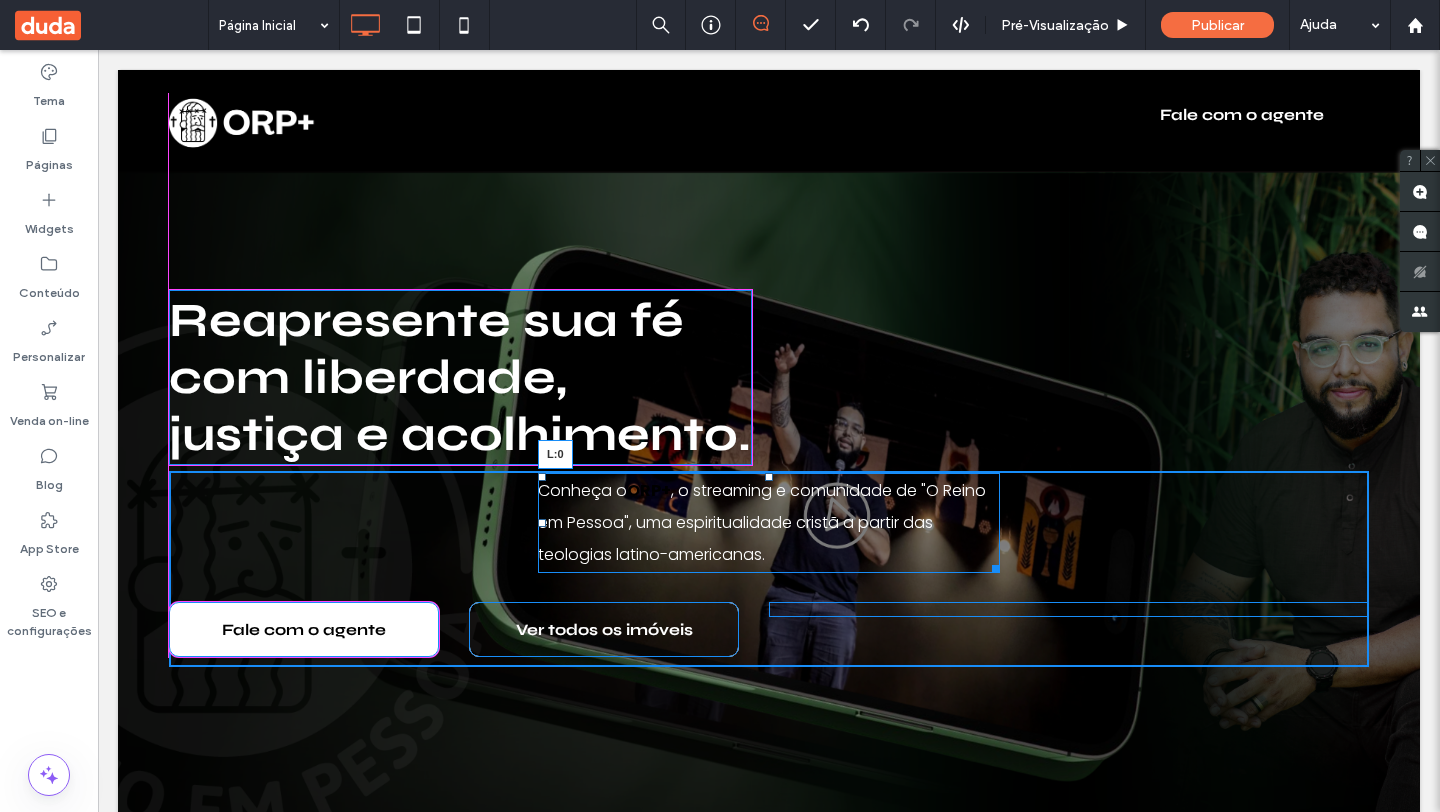 drag, startPoint x: 519, startPoint y: 523, endPoint x: 167, endPoint y: 508, distance: 352.31946 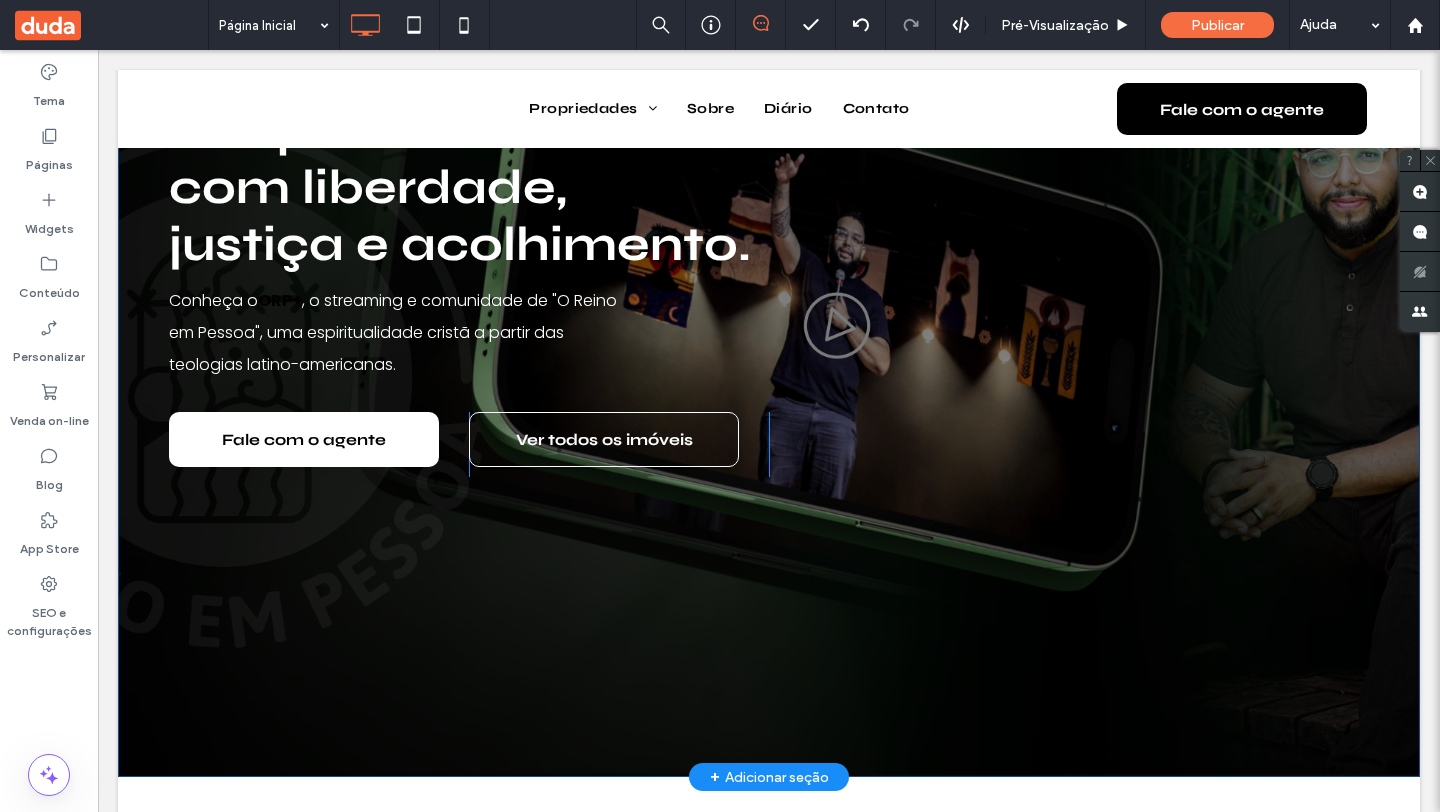 scroll, scrollTop: 158, scrollLeft: 0, axis: vertical 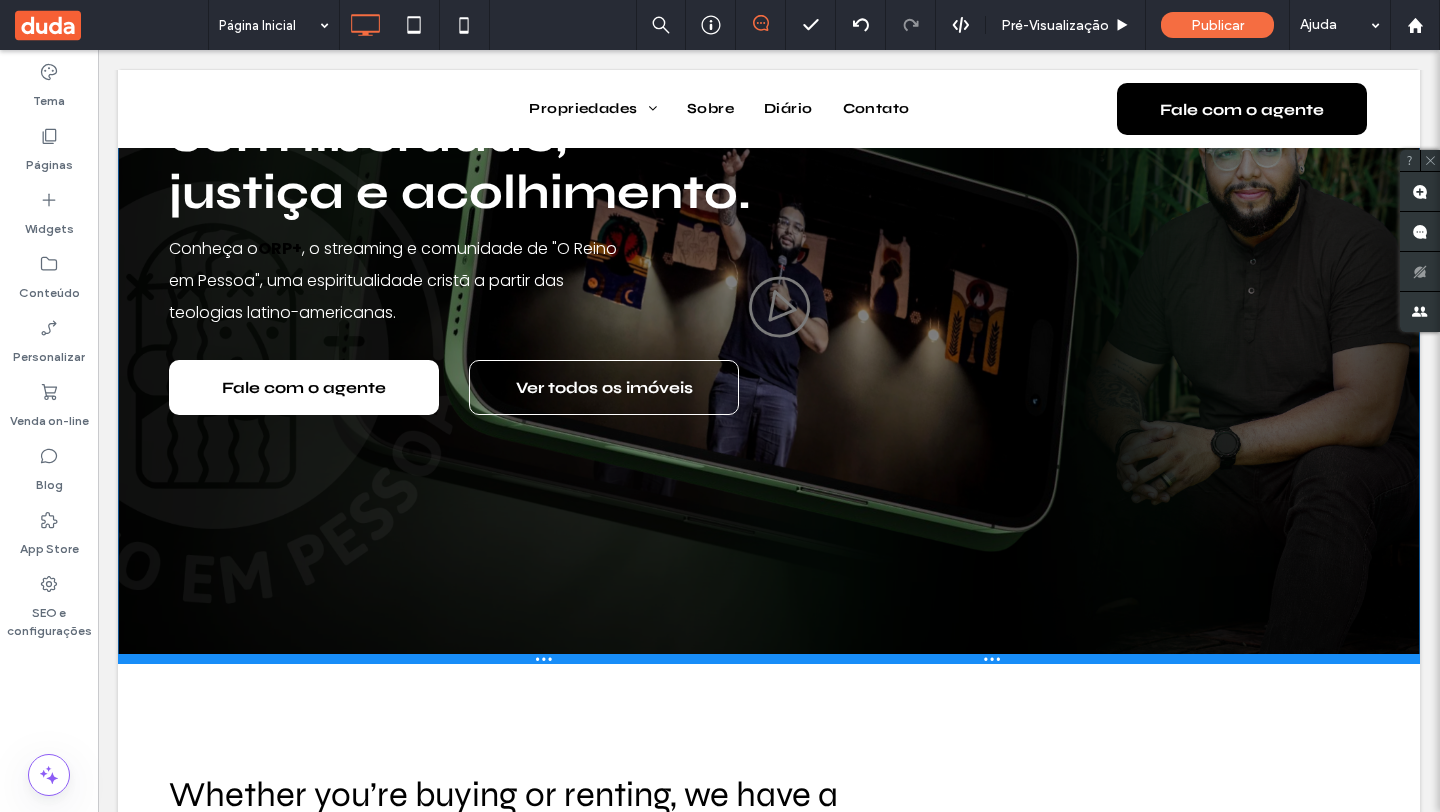 drag, startPoint x: 988, startPoint y: 781, endPoint x: 988, endPoint y: 658, distance: 123 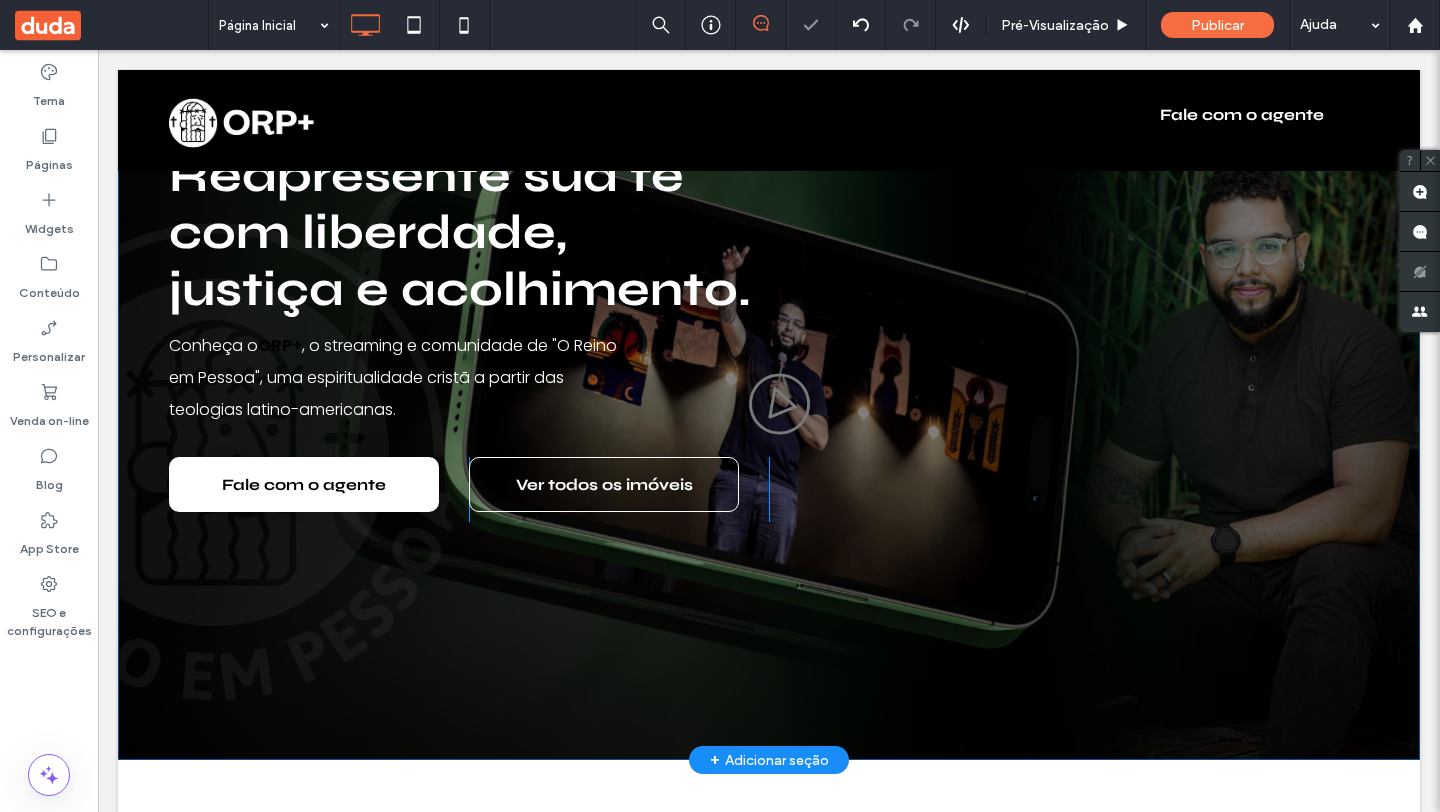 scroll, scrollTop: 0, scrollLeft: 0, axis: both 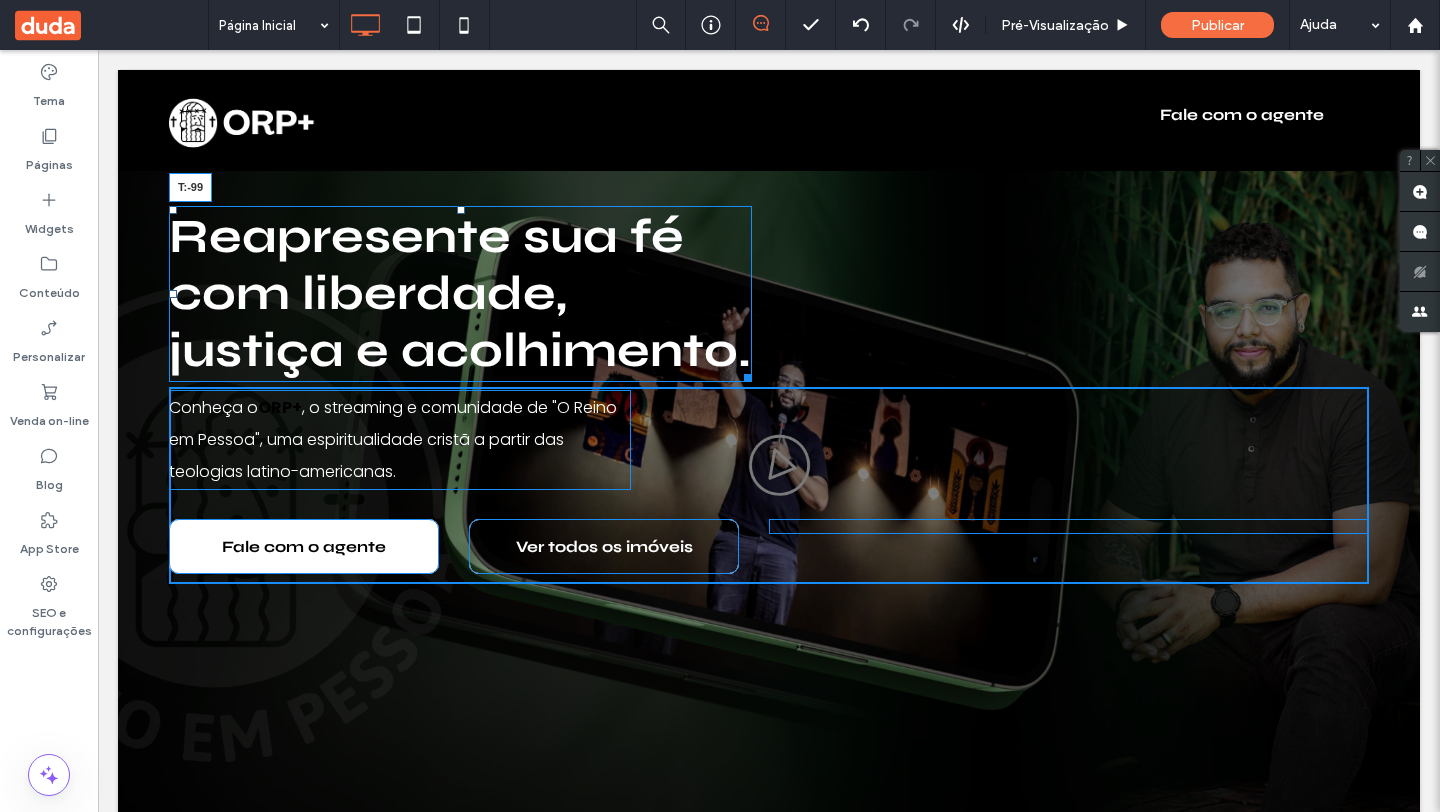 drag, startPoint x: 462, startPoint y: 210, endPoint x: 460, endPoint y: 295, distance: 85.02353 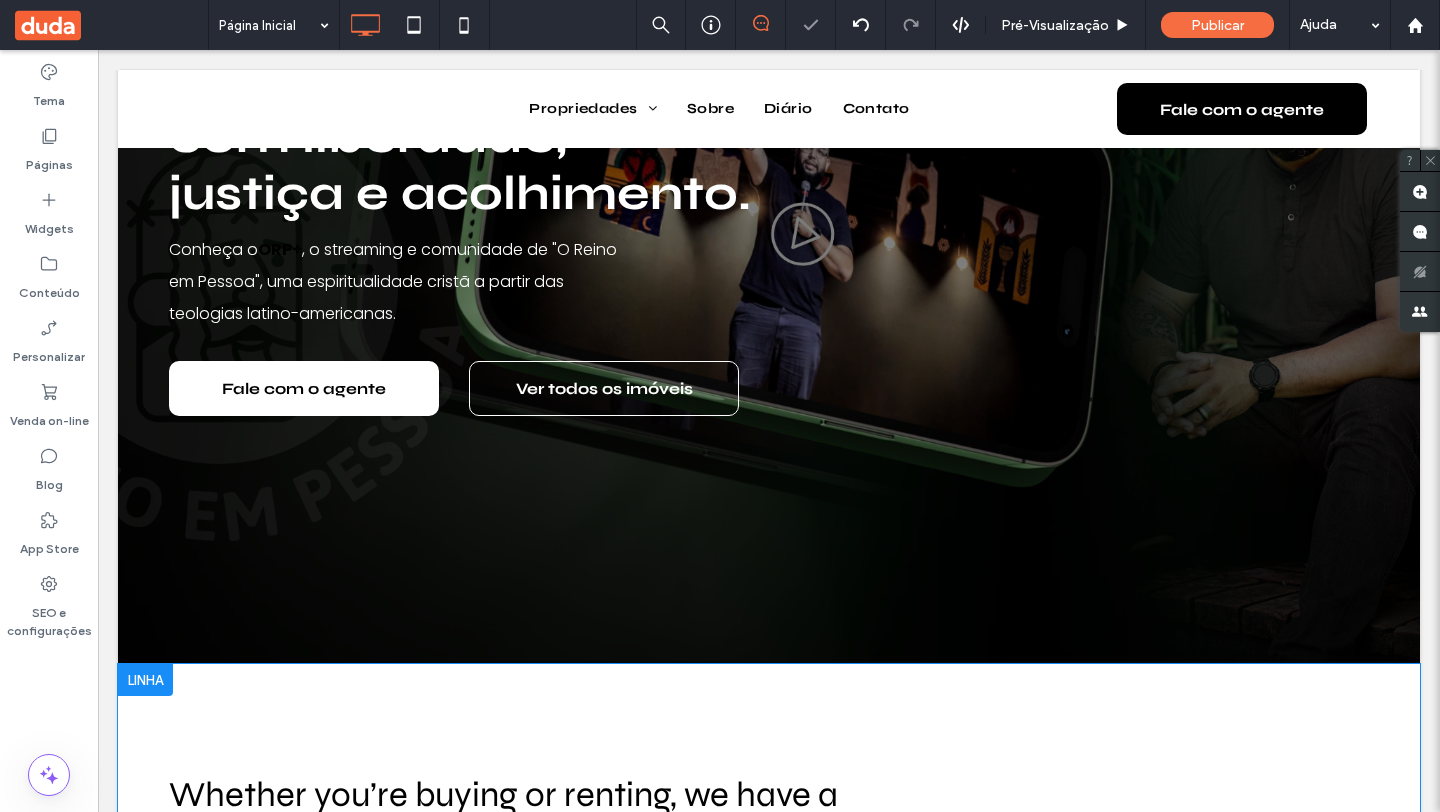 scroll, scrollTop: 258, scrollLeft: 0, axis: vertical 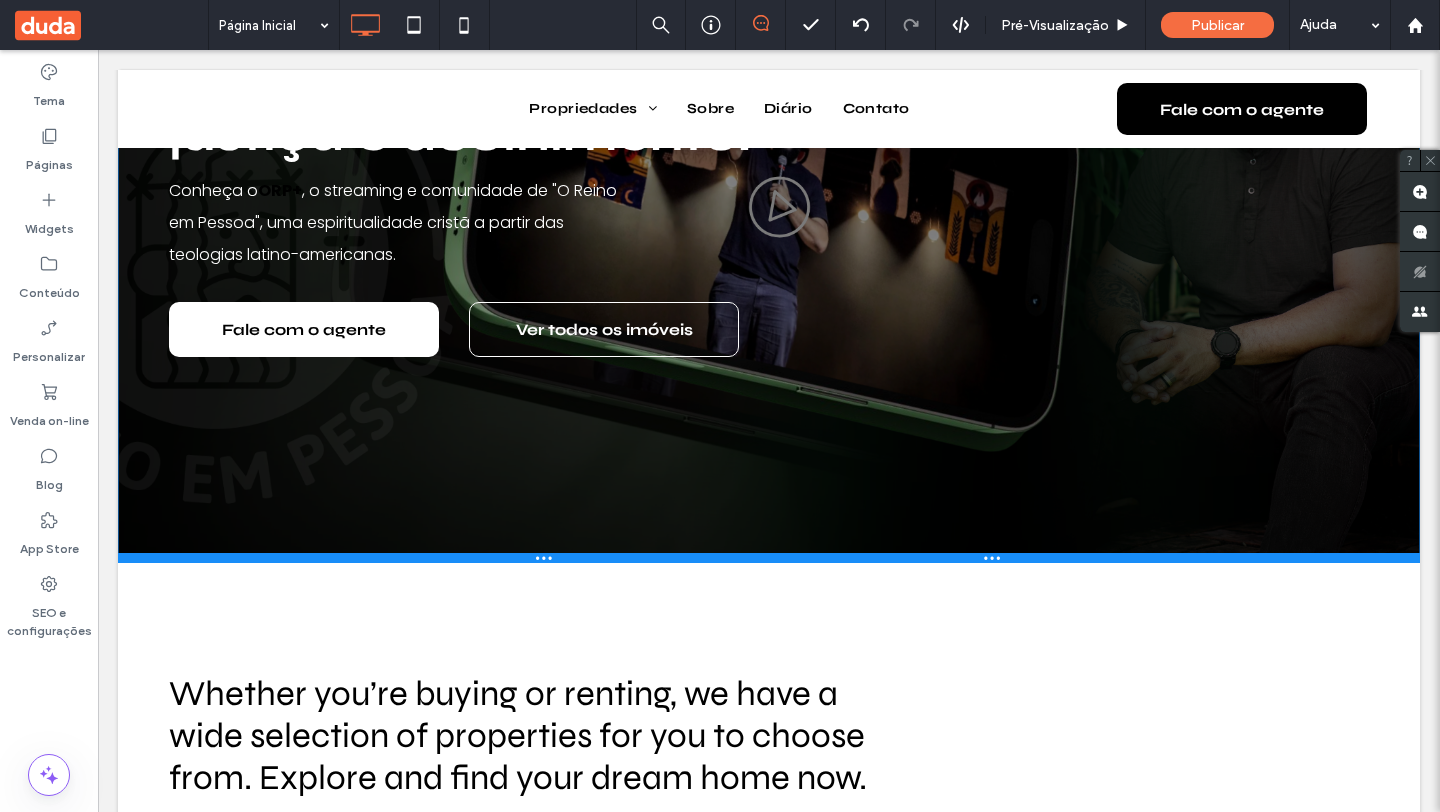 drag, startPoint x: 883, startPoint y: 642, endPoint x: 883, endPoint y: 558, distance: 84 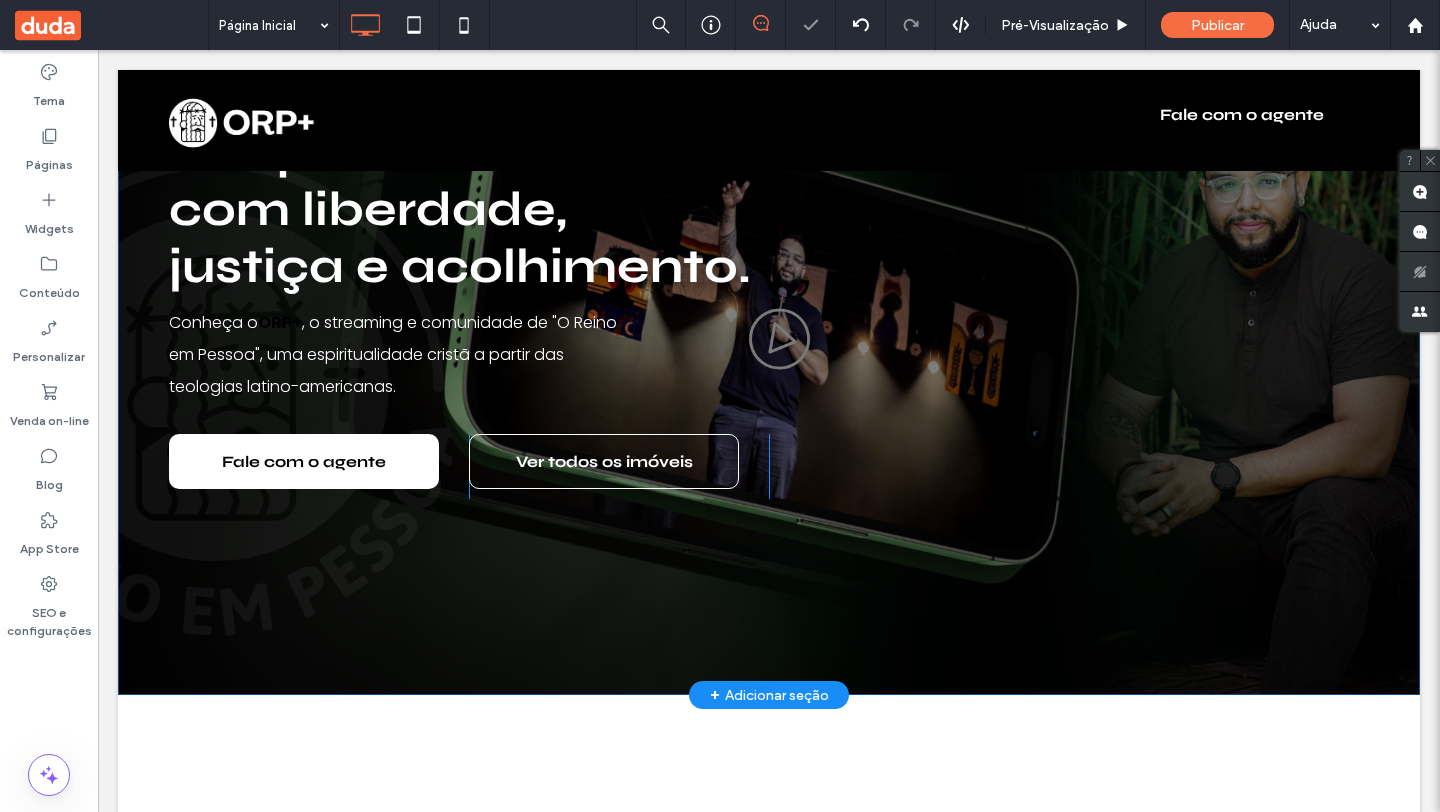 scroll, scrollTop: 0, scrollLeft: 0, axis: both 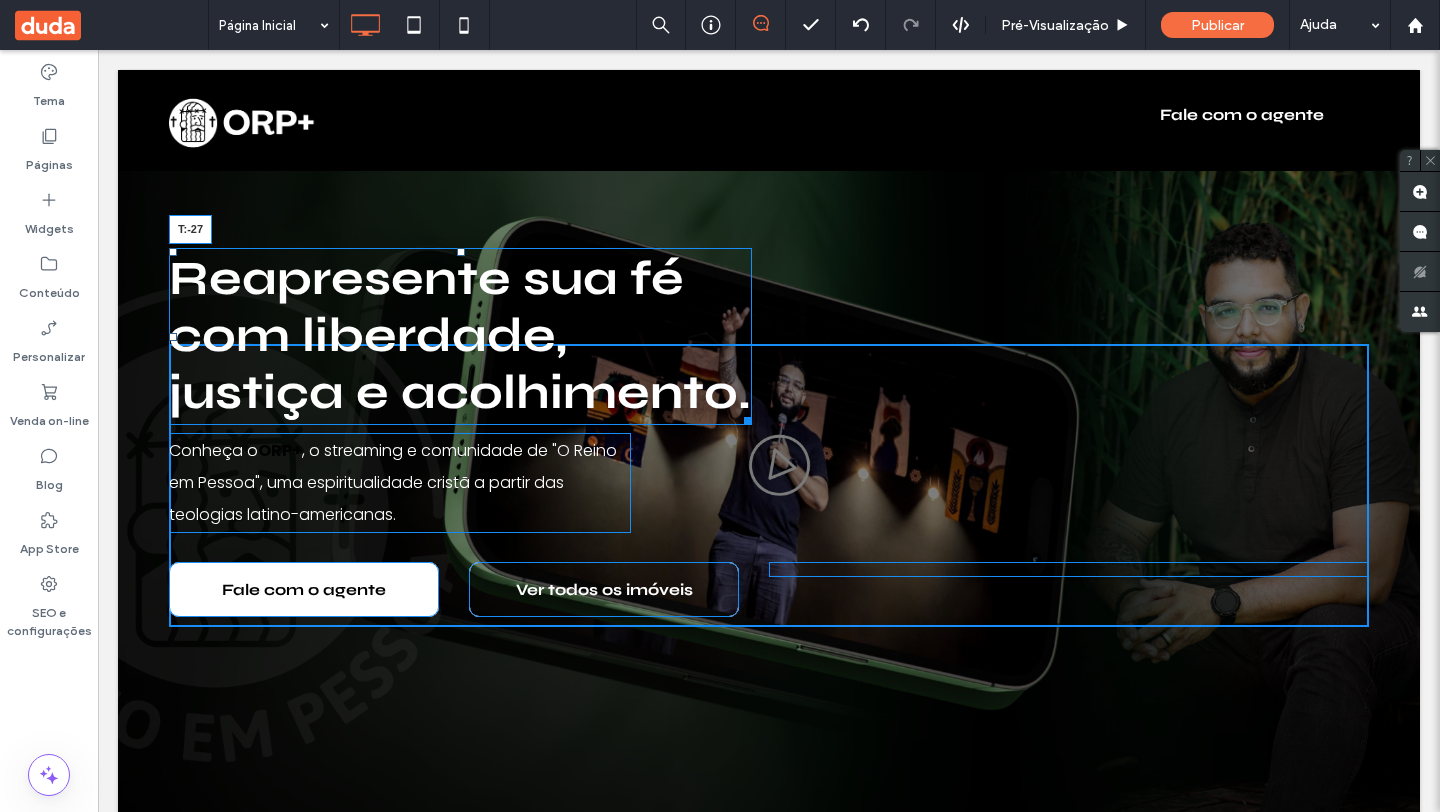 drag, startPoint x: 459, startPoint y: 276, endPoint x: 464, endPoint y: 322, distance: 46.270943 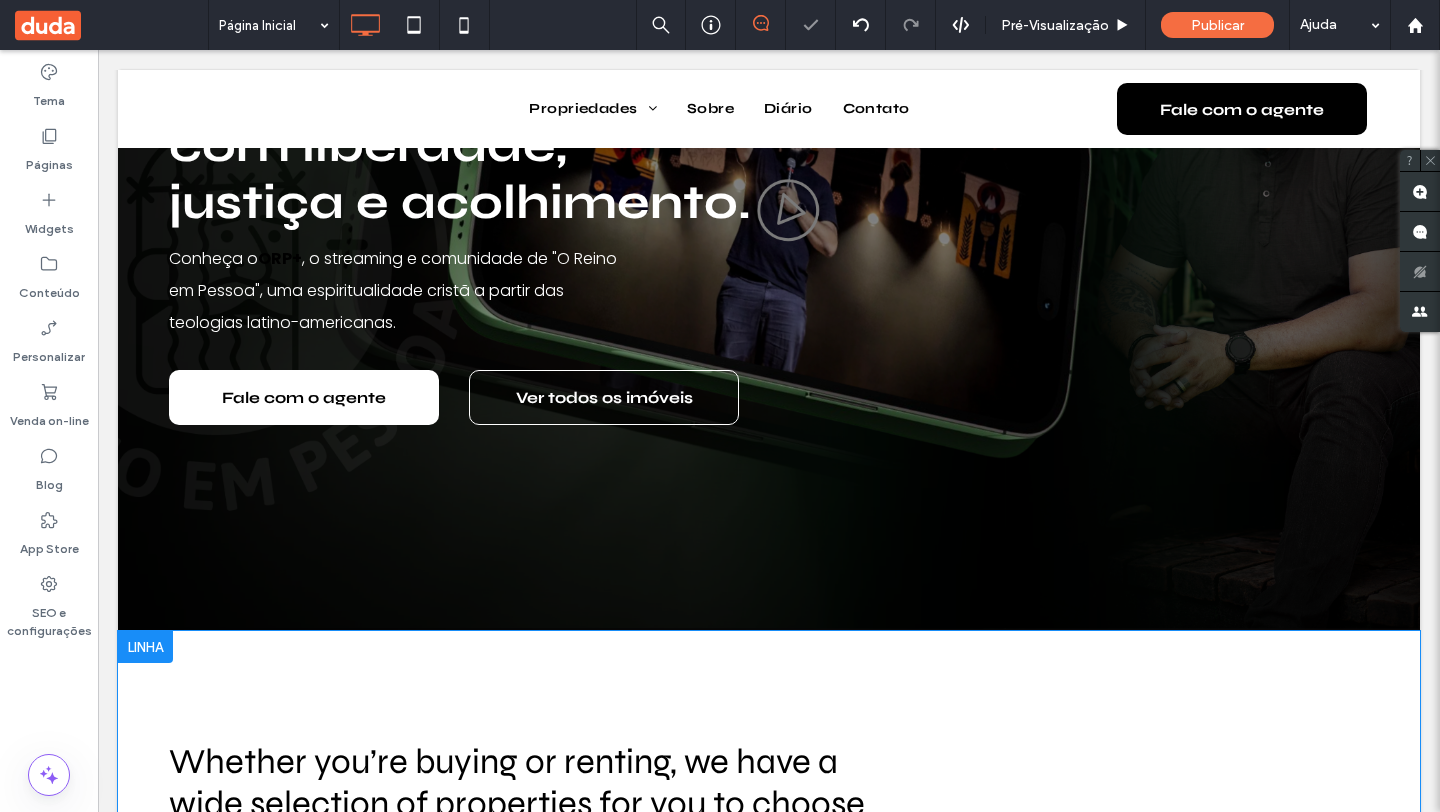 scroll, scrollTop: 274, scrollLeft: 0, axis: vertical 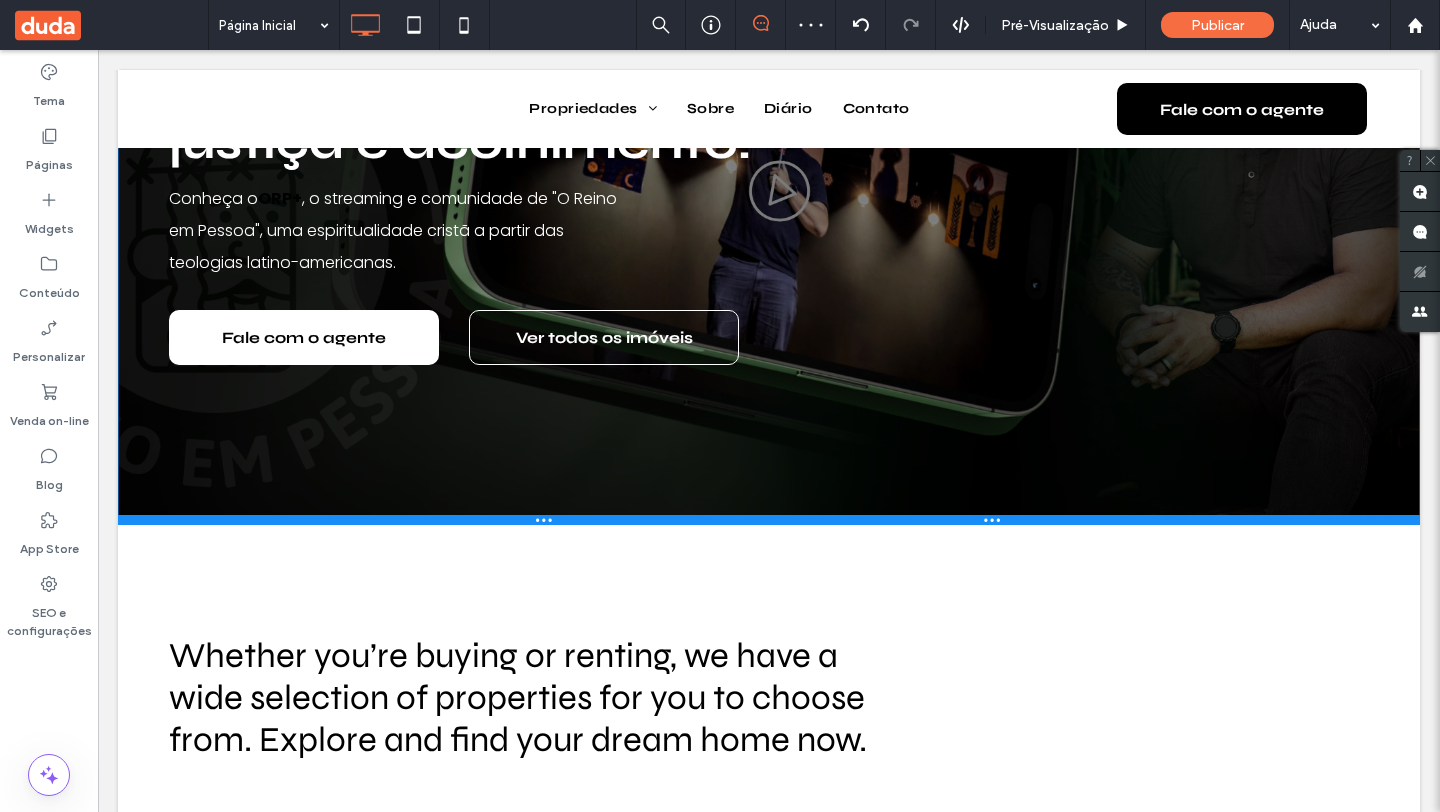 drag, startPoint x: 881, startPoint y: 602, endPoint x: 875, endPoint y: 517, distance: 85.2115 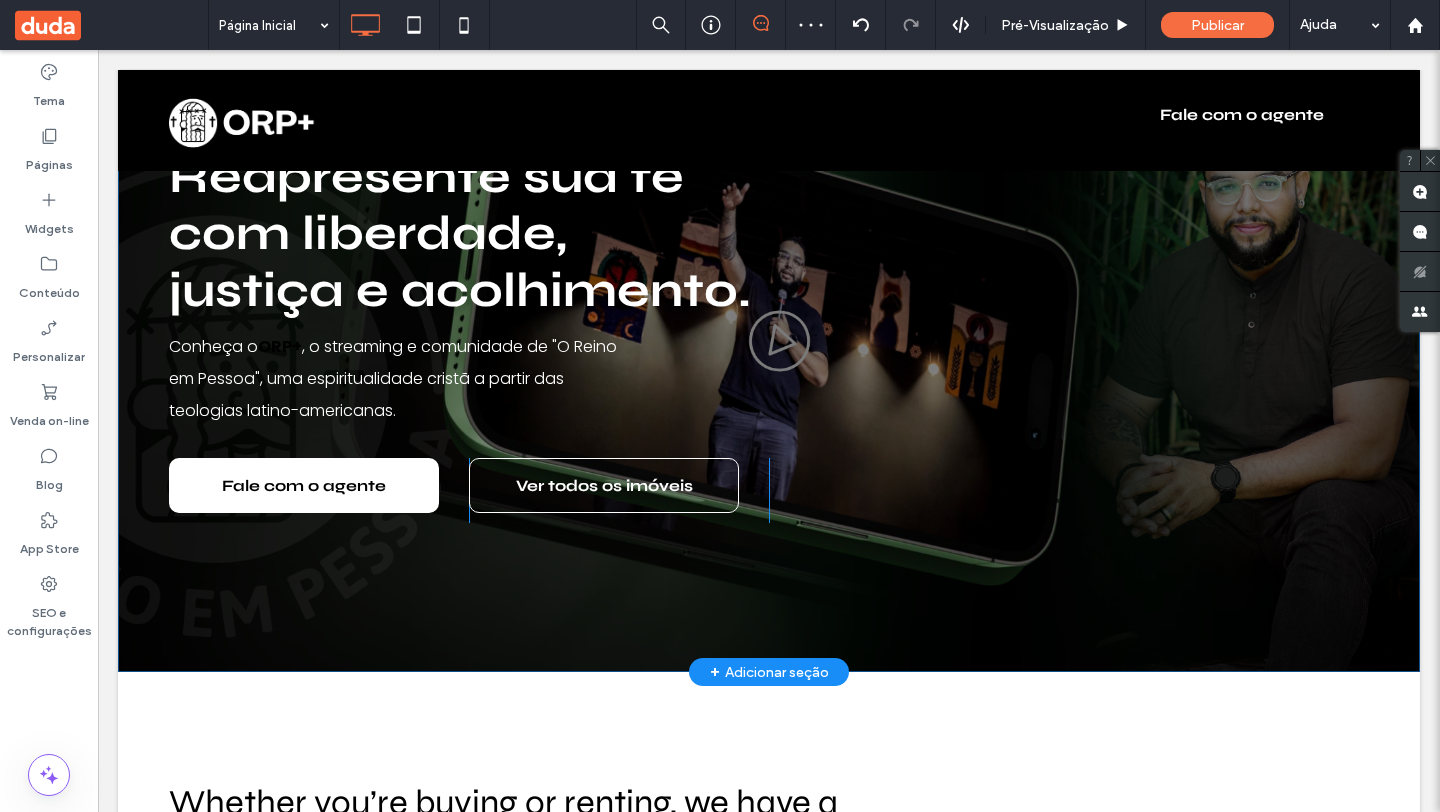 scroll, scrollTop: 0, scrollLeft: 0, axis: both 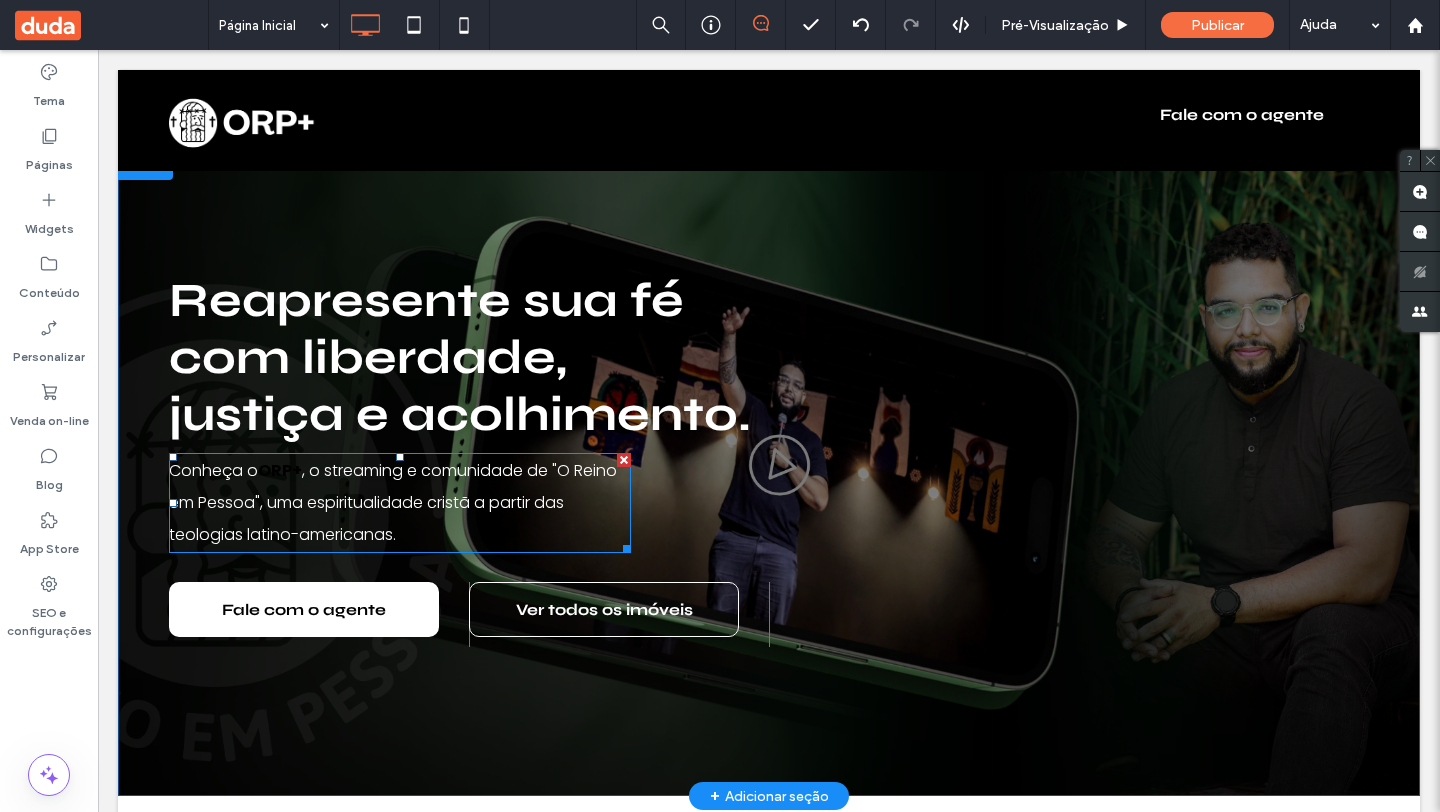 click on ", o streaming e comunidade de "O Reino em Pessoa", uma espiritualidade cristã a partir das teologias latino-americanas." at bounding box center [393, 502] 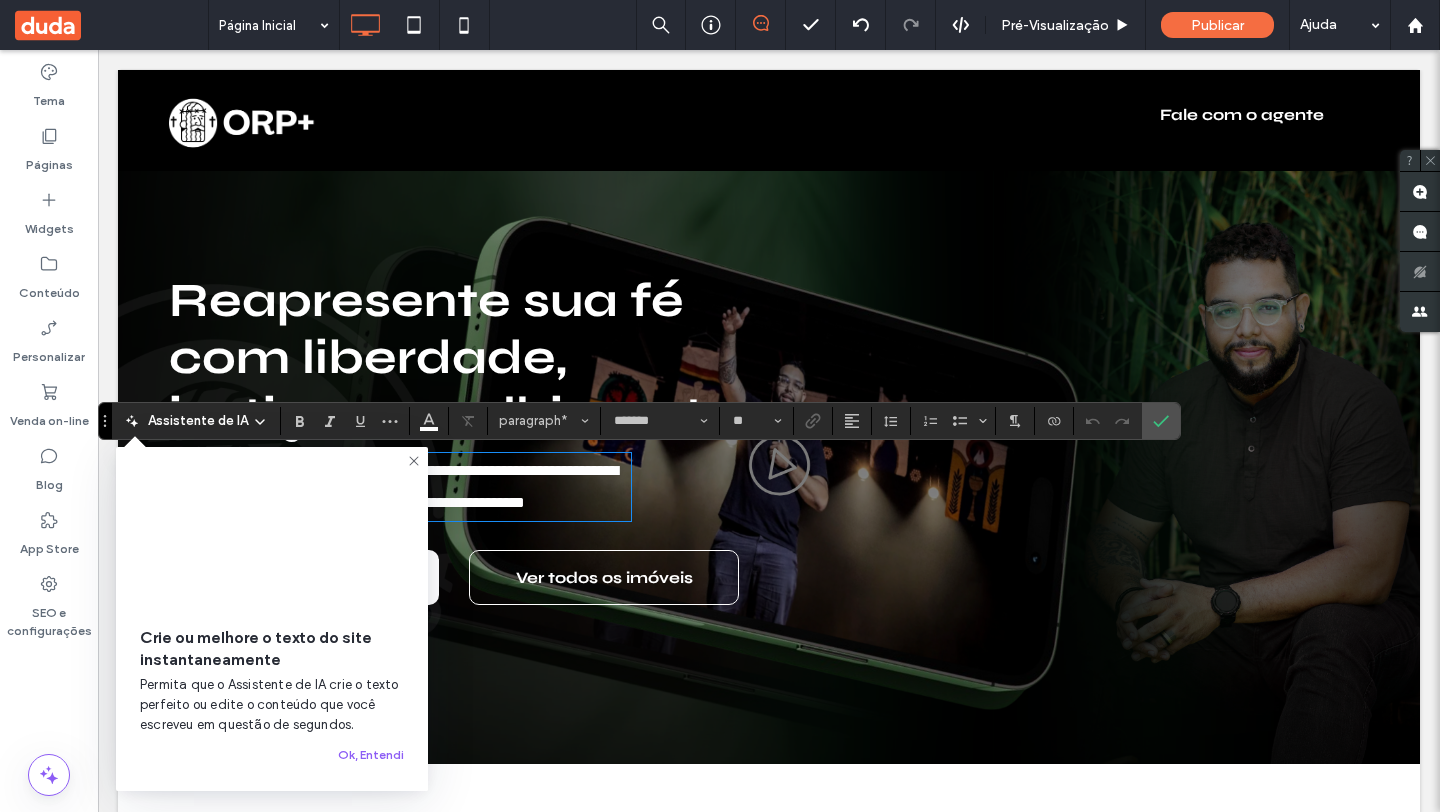 click on "**********" at bounding box center [400, 487] 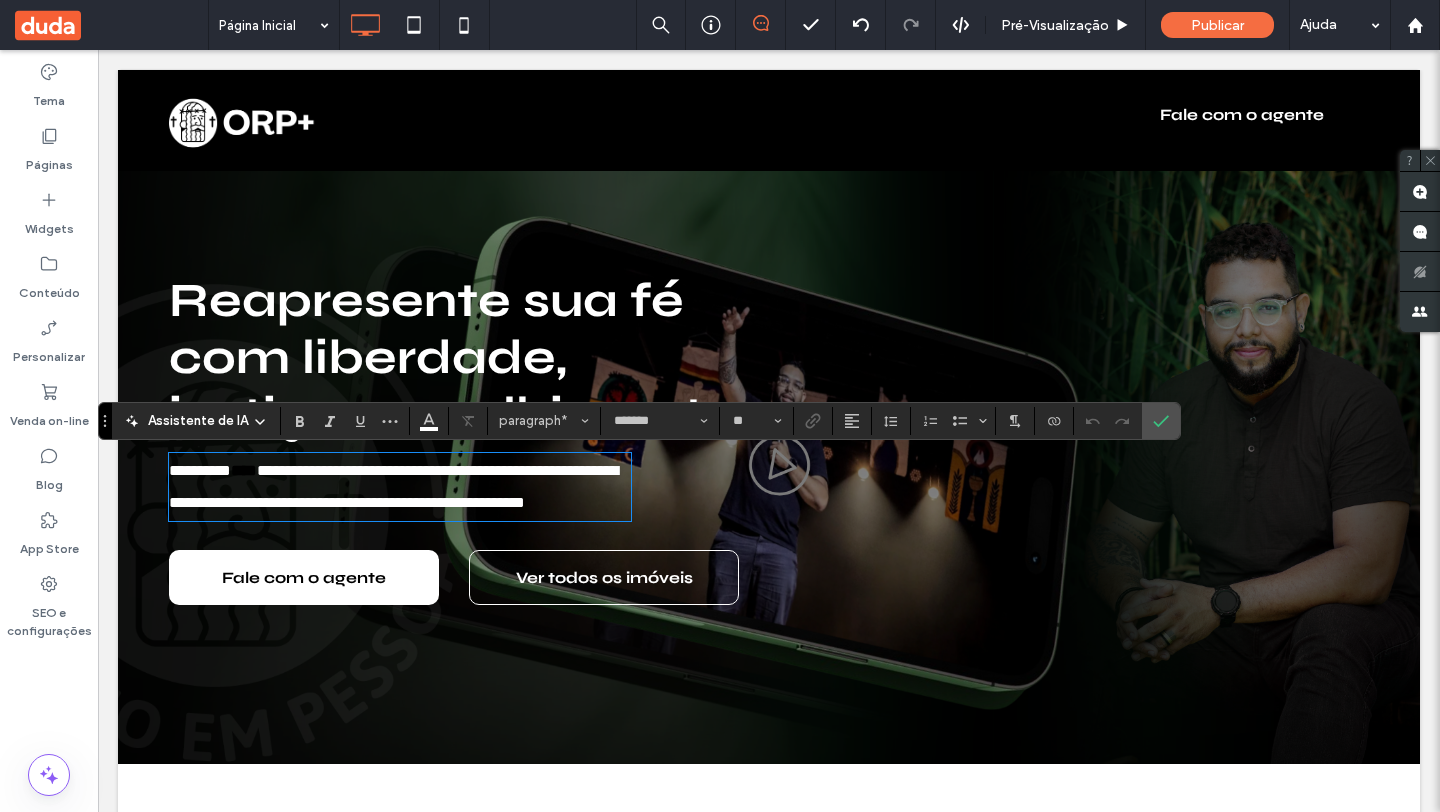 click on "**********" at bounding box center [393, 486] 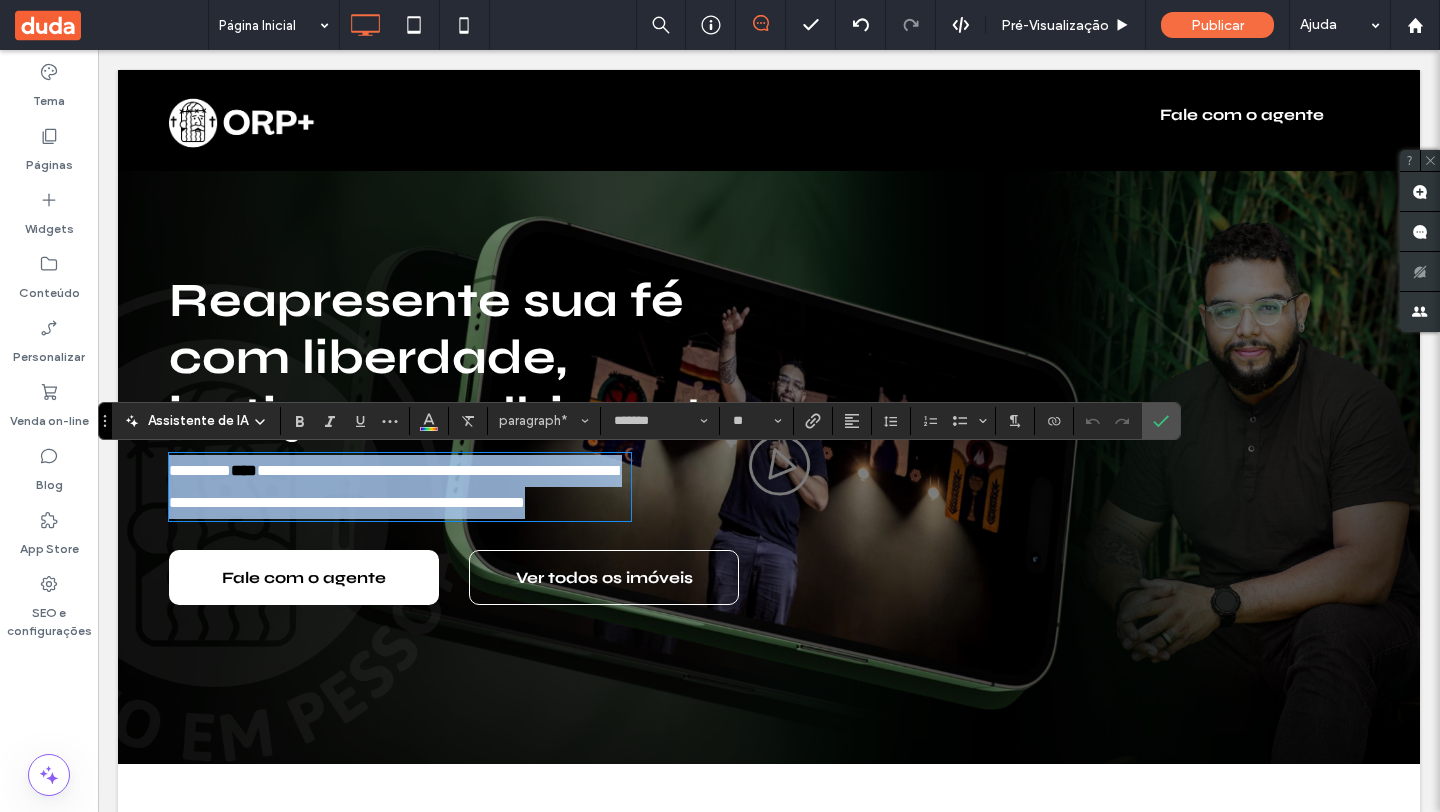 drag, startPoint x: 409, startPoint y: 539, endPoint x: 230, endPoint y: 456, distance: 197.30687 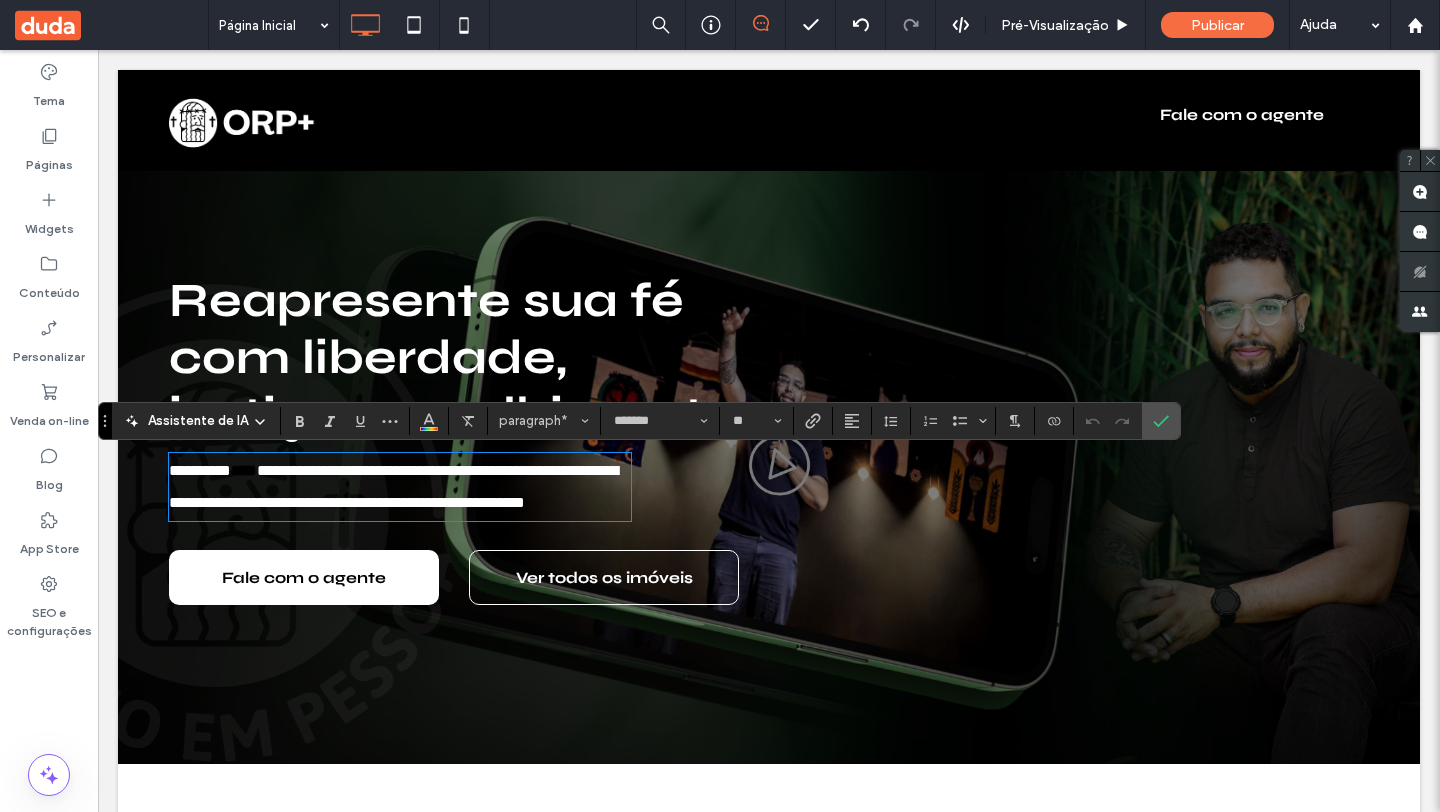 drag, startPoint x: 331, startPoint y: 520, endPoint x: 320, endPoint y: 517, distance: 11.401754 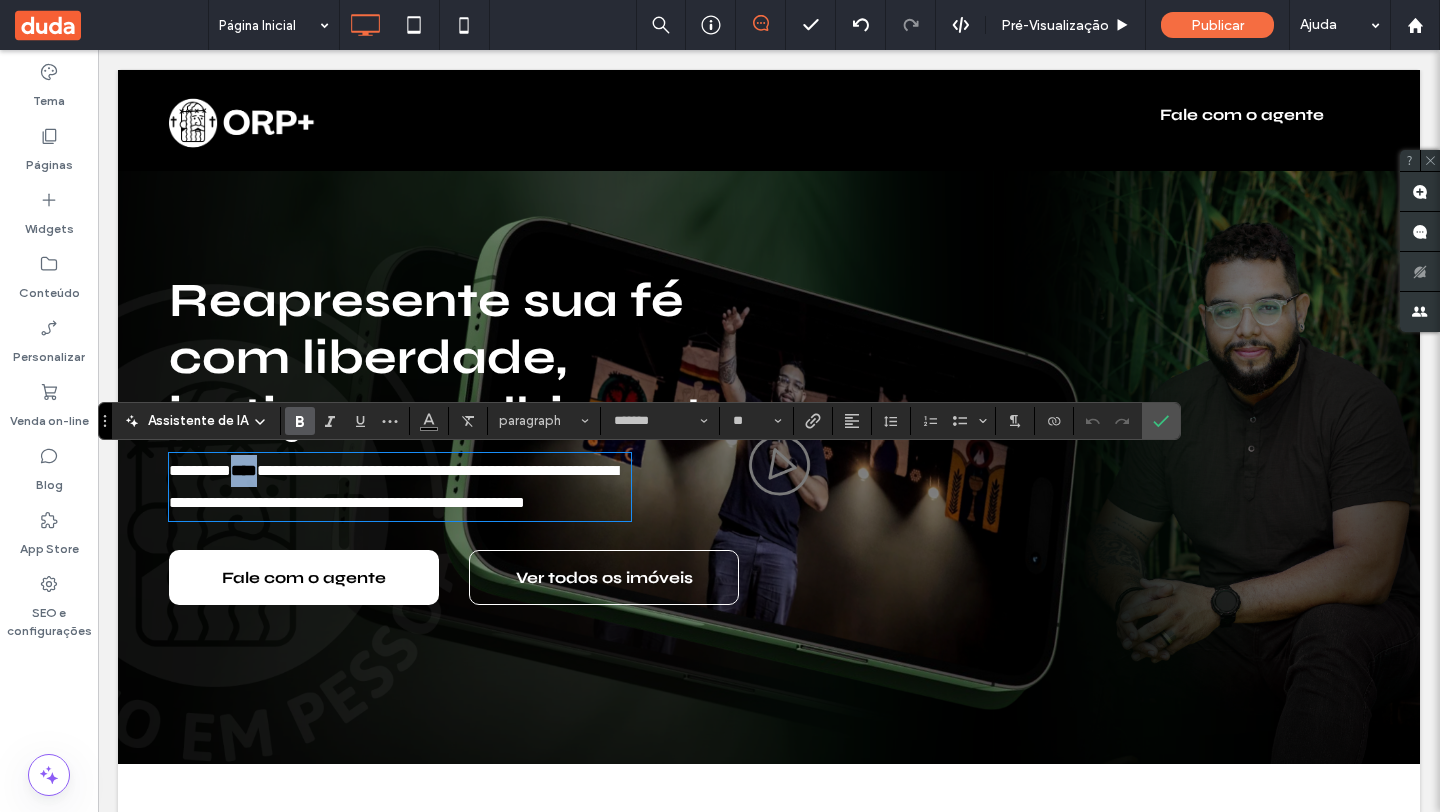 drag, startPoint x: 264, startPoint y: 473, endPoint x: 303, endPoint y: 473, distance: 39 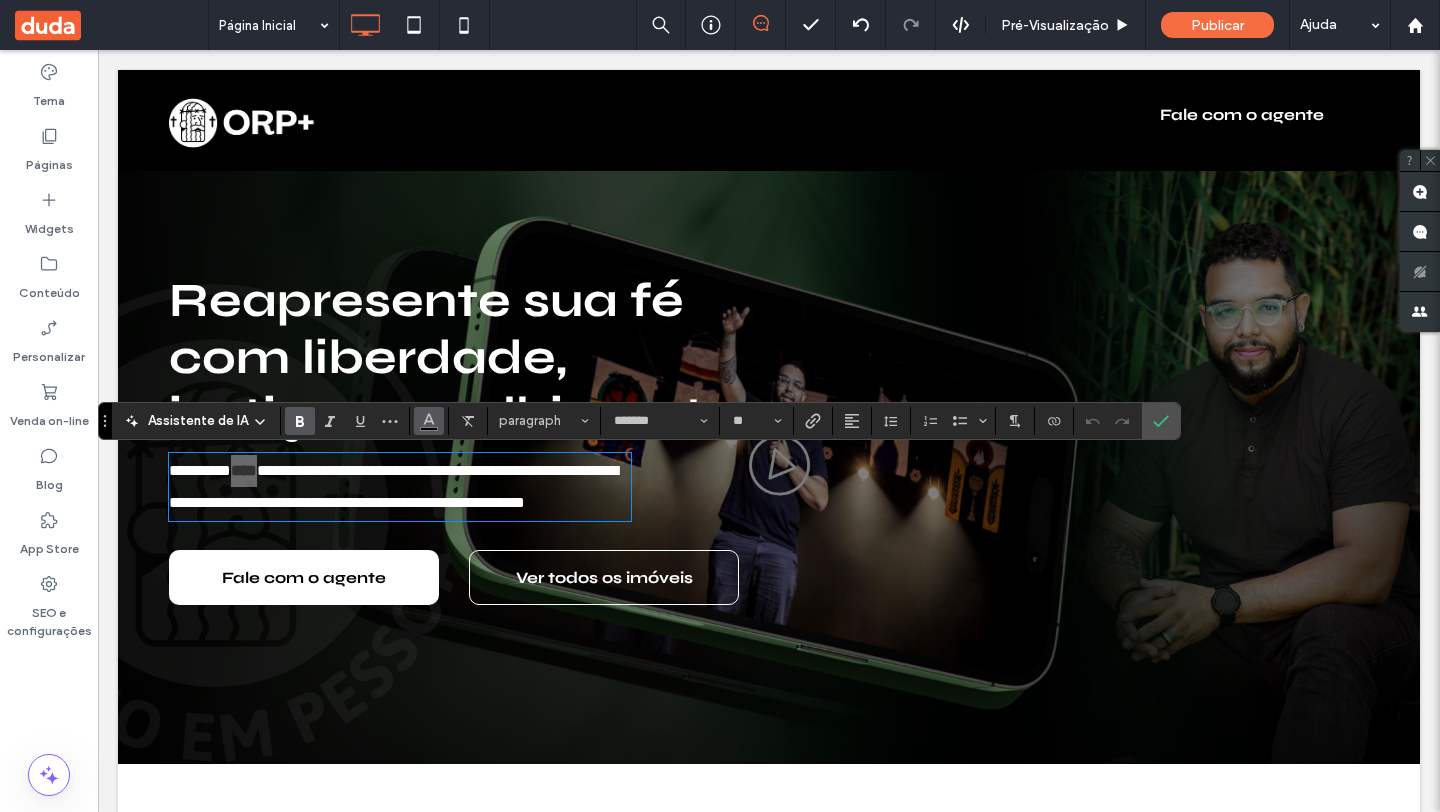 click 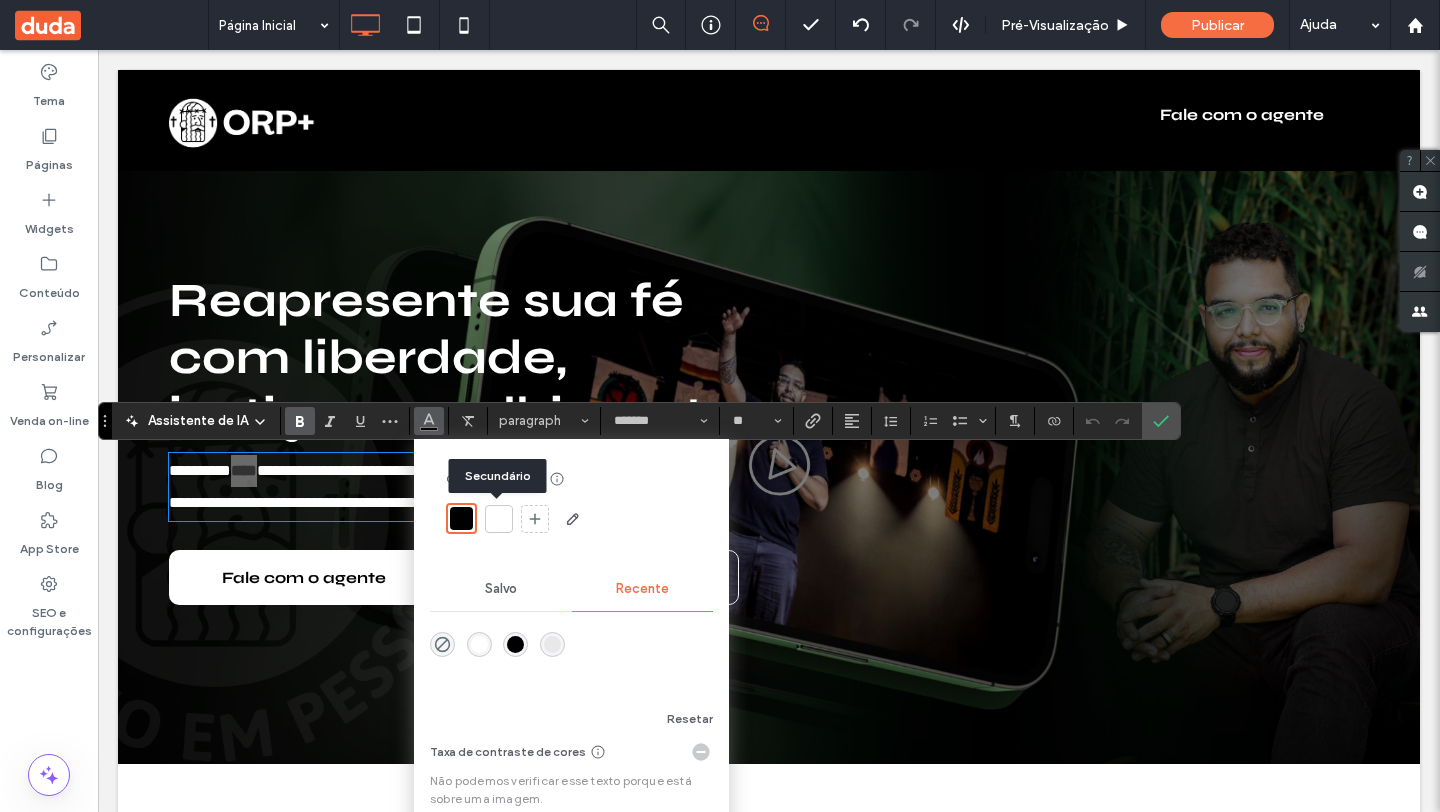 click at bounding box center [499, 519] 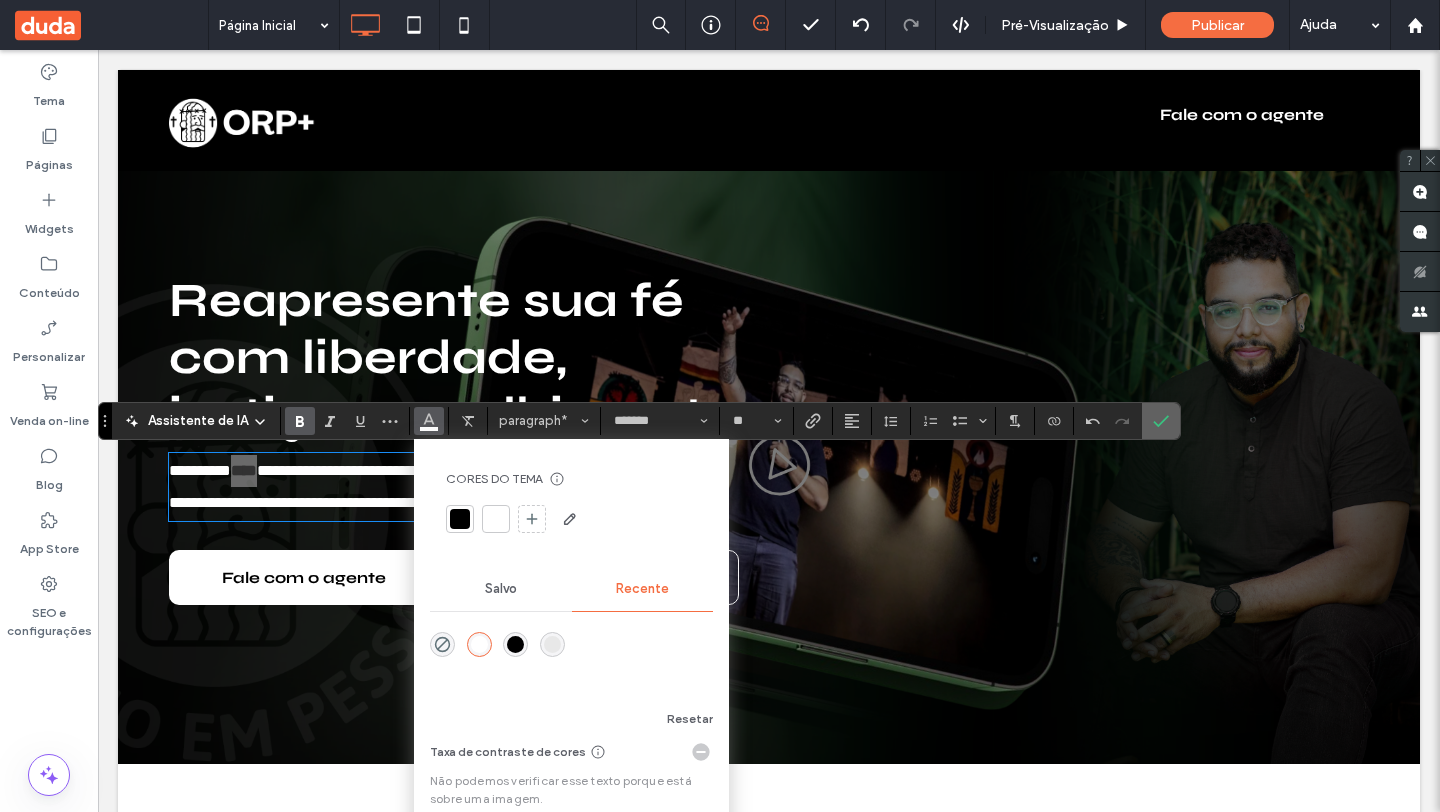 click at bounding box center [1161, 421] 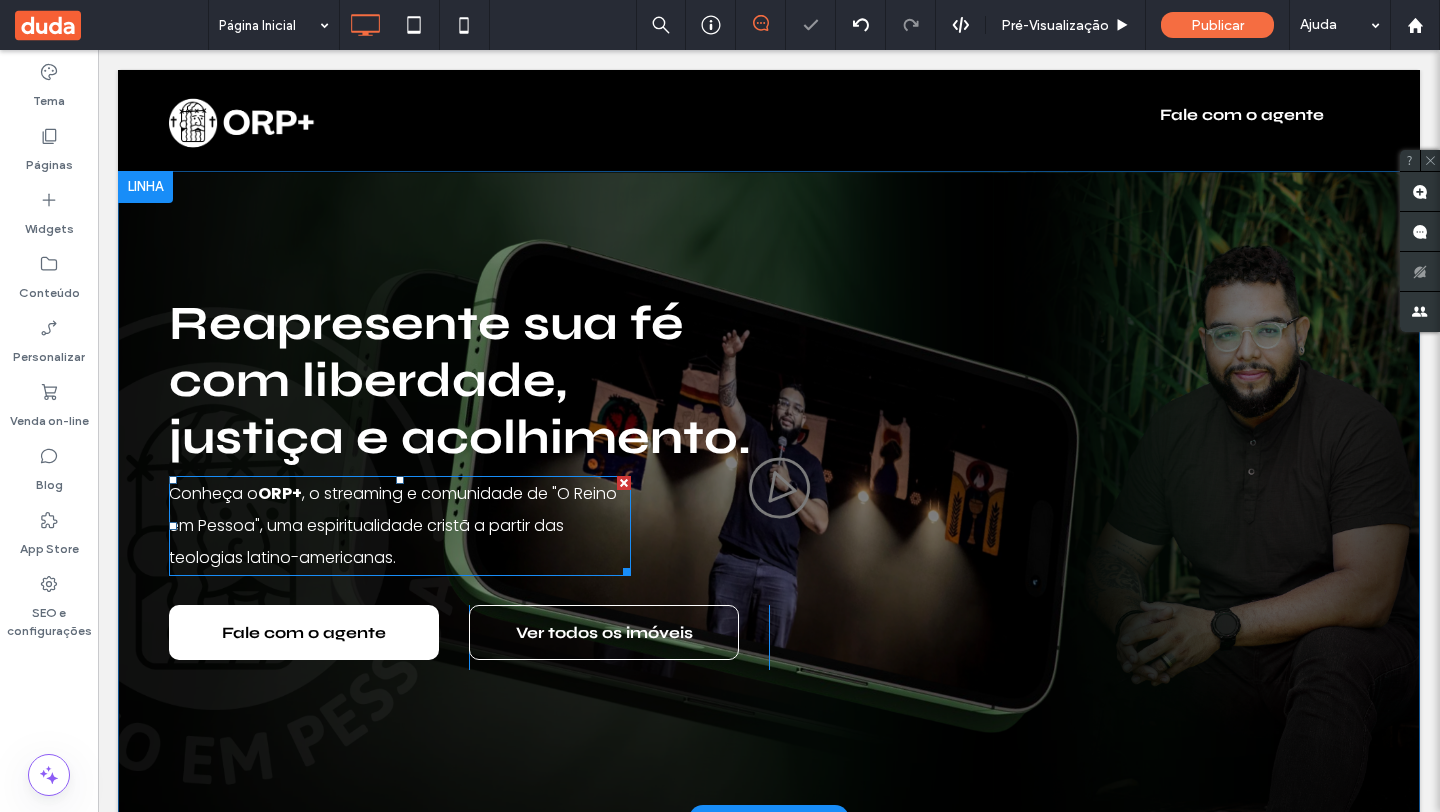 click on ", o streaming e comunidade de "O Reino em Pessoa", uma espiritualidade cristã a partir das teologias latino-americanas." at bounding box center (393, 525) 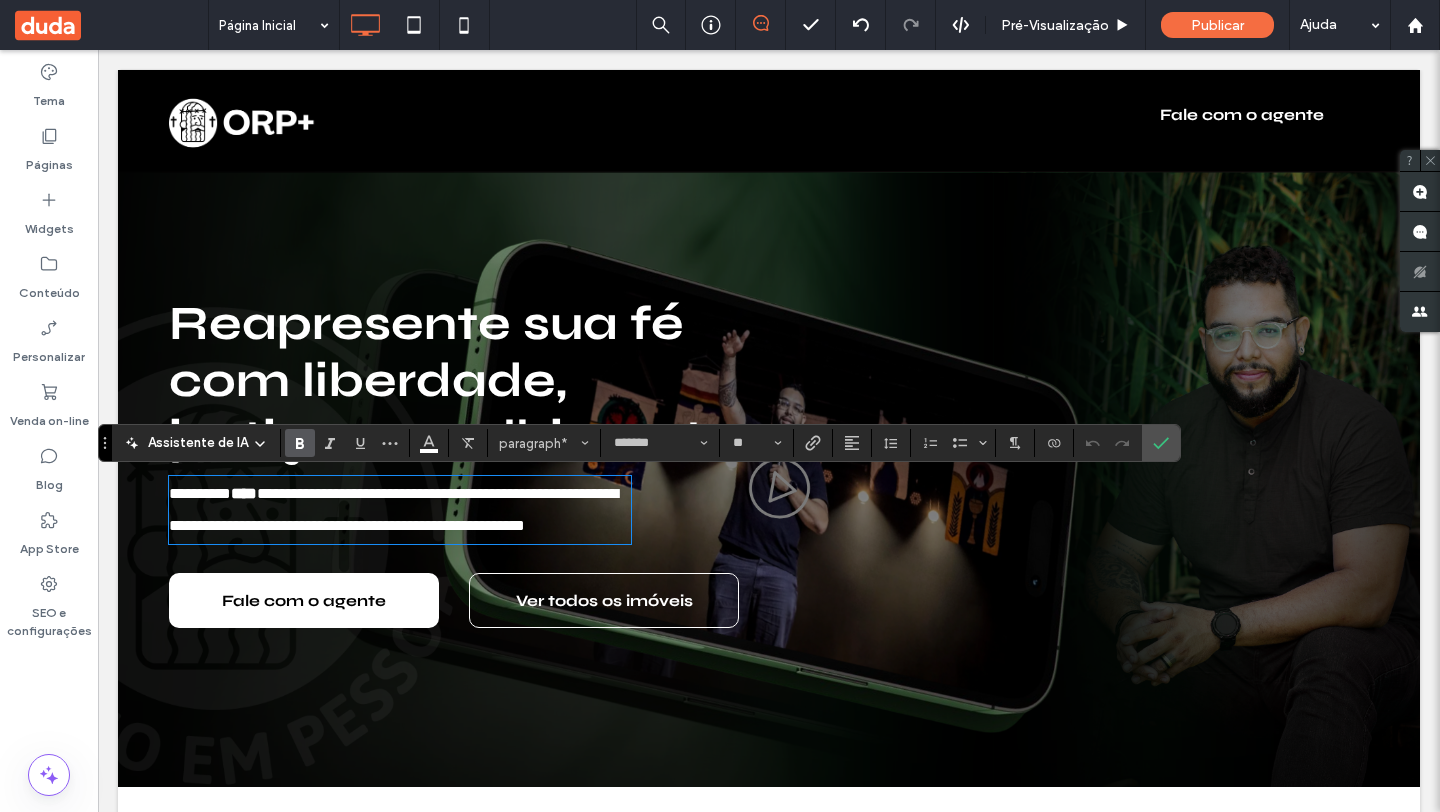 click on "**********" at bounding box center [400, 510] 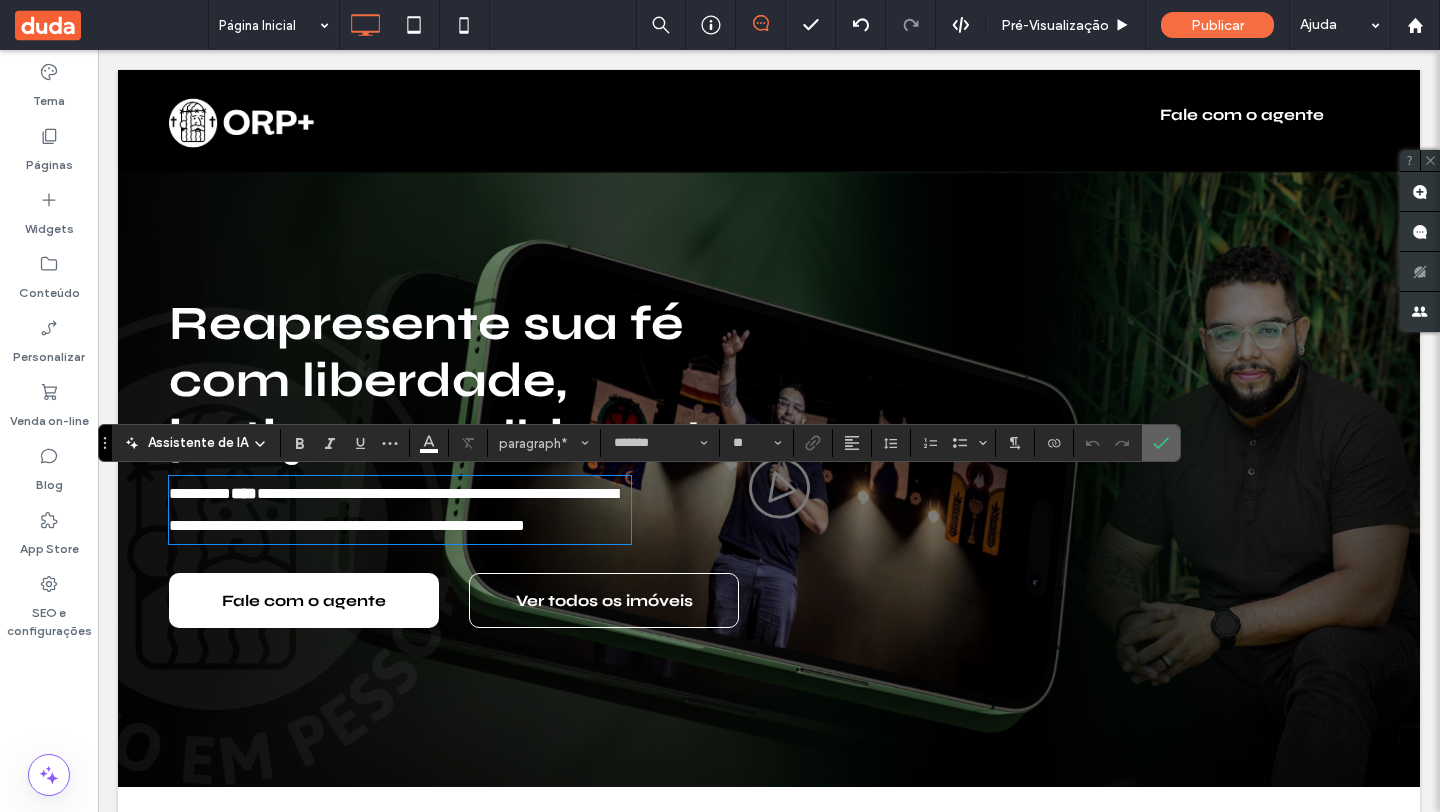 click 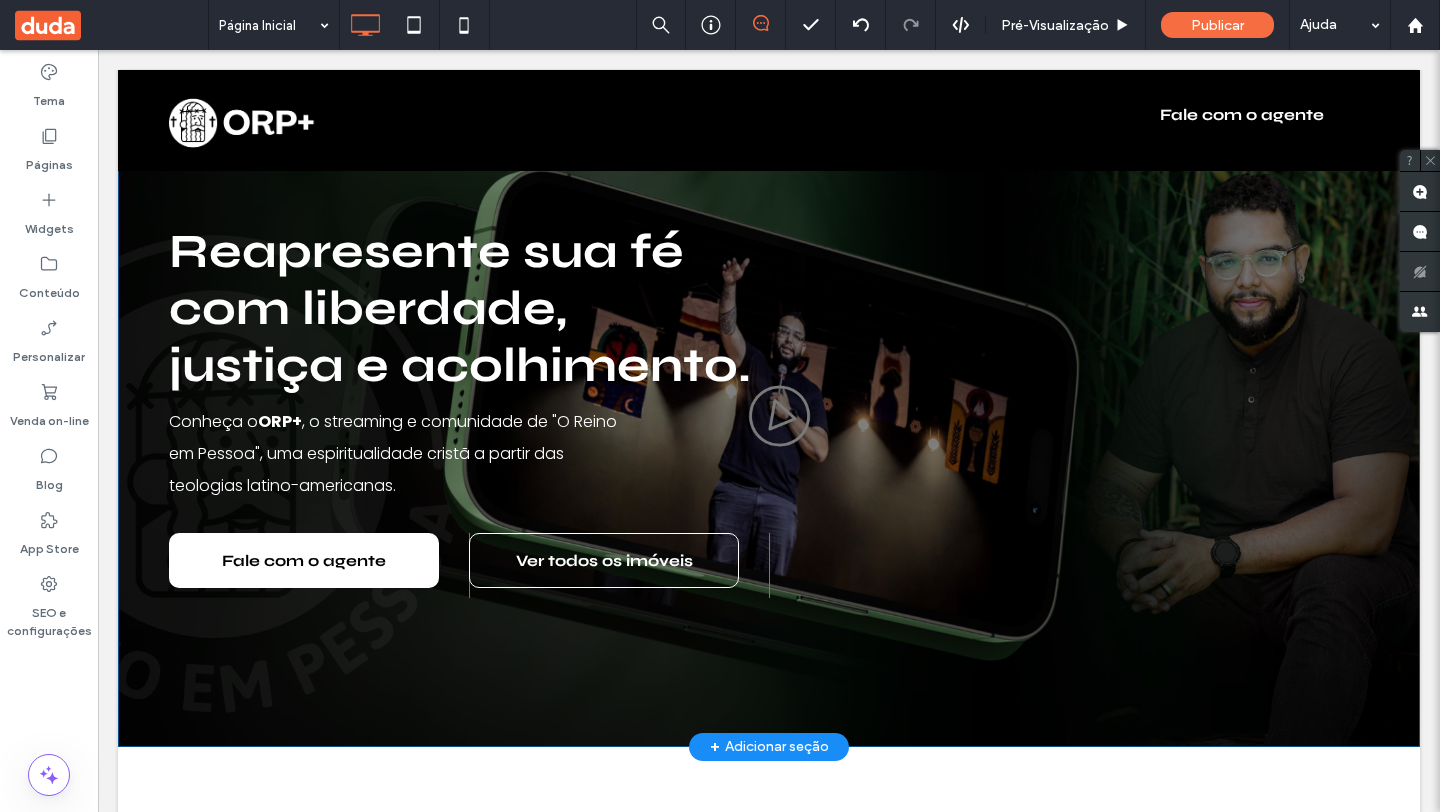 scroll, scrollTop: 0, scrollLeft: 0, axis: both 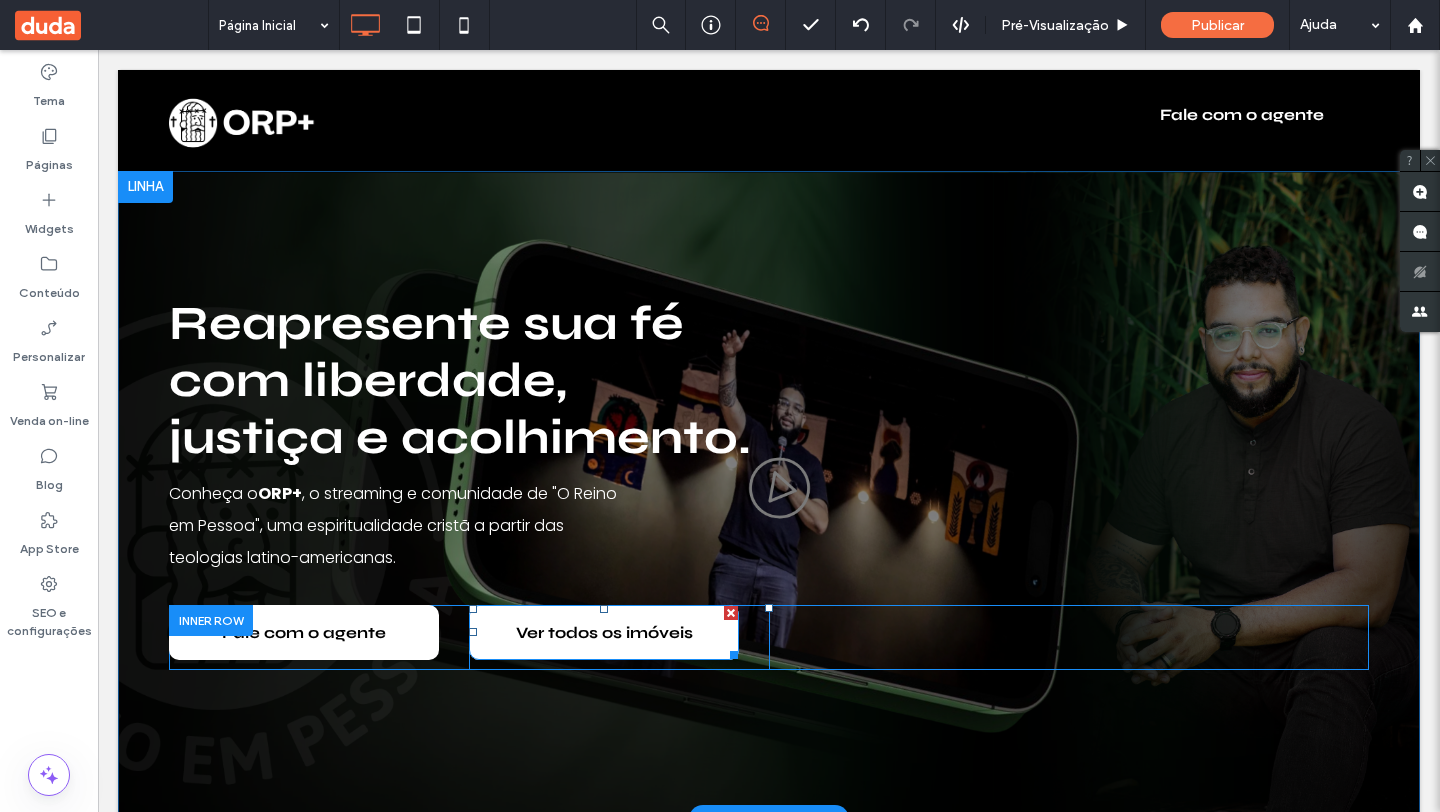 click at bounding box center (731, 613) 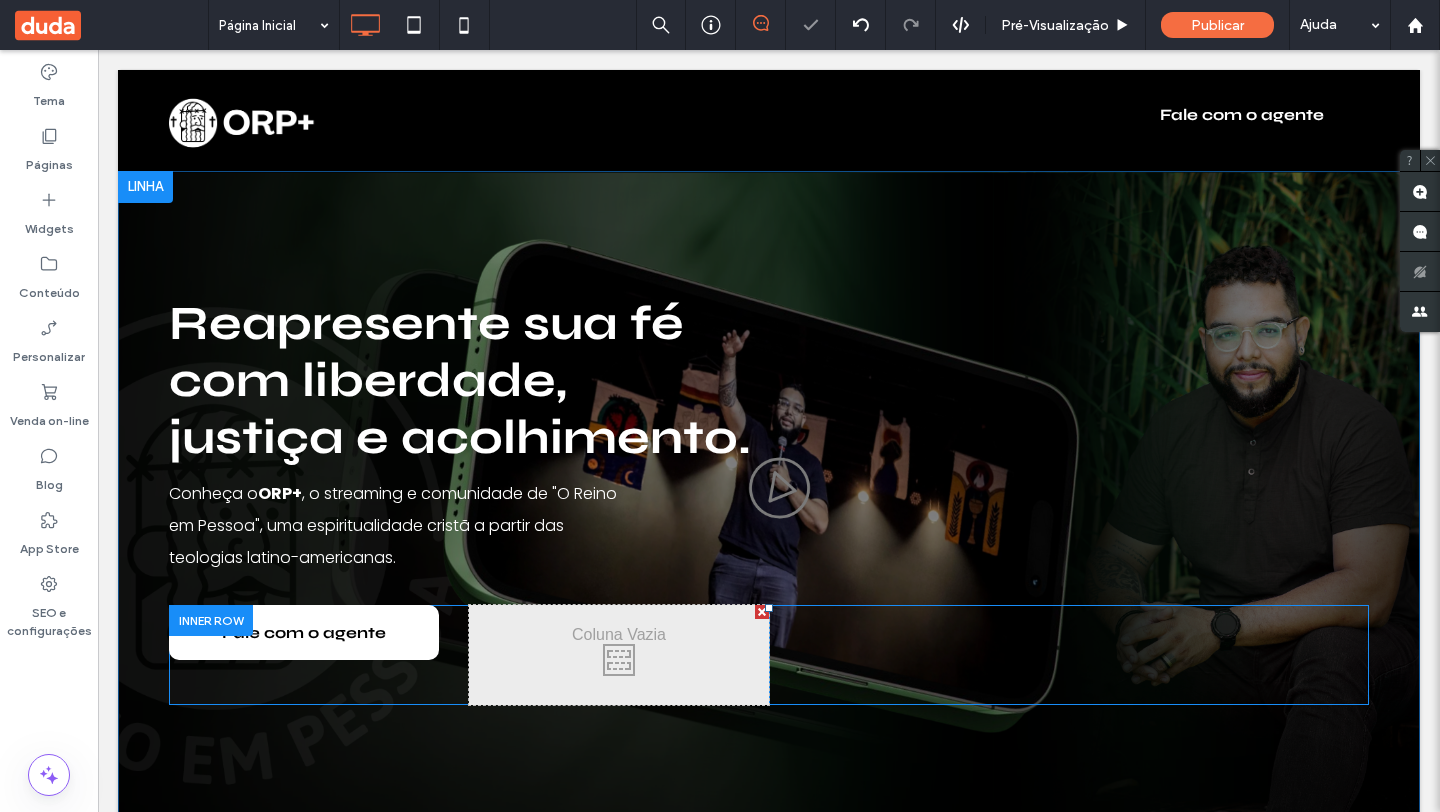 click at bounding box center (762, 612) 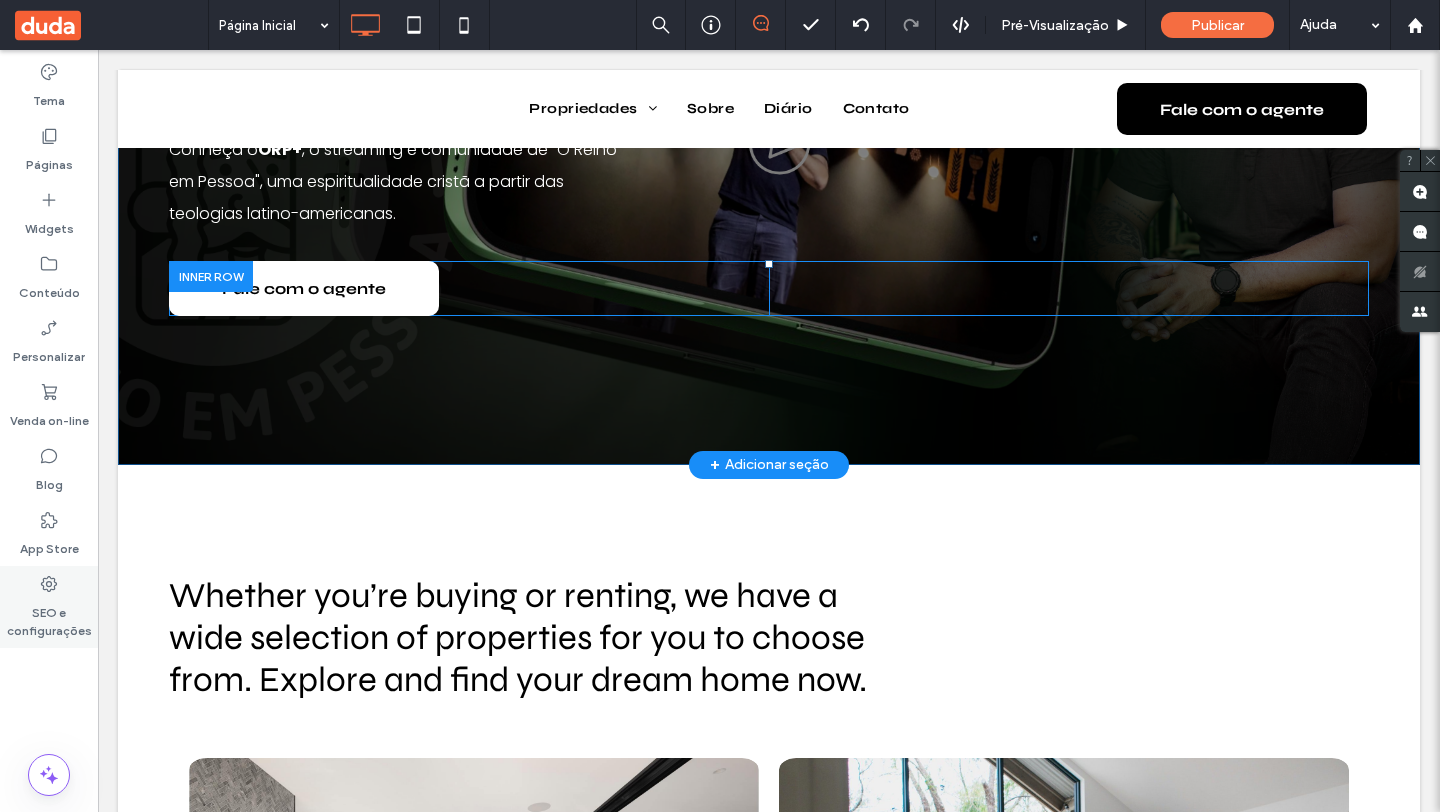 scroll, scrollTop: 0, scrollLeft: 0, axis: both 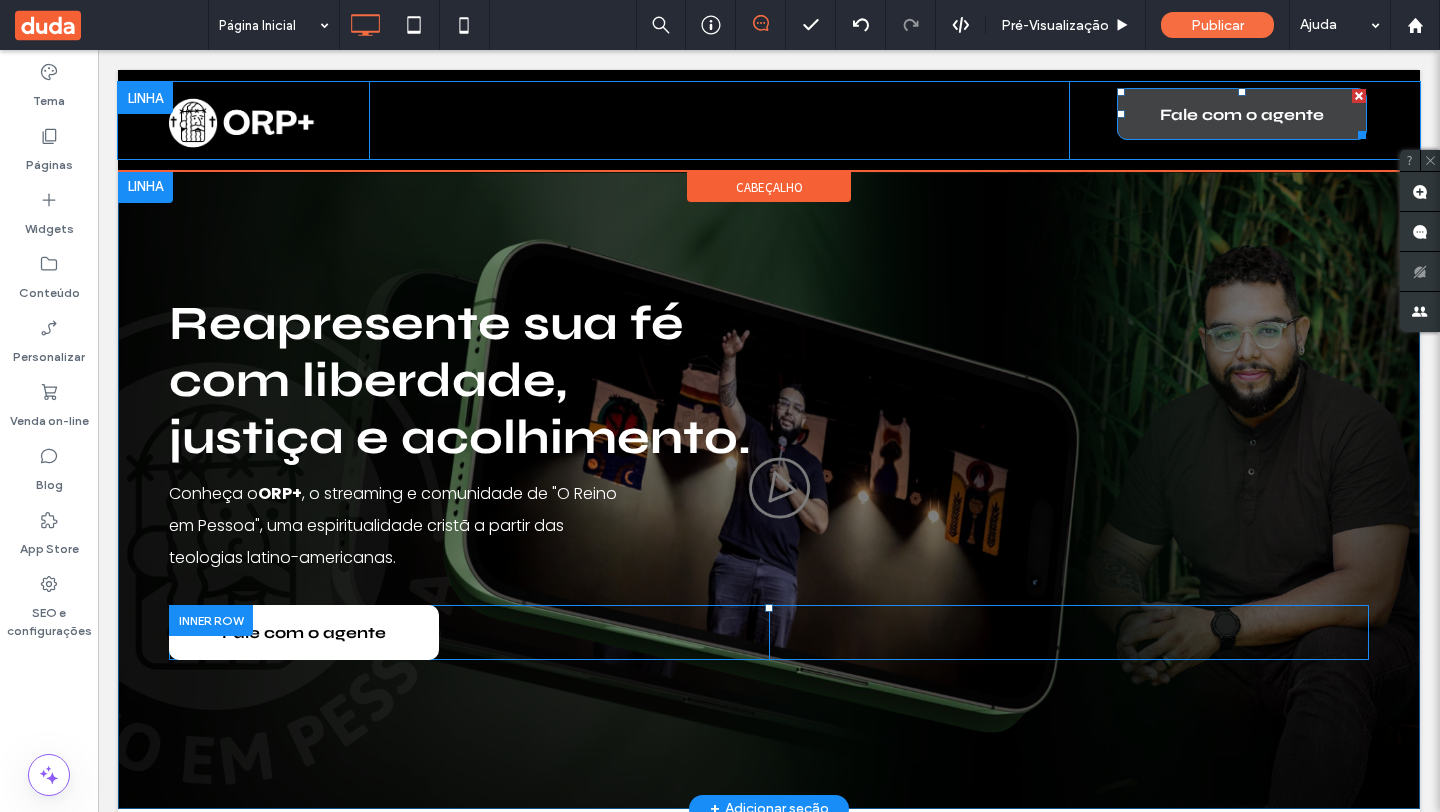 click on "Fale com o agente" at bounding box center (1242, 114) 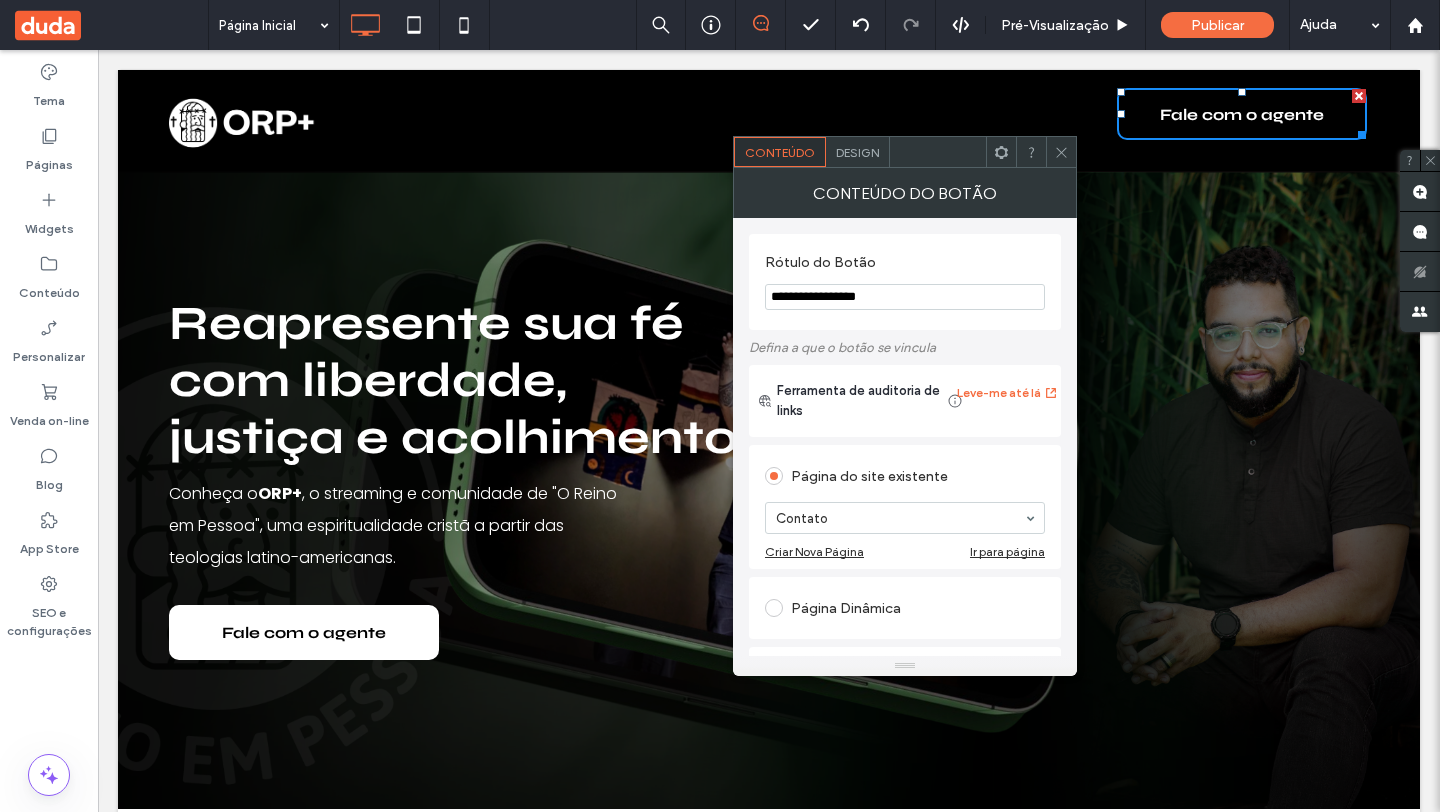 drag, startPoint x: 981, startPoint y: 345, endPoint x: 708, endPoint y: 298, distance: 277.01624 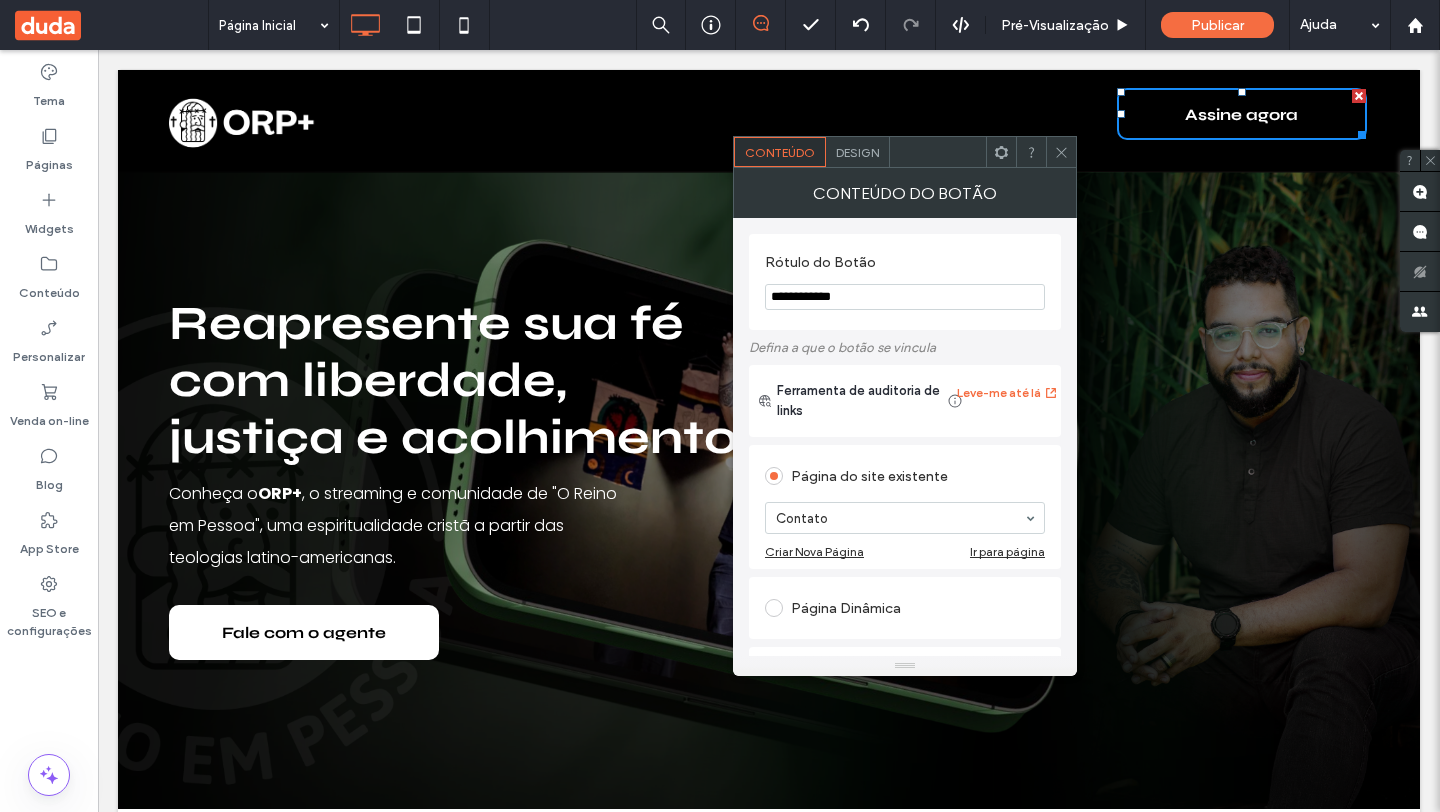 type on "**********" 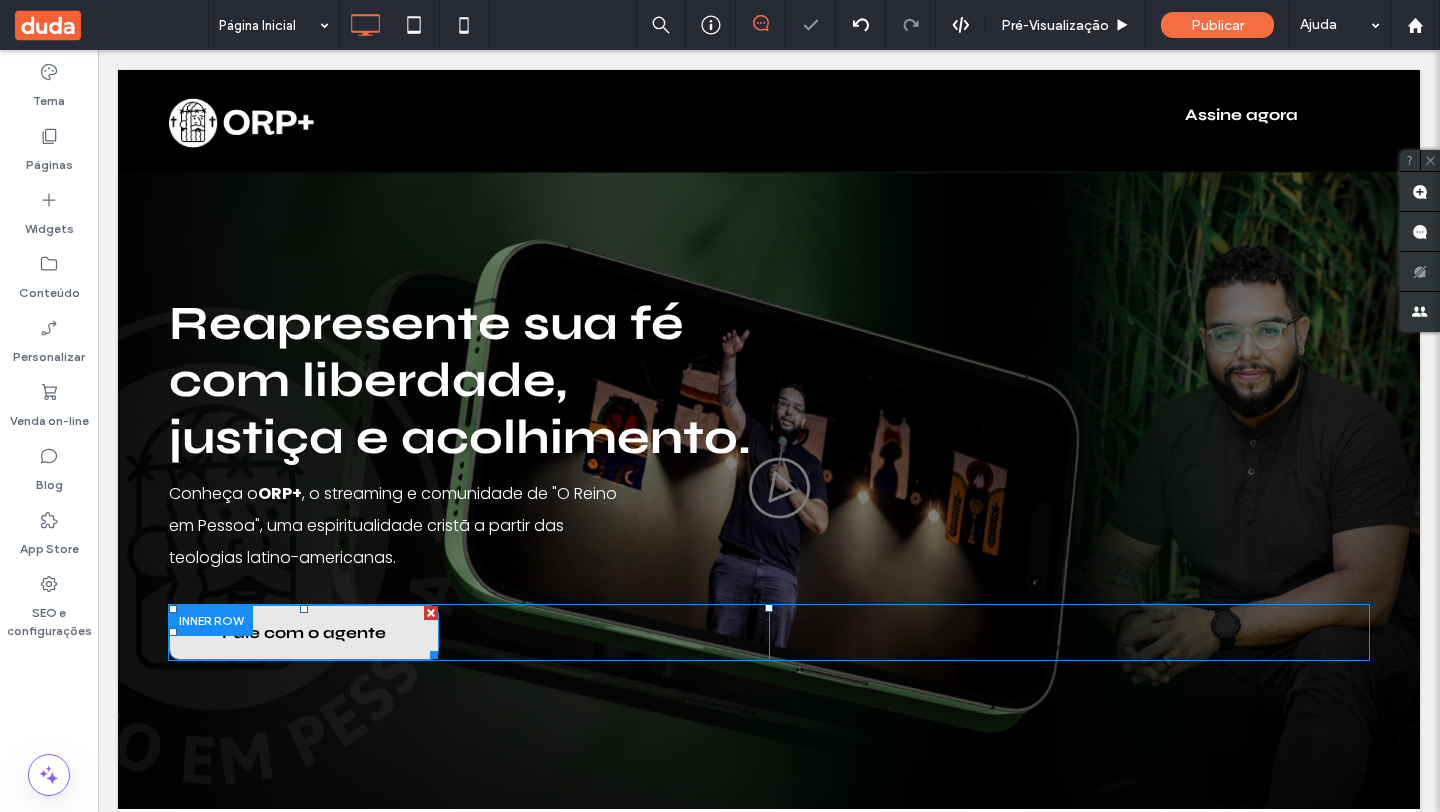 scroll, scrollTop: 4, scrollLeft: 0, axis: vertical 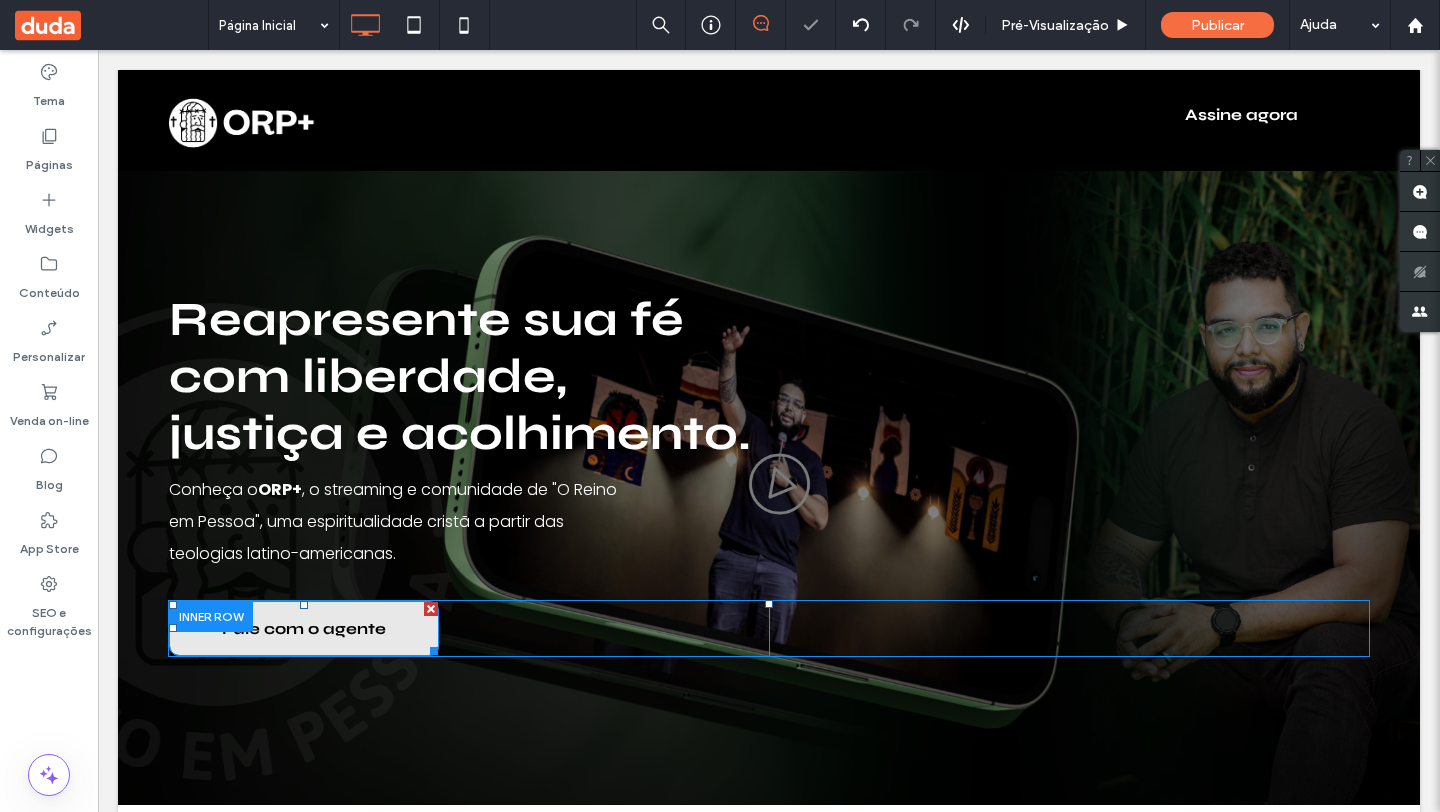 click on "Fale com o agente" at bounding box center (304, 628) 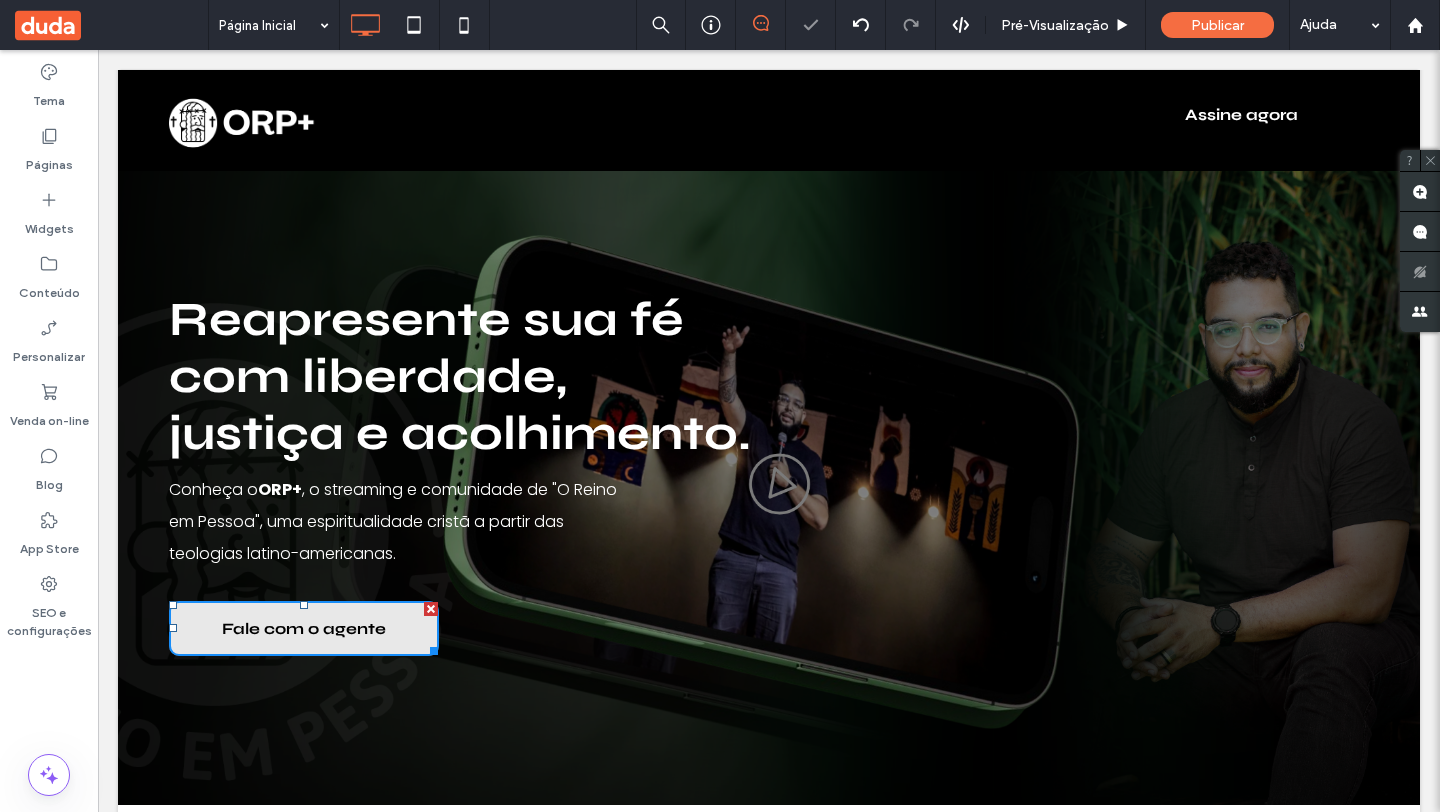 scroll, scrollTop: 0, scrollLeft: 0, axis: both 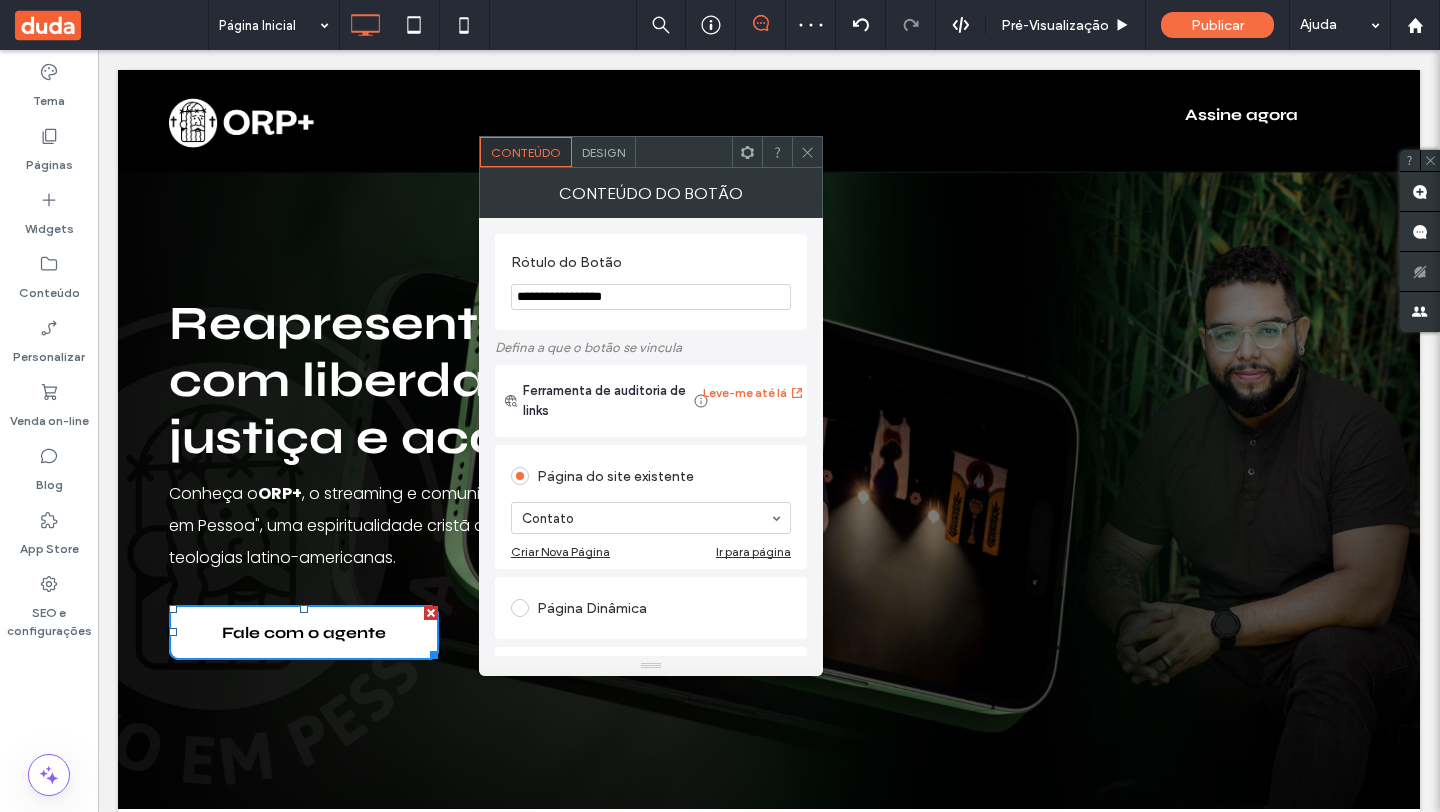 drag, startPoint x: 672, startPoint y: 279, endPoint x: 633, endPoint y: 289, distance: 40.261642 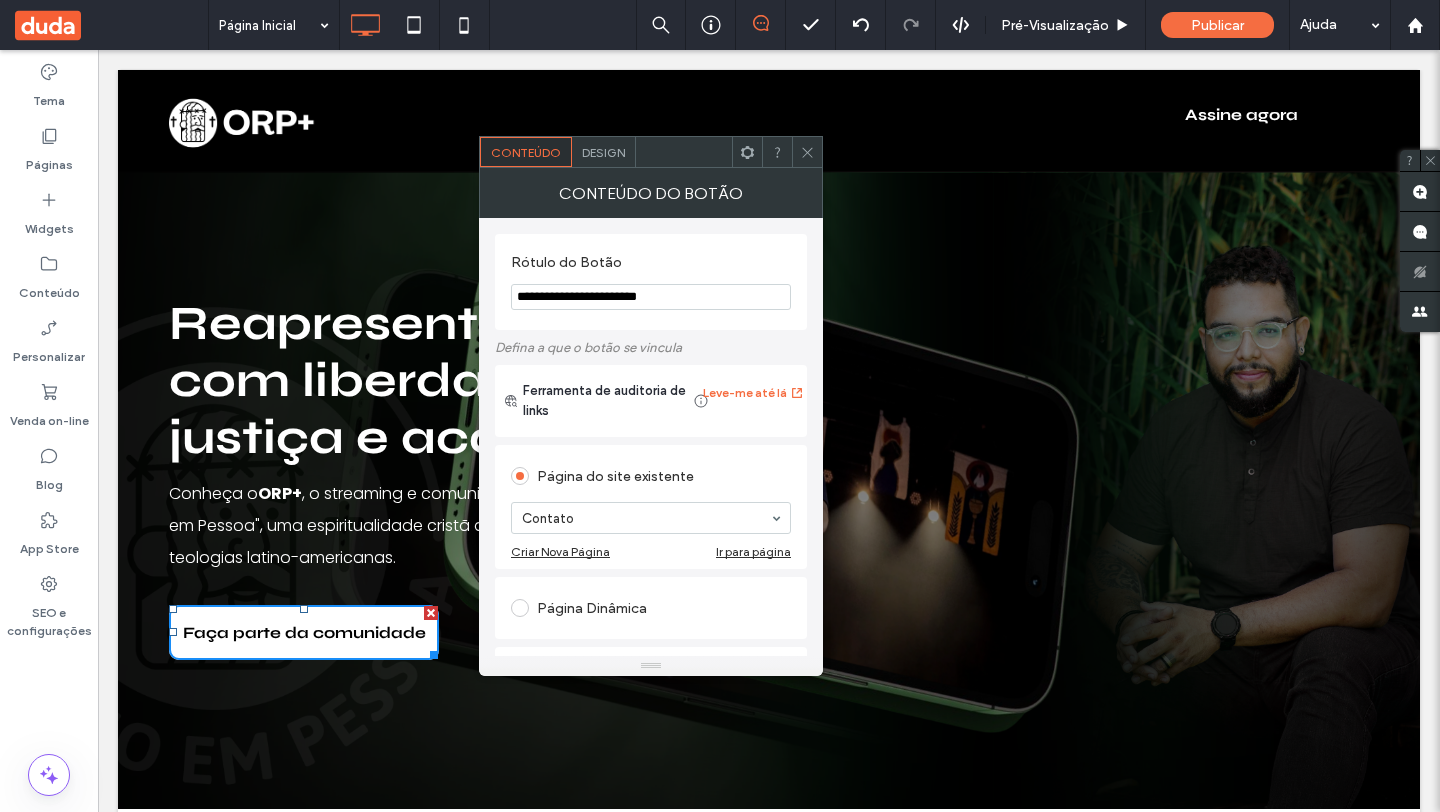 type on "**********" 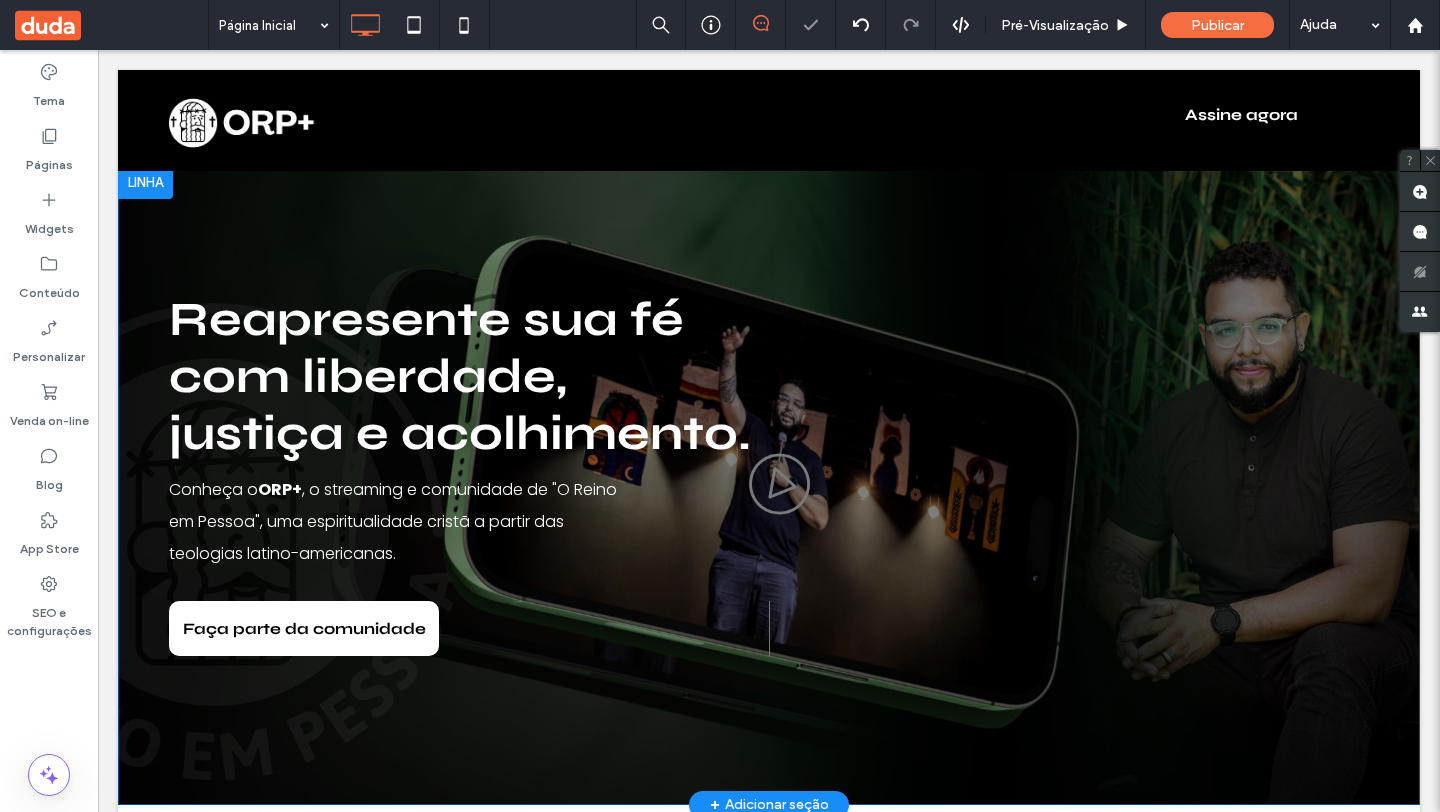 scroll, scrollTop: 0, scrollLeft: 0, axis: both 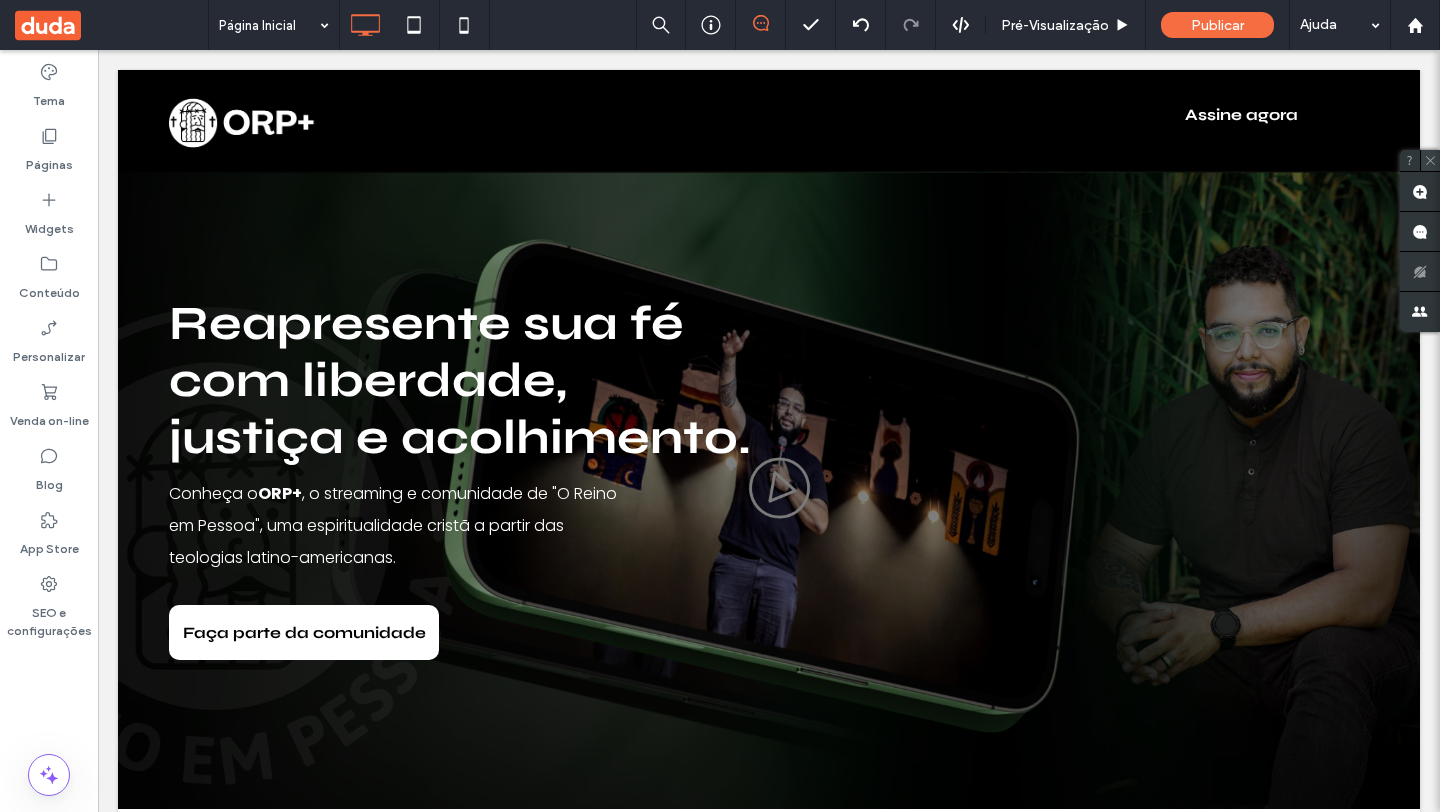 click 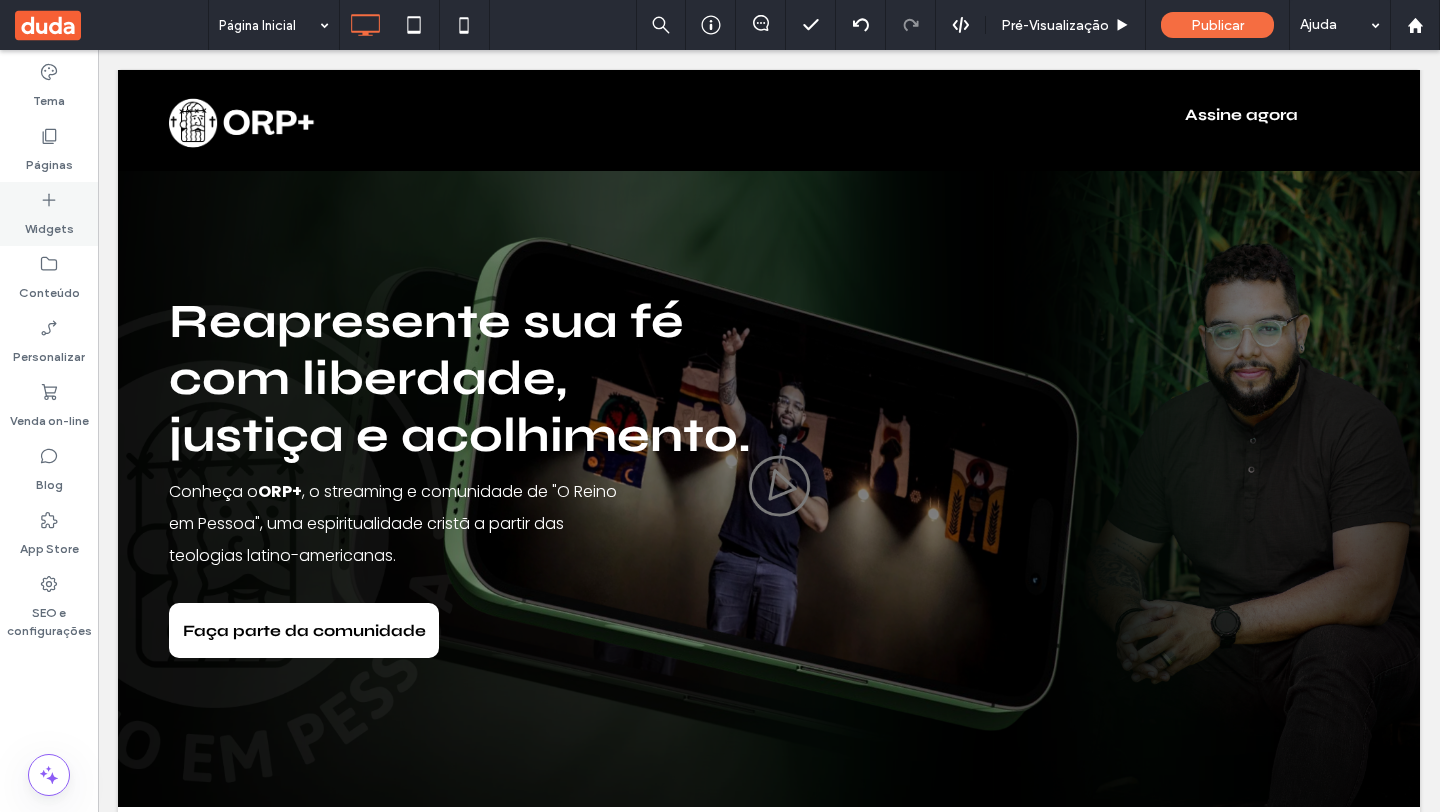 scroll, scrollTop: 0, scrollLeft: 0, axis: both 